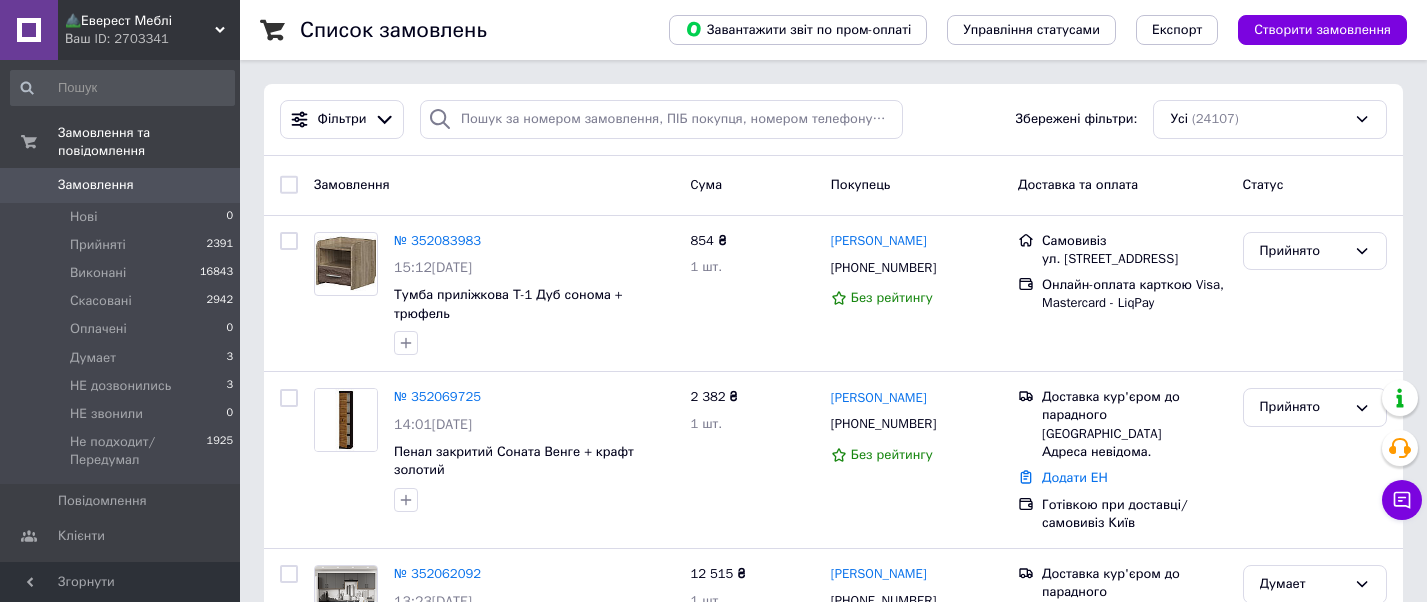 scroll, scrollTop: 0, scrollLeft: 0, axis: both 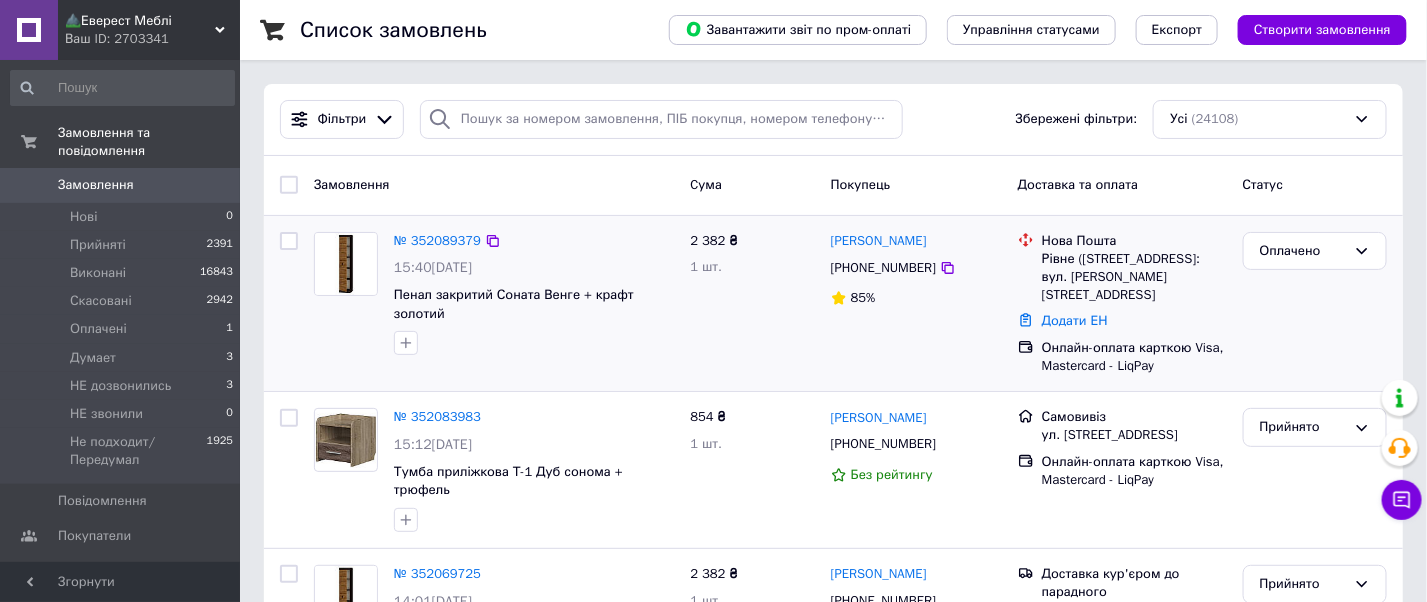 click on "85%" at bounding box center (863, 298) 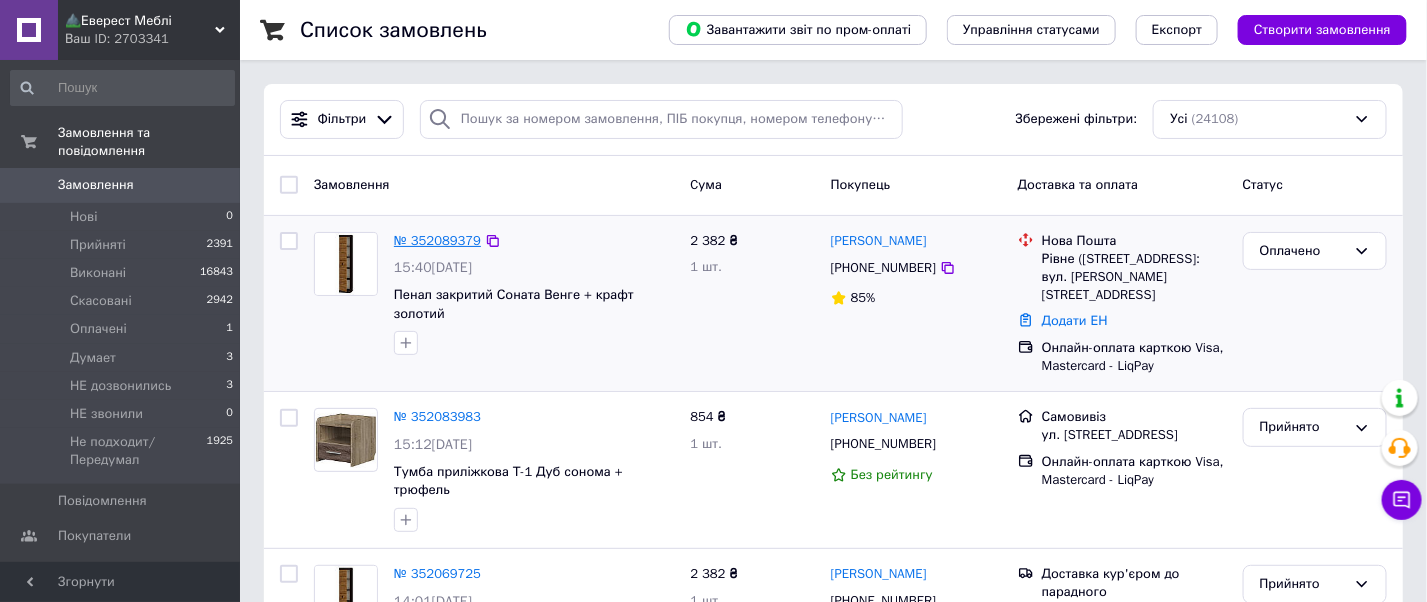 click on "№ 352089379" at bounding box center (437, 240) 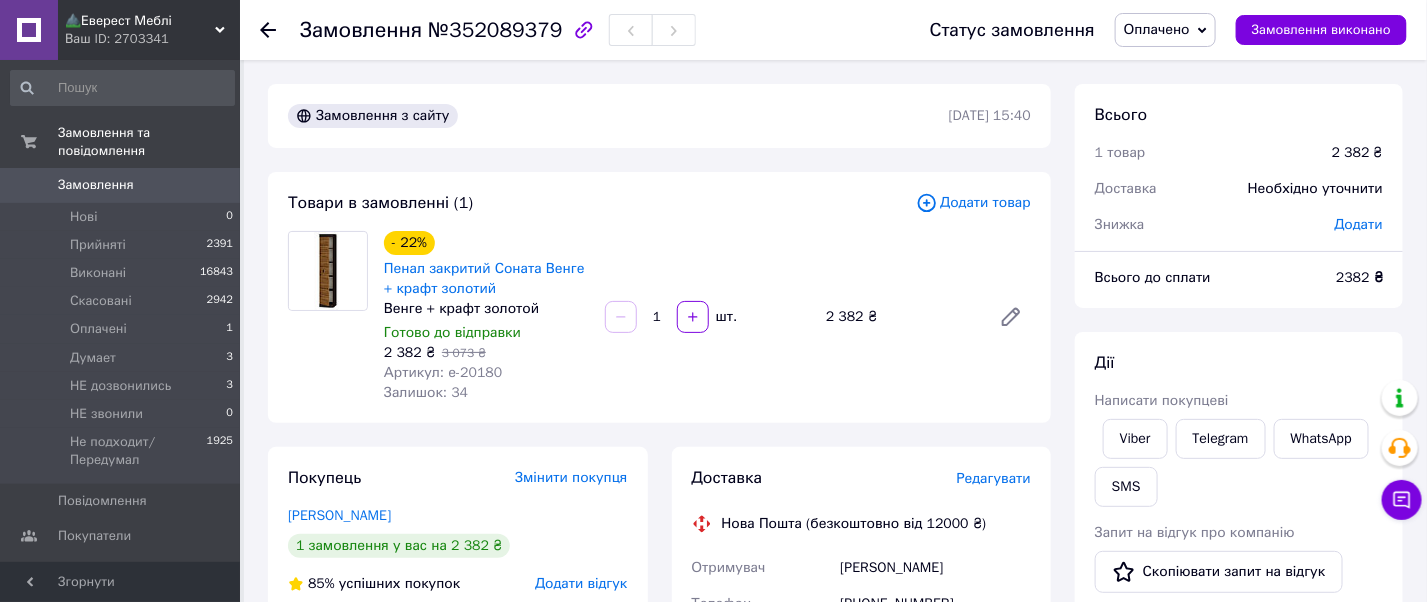 scroll, scrollTop: 266, scrollLeft: 0, axis: vertical 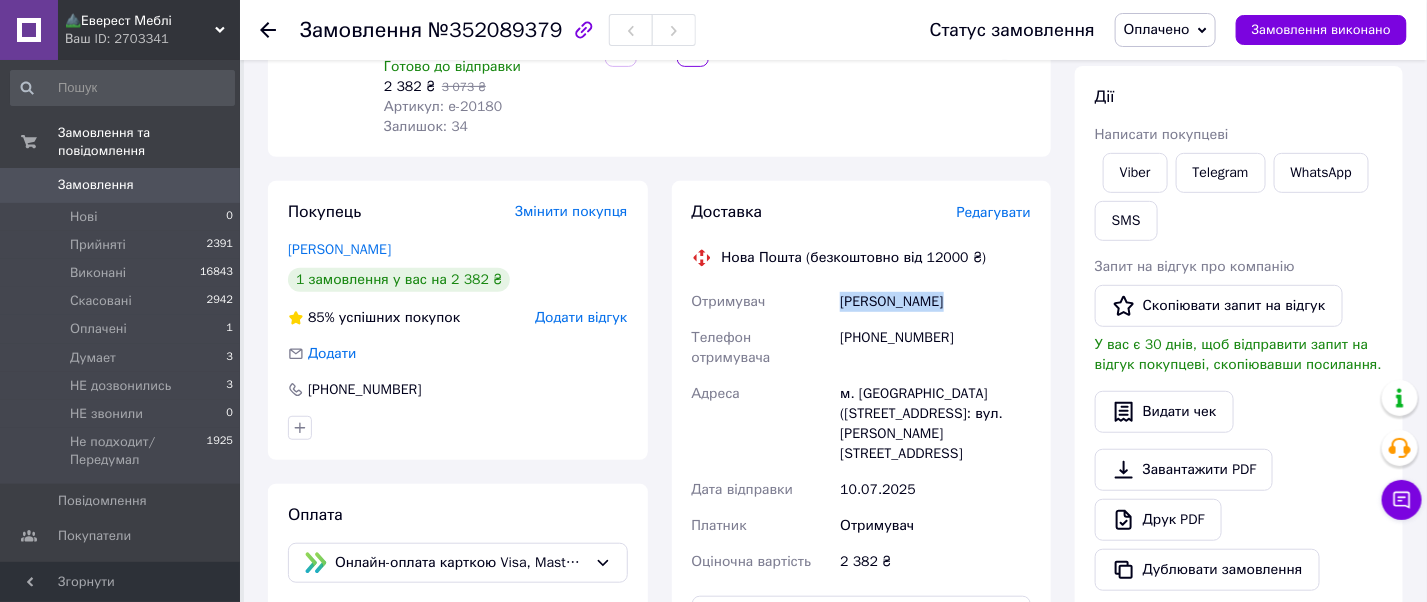 drag, startPoint x: 948, startPoint y: 301, endPoint x: 839, endPoint y: 272, distance: 112.79185 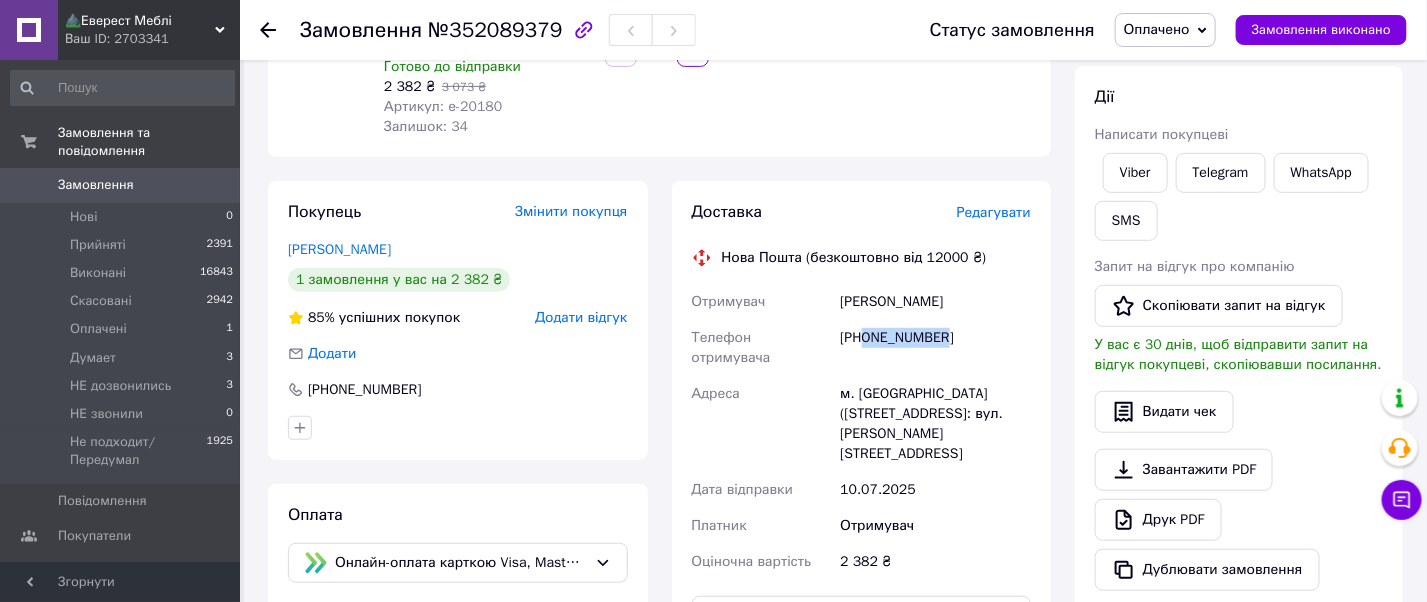 drag, startPoint x: 970, startPoint y: 336, endPoint x: 862, endPoint y: 333, distance: 108.04166 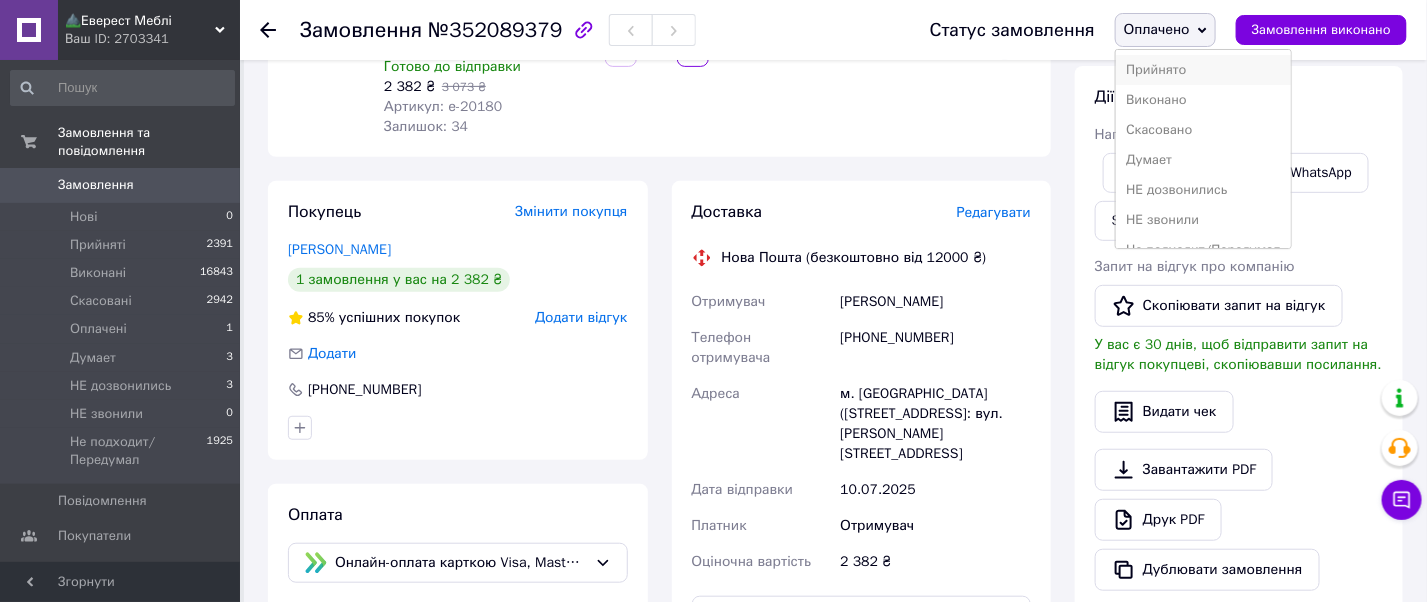 click on "Прийнято" at bounding box center (1203, 70) 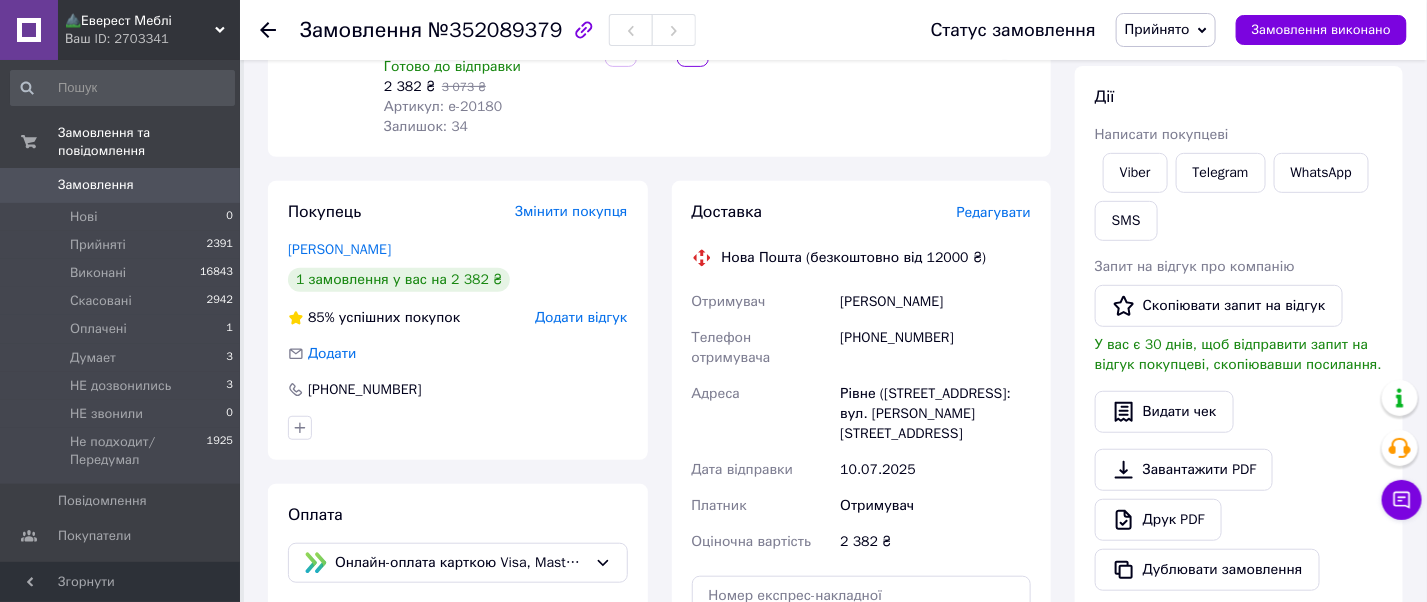 scroll, scrollTop: 0, scrollLeft: 0, axis: both 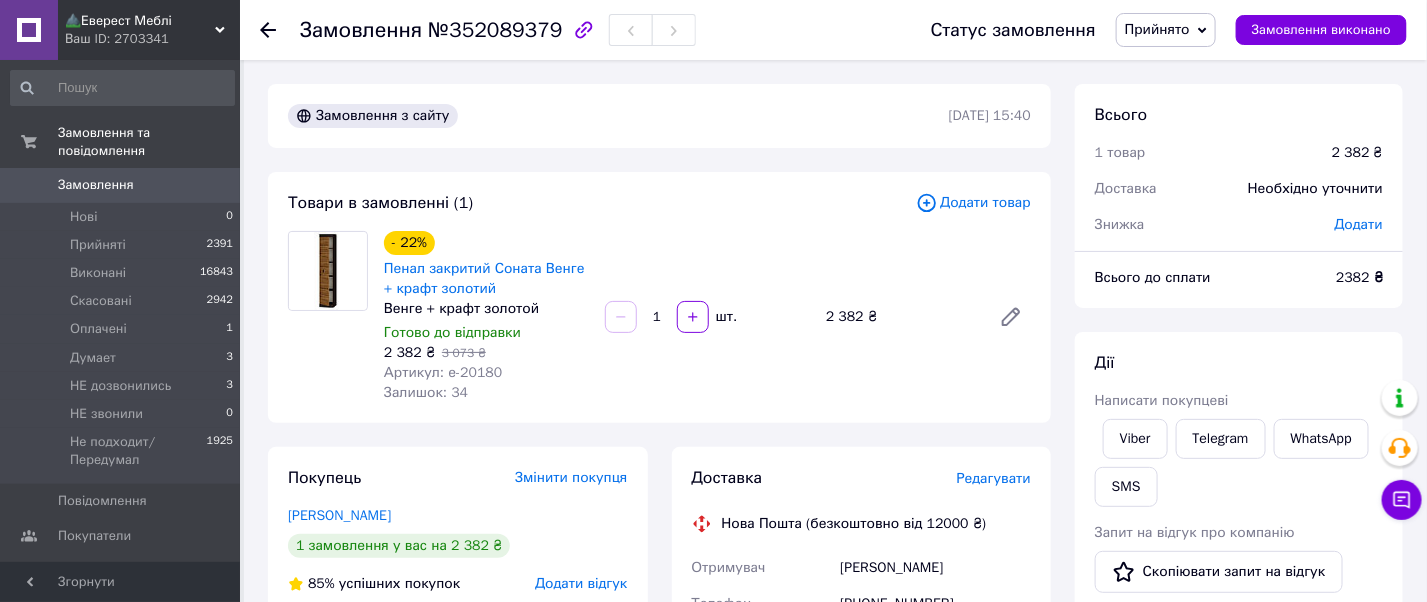 click on "Замовлення" at bounding box center (96, 185) 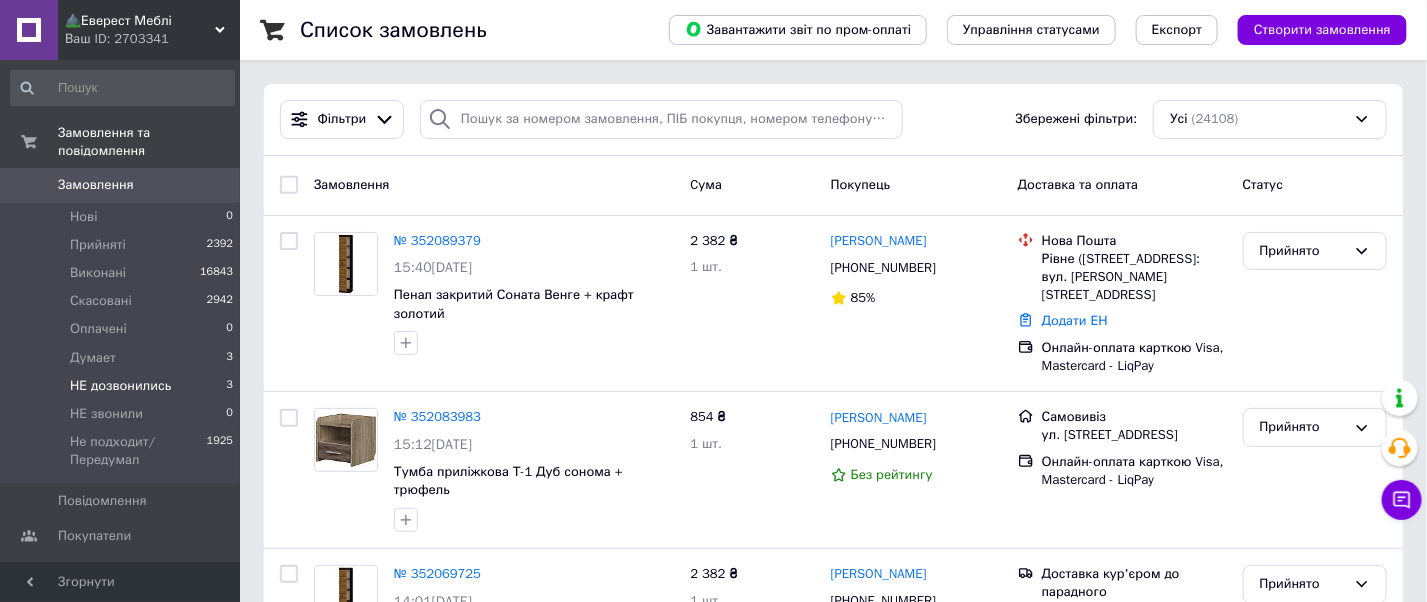 click on "НЕ дозвонились" at bounding box center (120, 386) 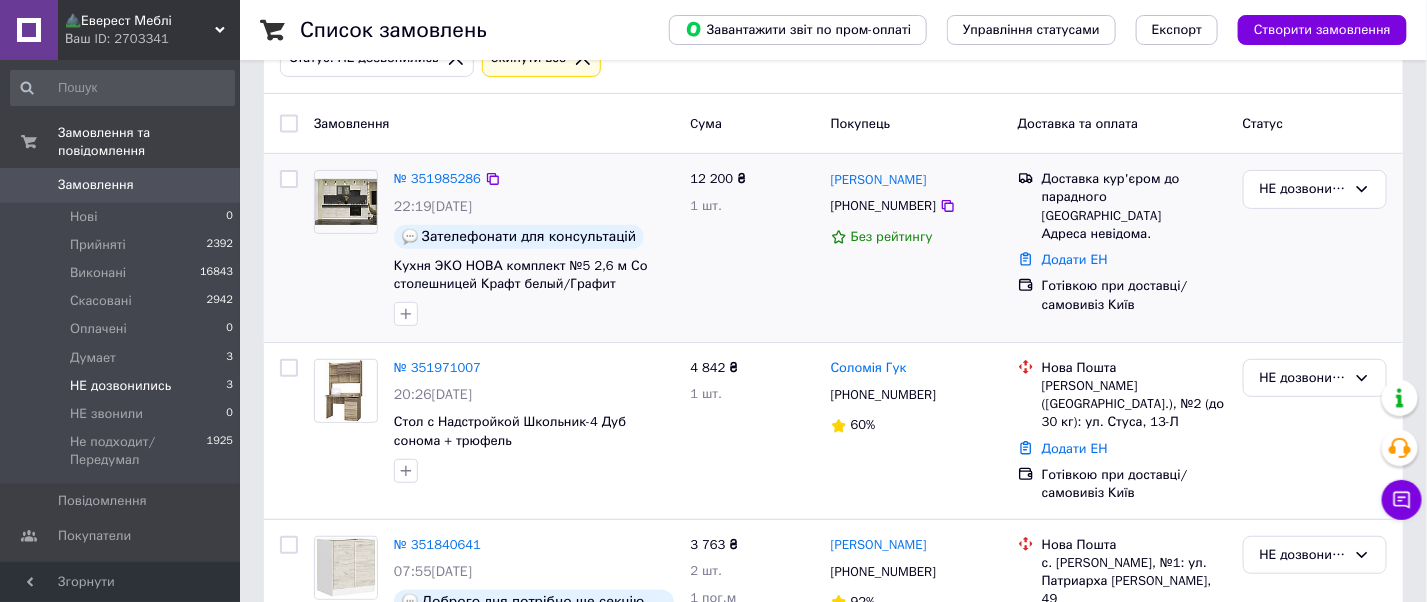 scroll, scrollTop: 0, scrollLeft: 0, axis: both 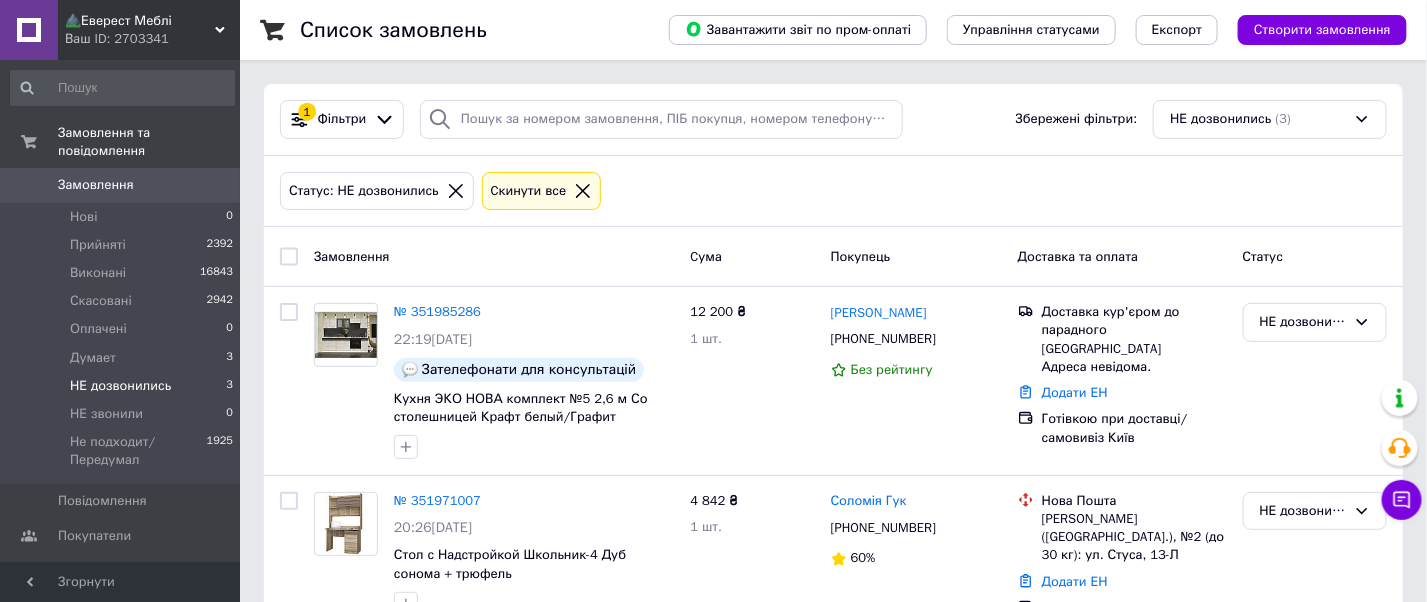 click on "Замовлення" at bounding box center (96, 185) 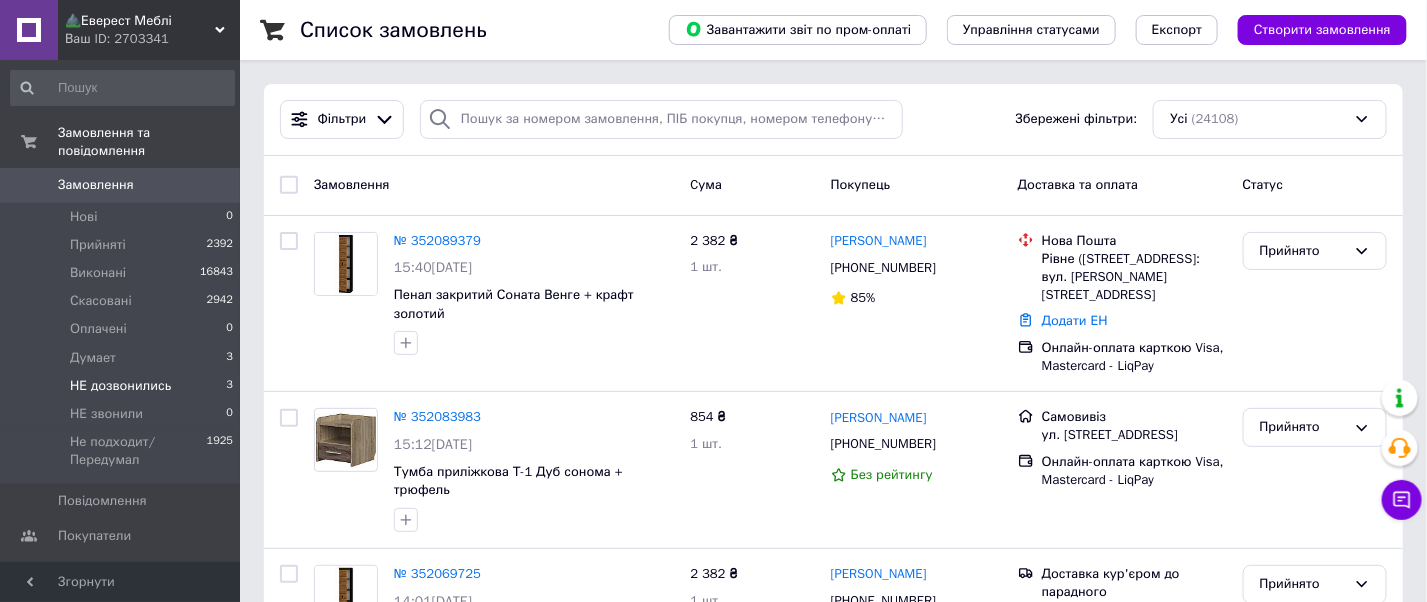 click on "НЕ дозвонились" at bounding box center (120, 386) 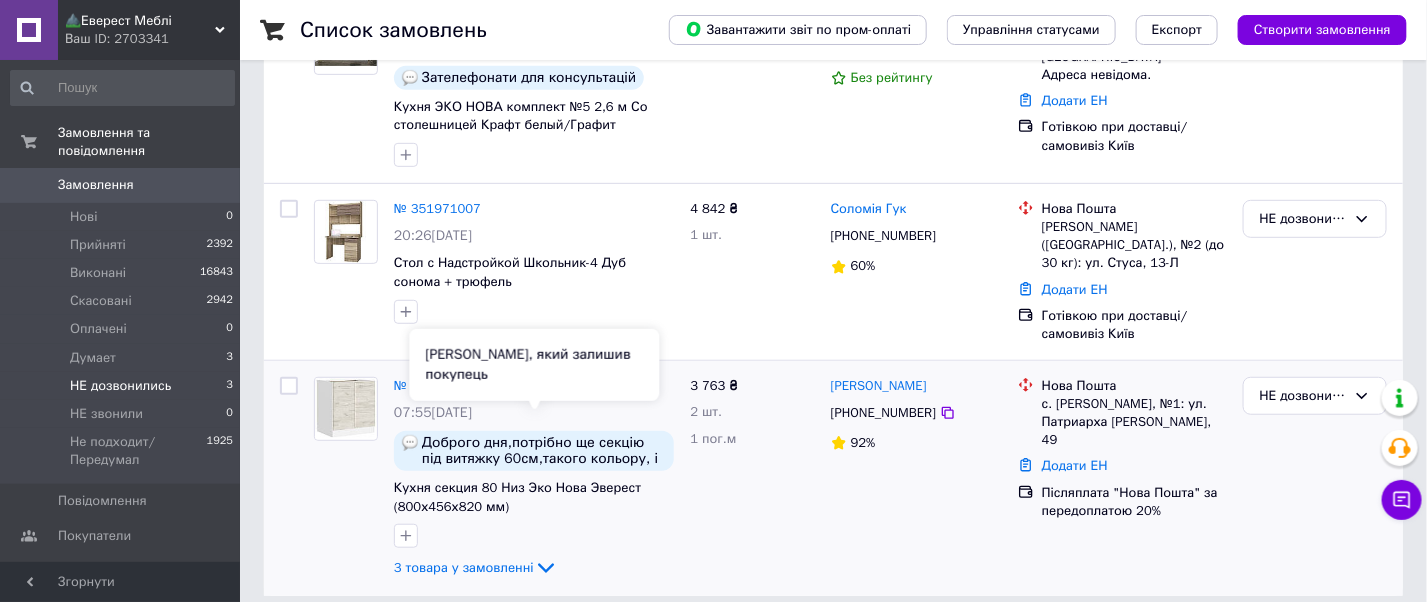 scroll, scrollTop: 25, scrollLeft: 0, axis: vertical 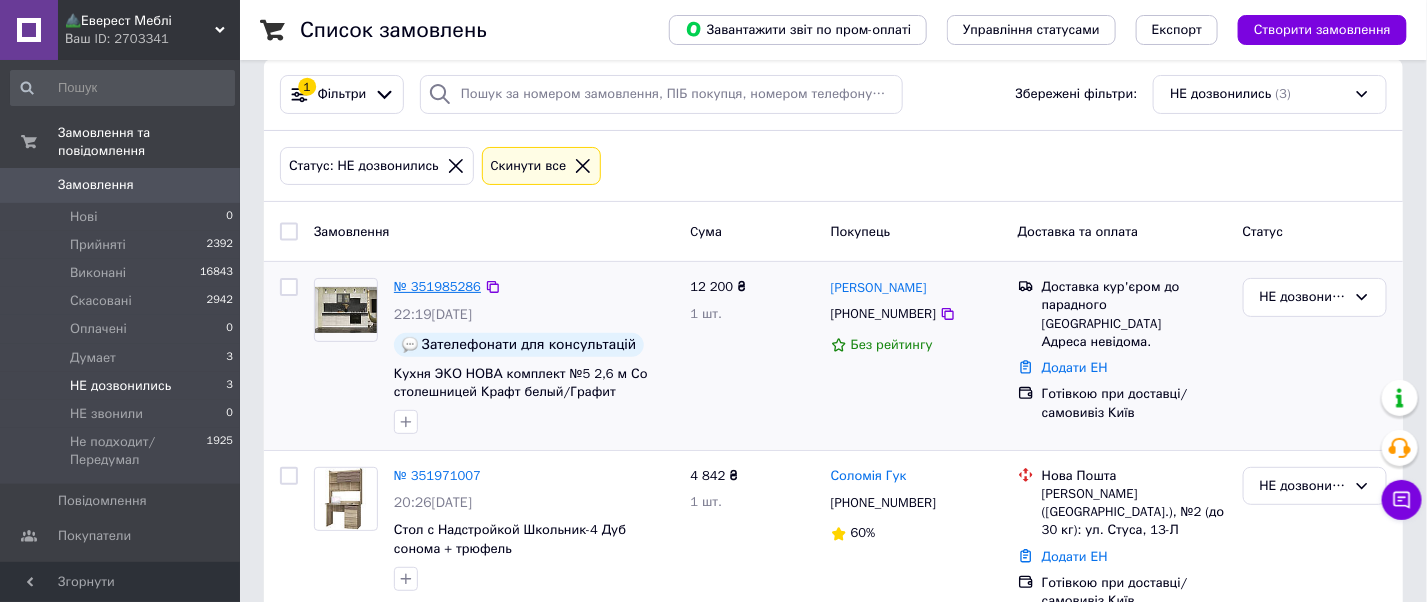 click on "№ 351985286" at bounding box center [437, 286] 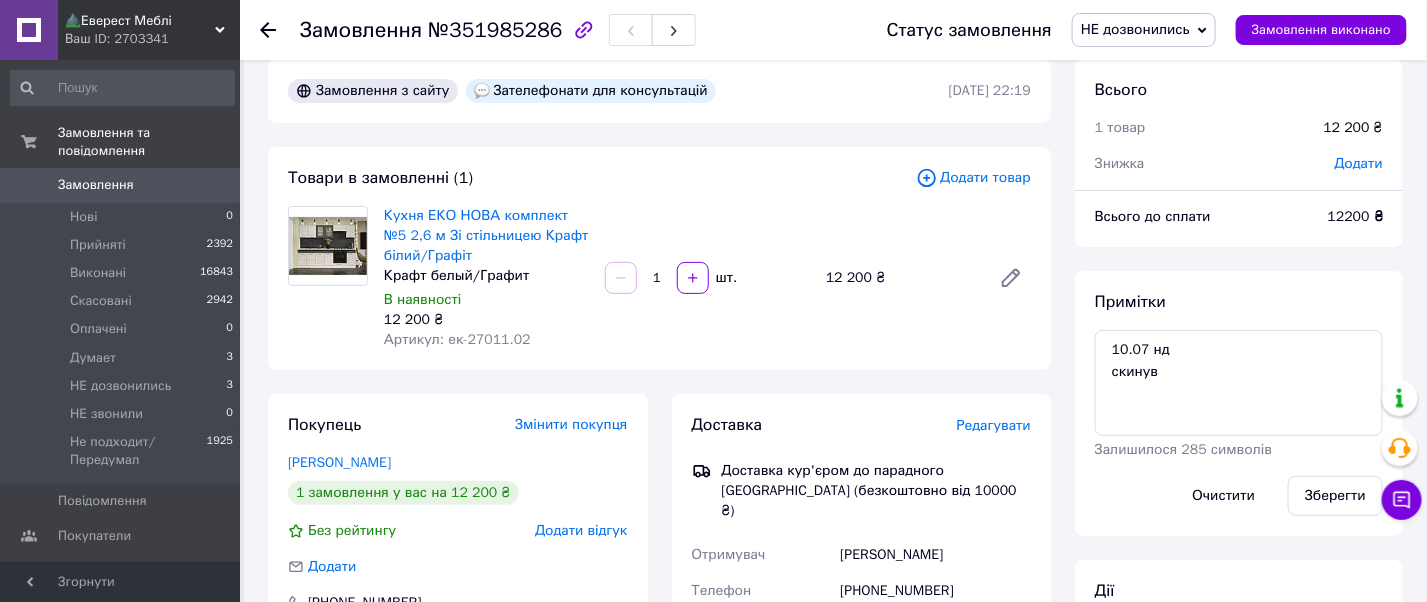 scroll, scrollTop: 292, scrollLeft: 0, axis: vertical 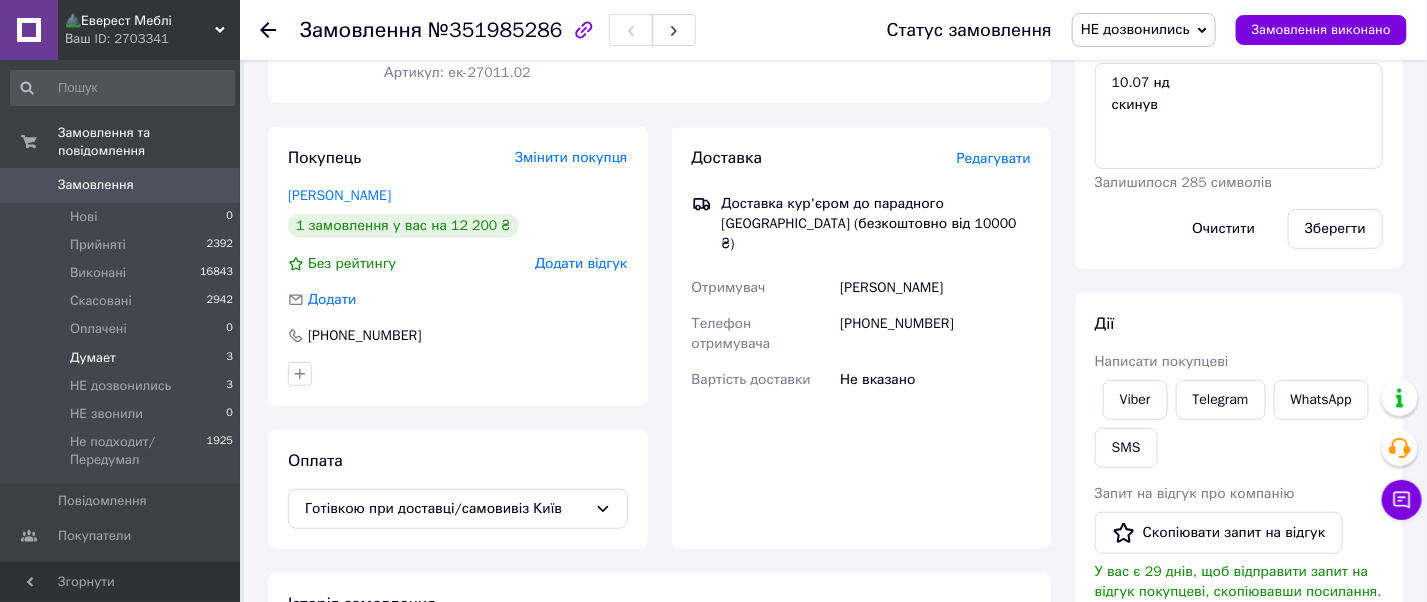 click on "Думает" at bounding box center (93, 358) 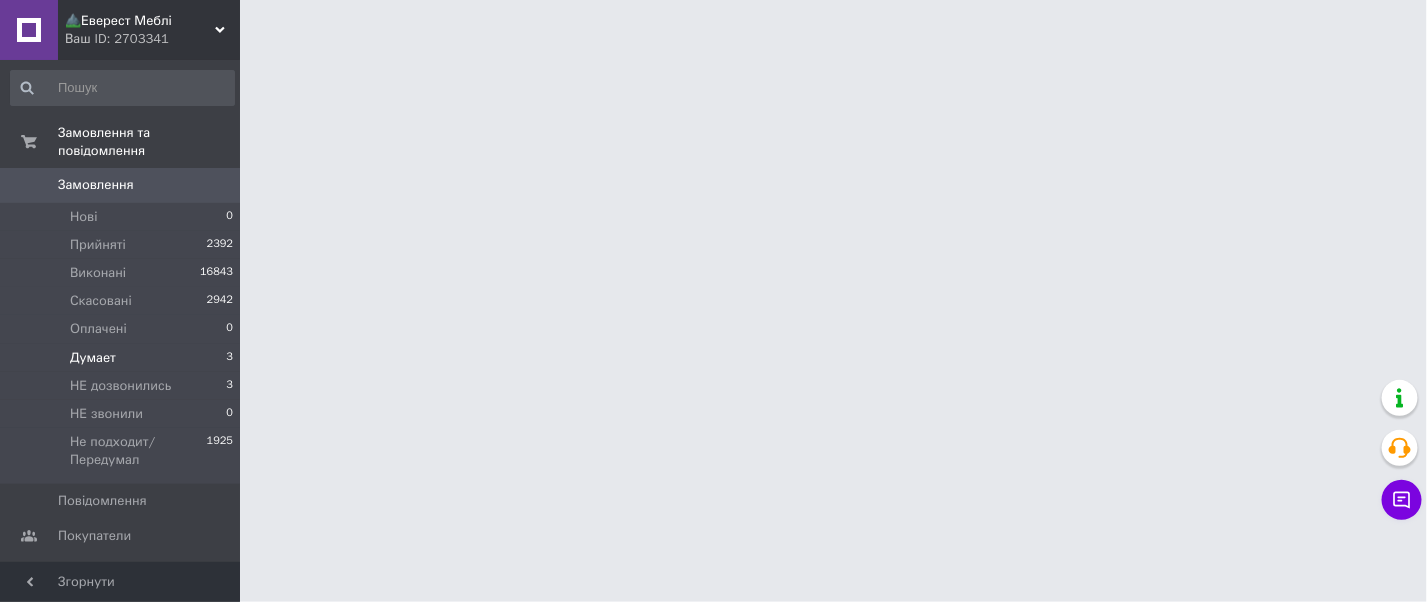 scroll, scrollTop: 0, scrollLeft: 0, axis: both 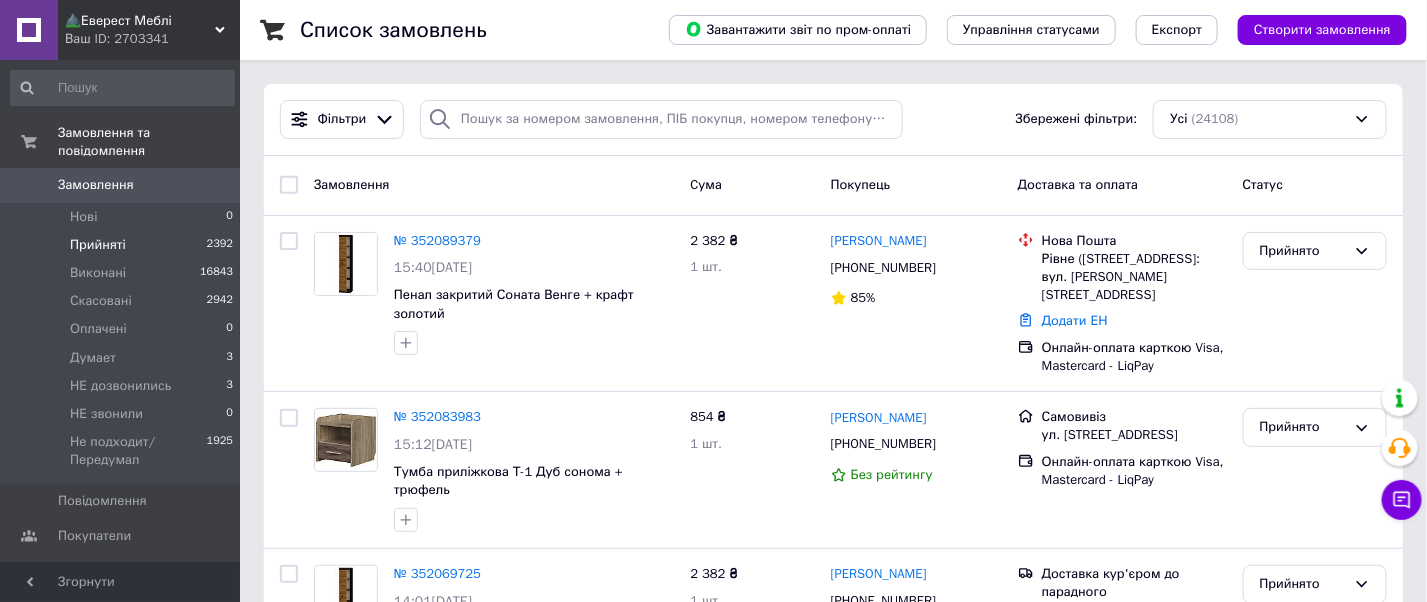 click on "Прийняті" at bounding box center (98, 245) 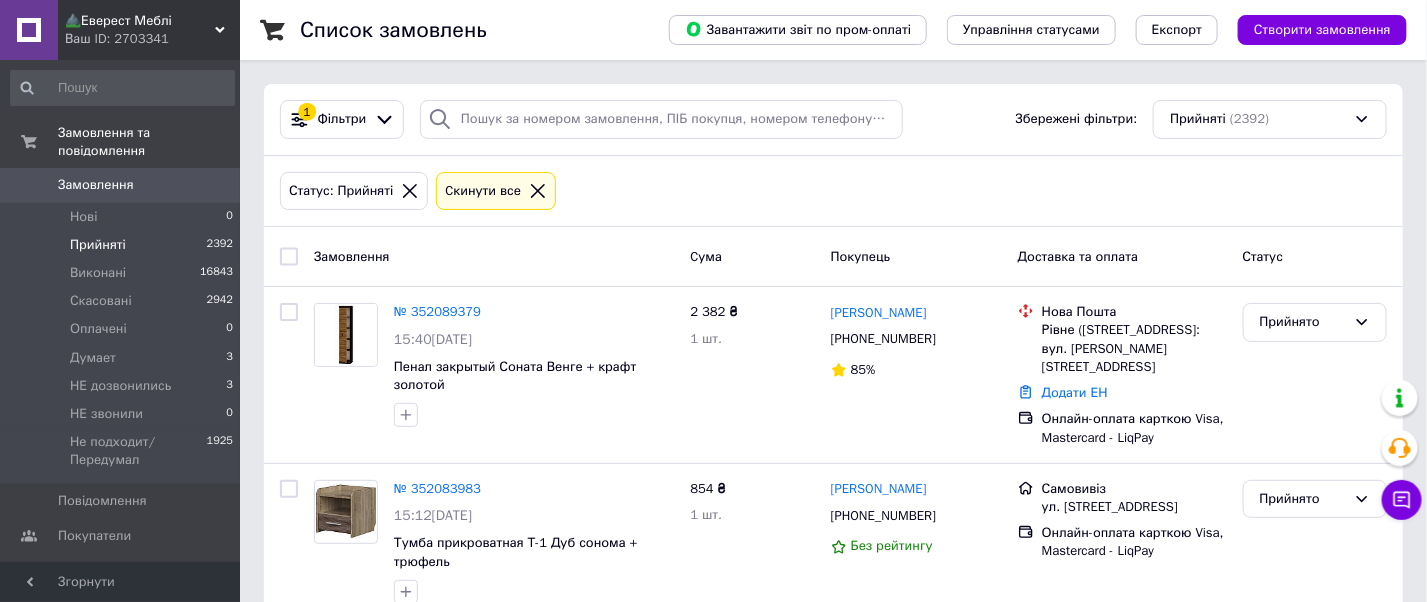 scroll, scrollTop: 16900, scrollLeft: 0, axis: vertical 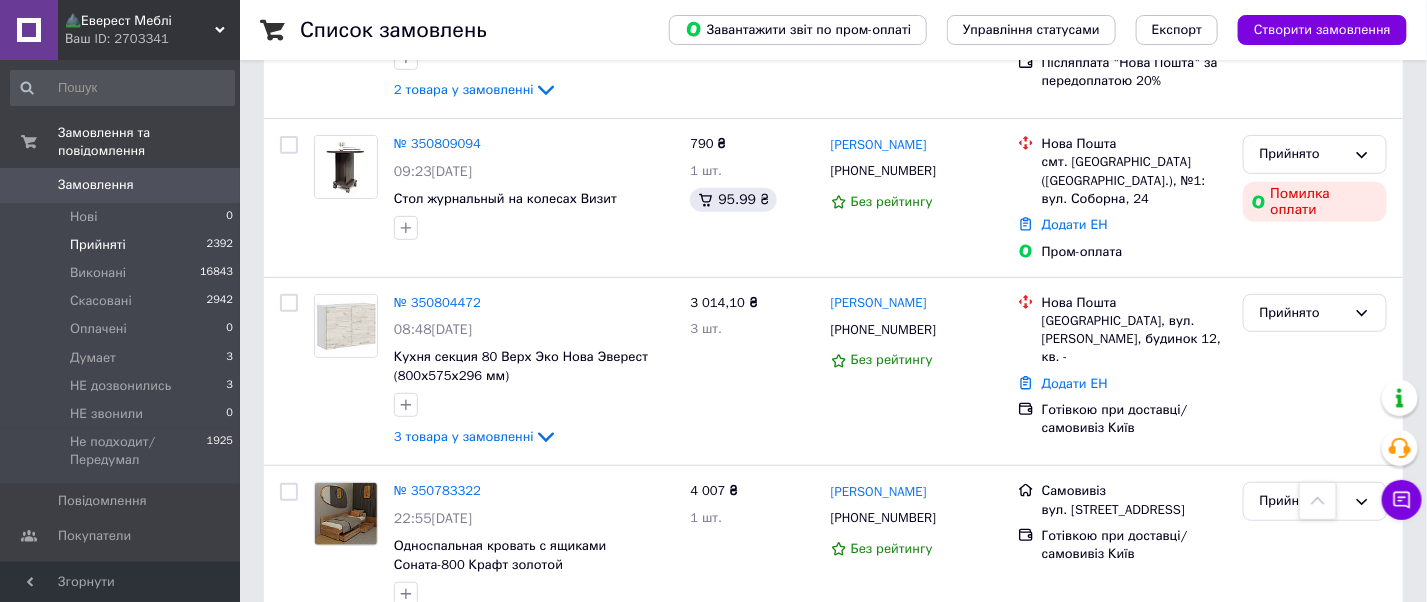 click on "2" at bounding box center [327, 1335] 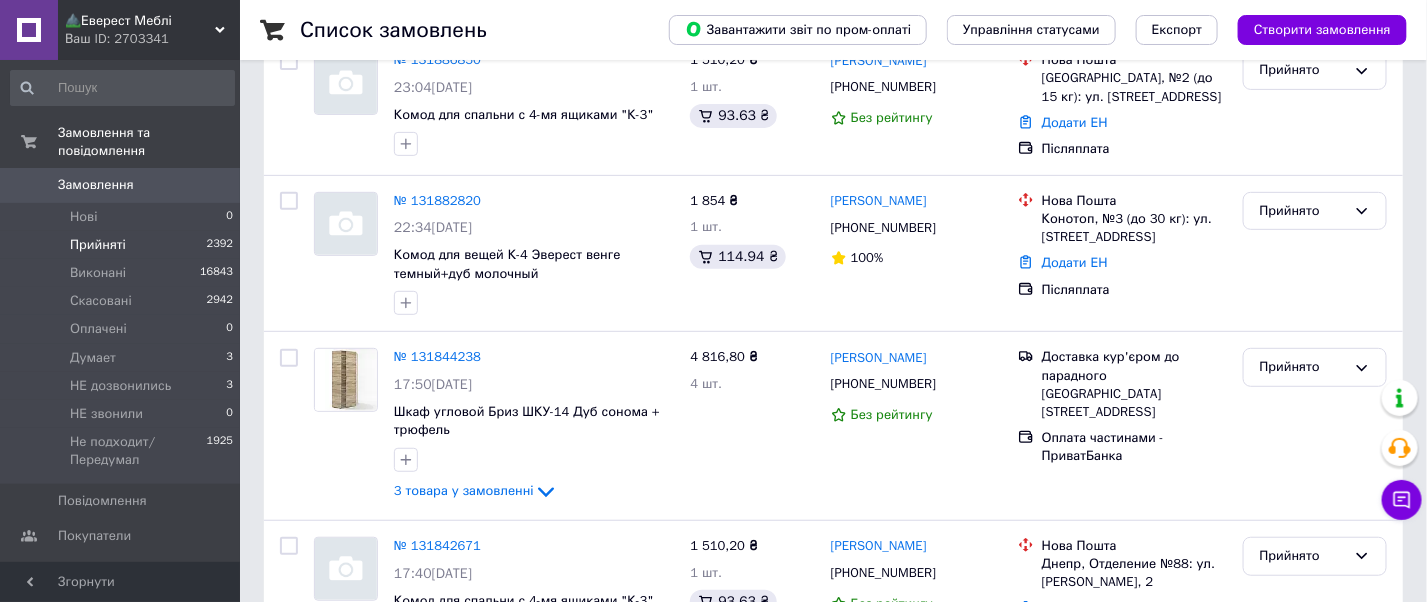scroll, scrollTop: 0, scrollLeft: 0, axis: both 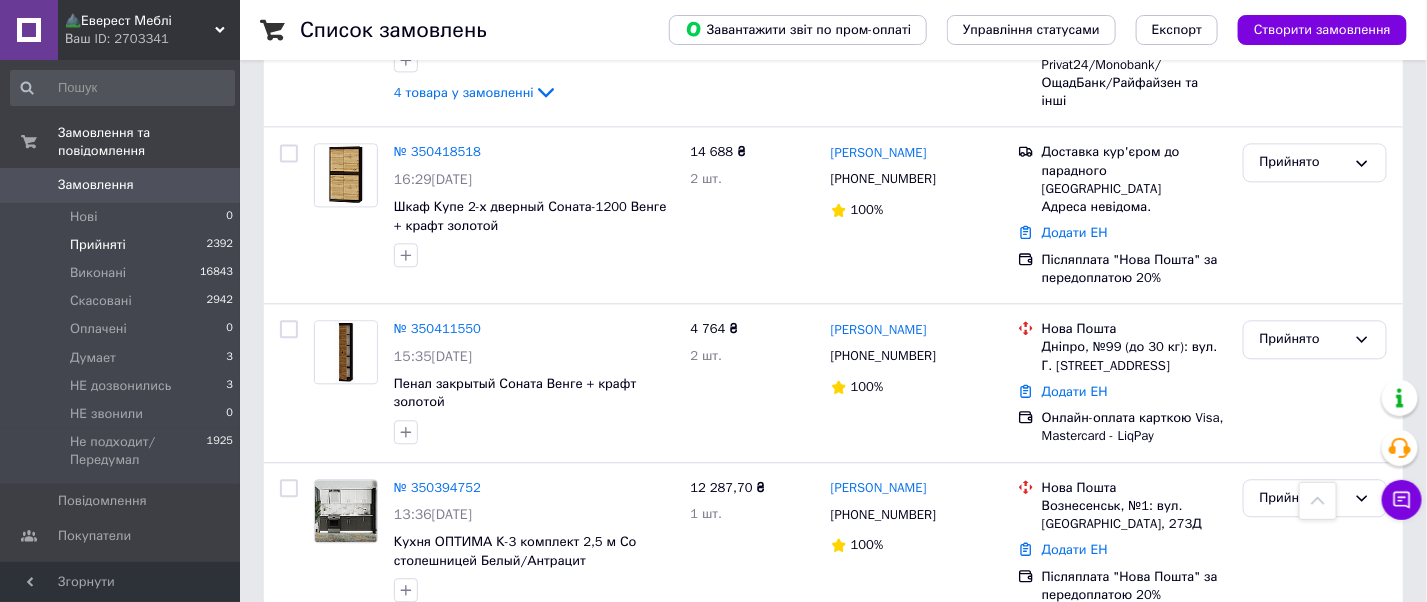 click 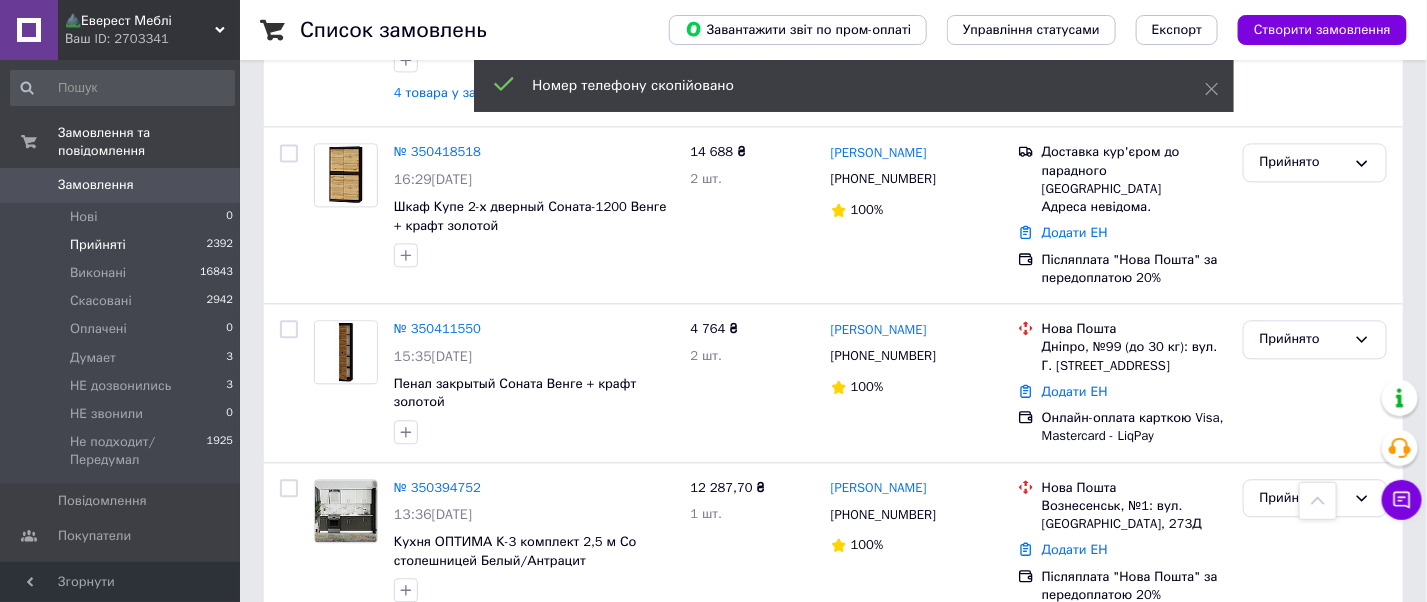 scroll, scrollTop: 6996, scrollLeft: 0, axis: vertical 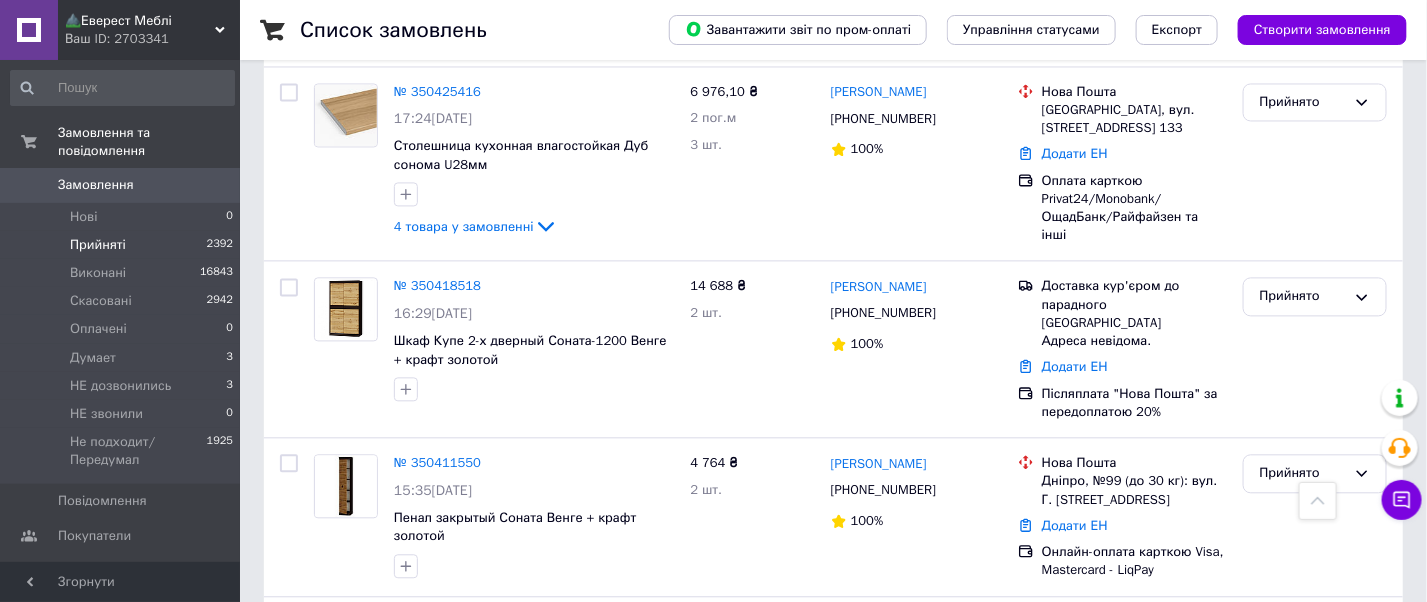 click on "Прийнято" at bounding box center [1303, 967] 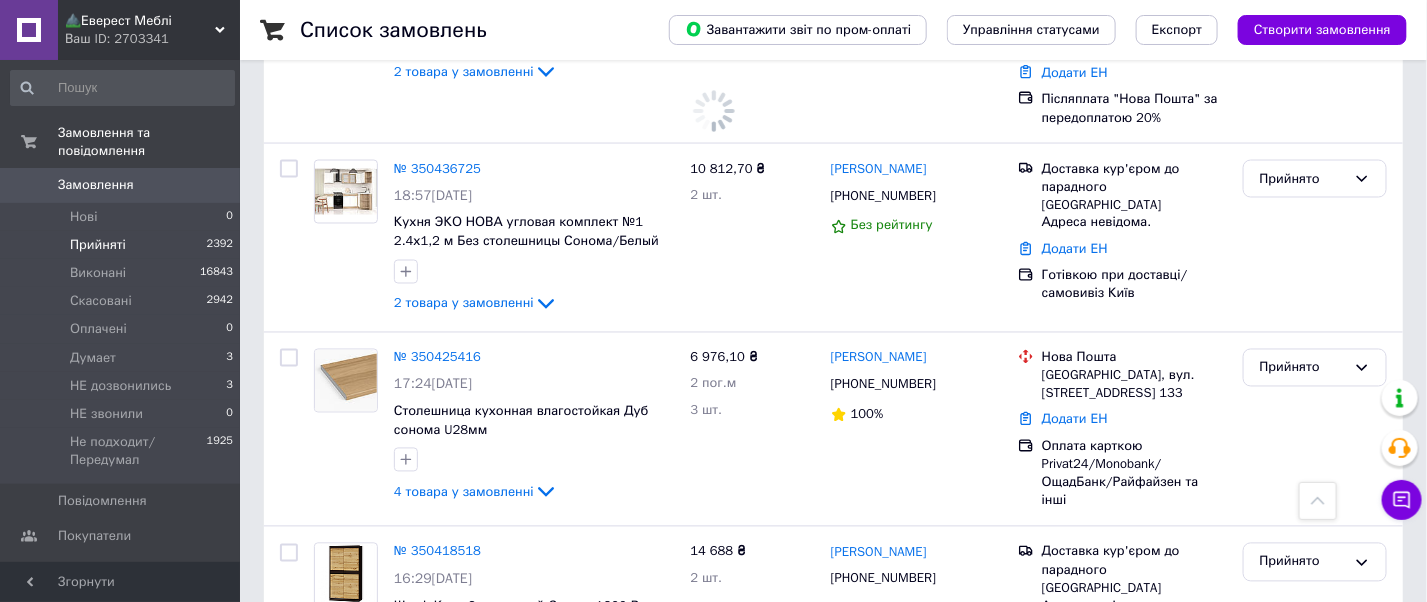 scroll, scrollTop: 6863, scrollLeft: 0, axis: vertical 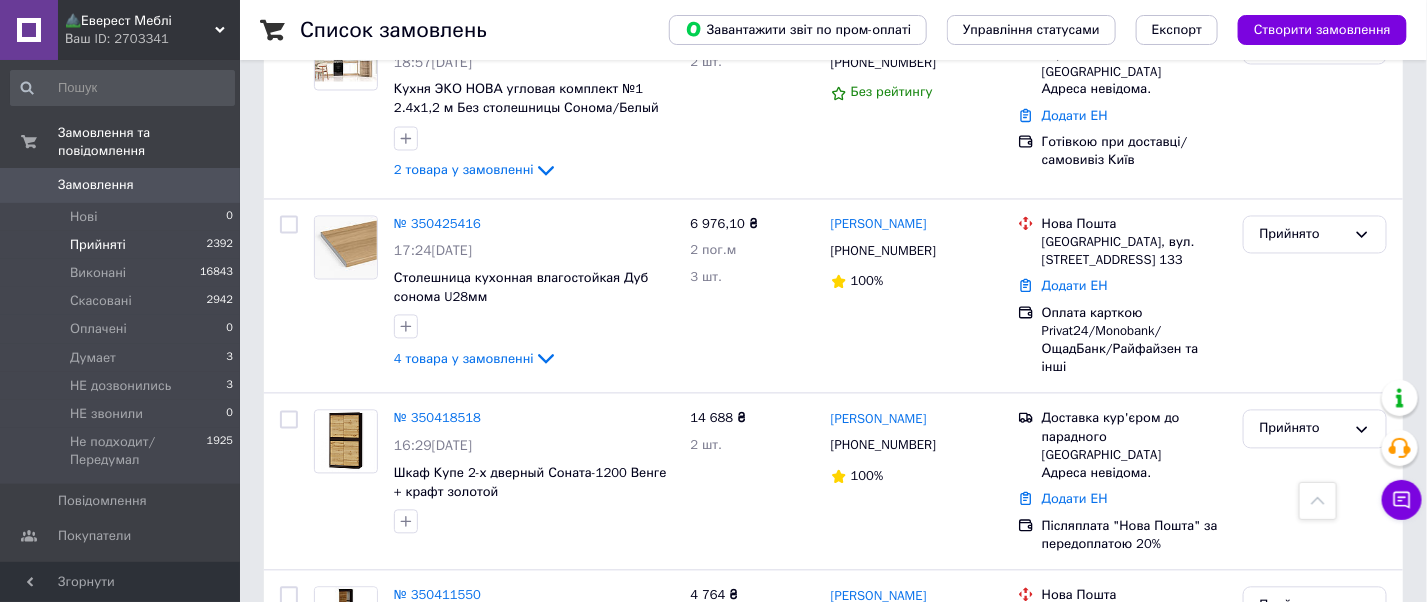 click 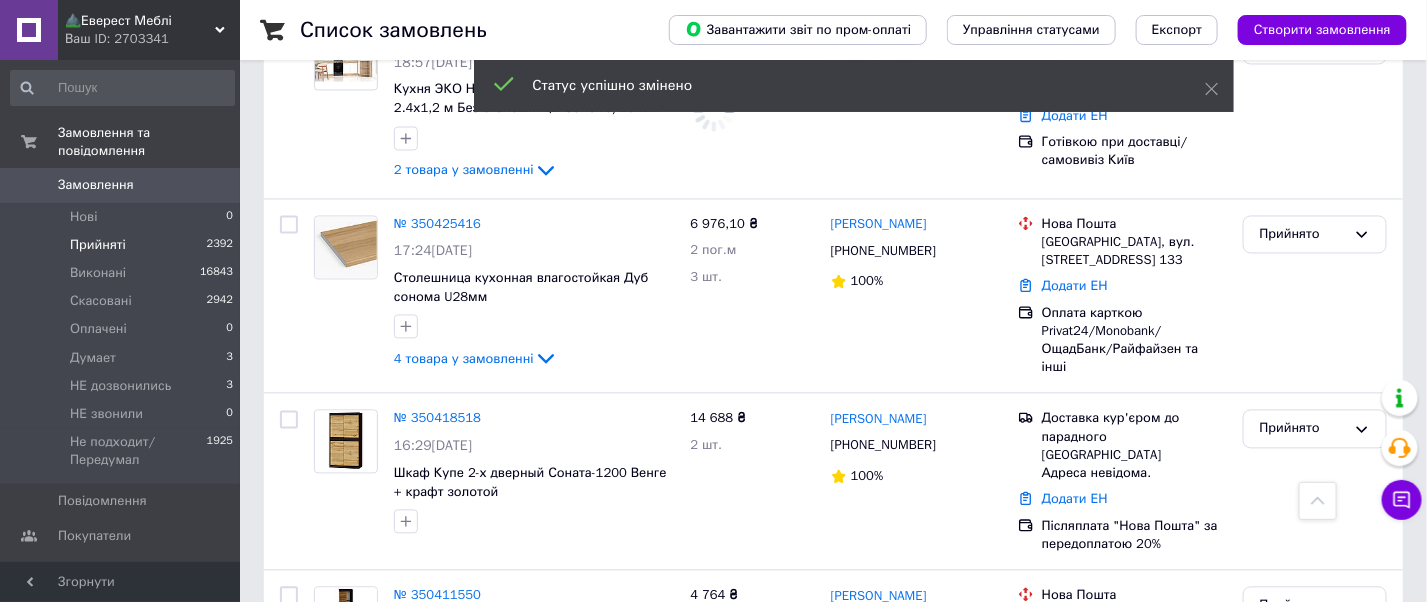 scroll, scrollTop: 6730, scrollLeft: 0, axis: vertical 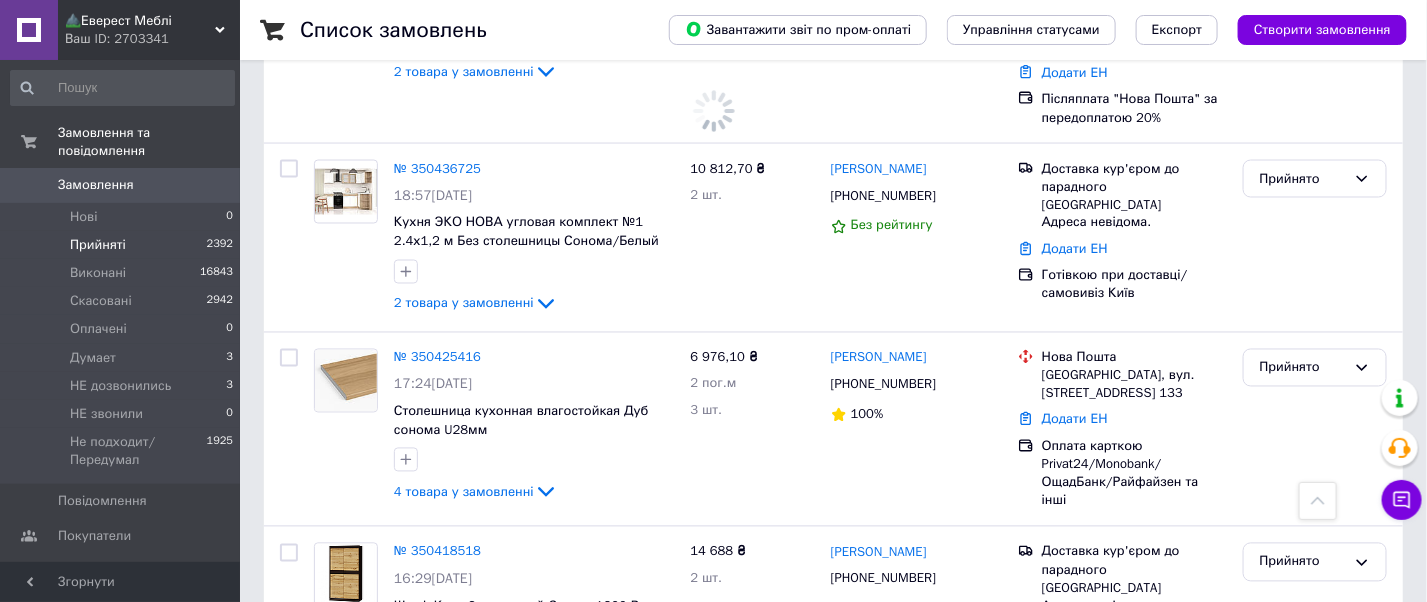 click 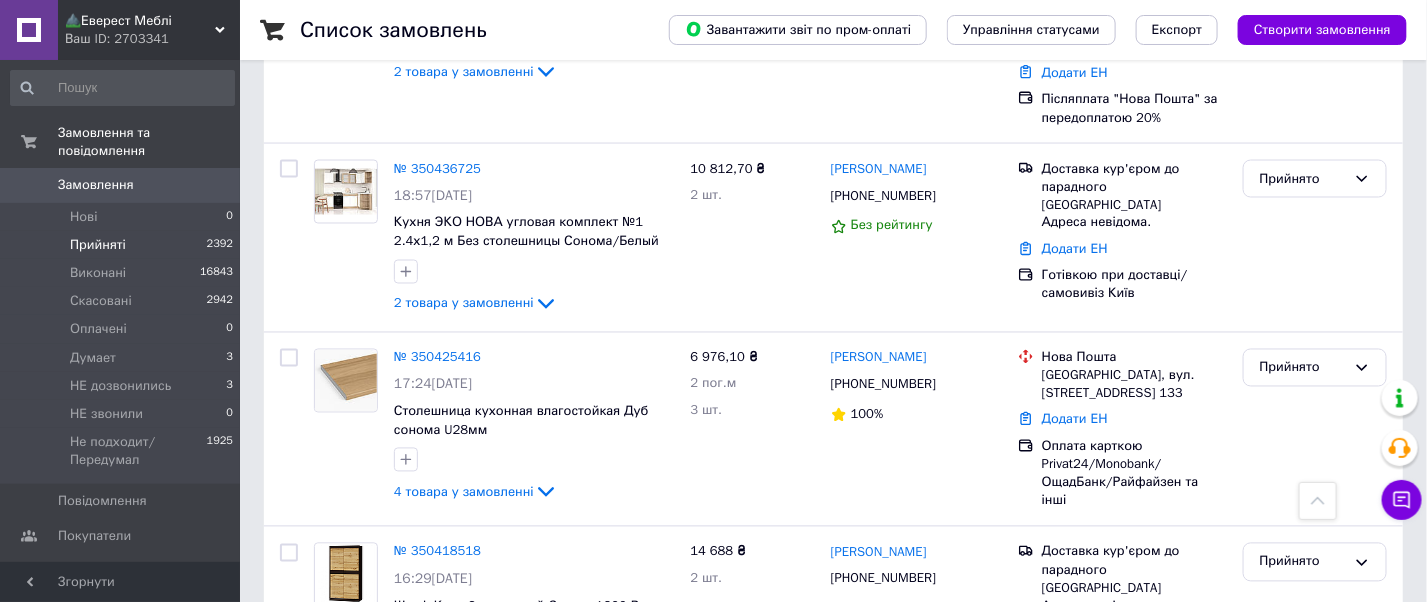 scroll, scrollTop: 6596, scrollLeft: 0, axis: vertical 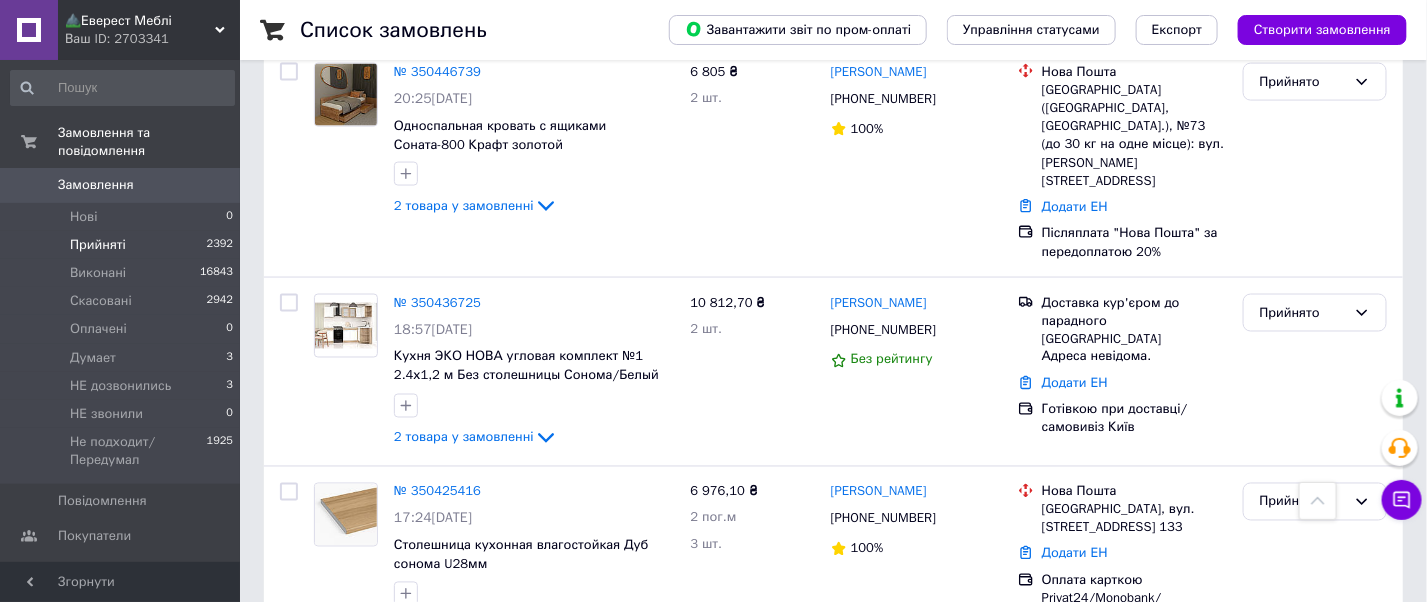 click 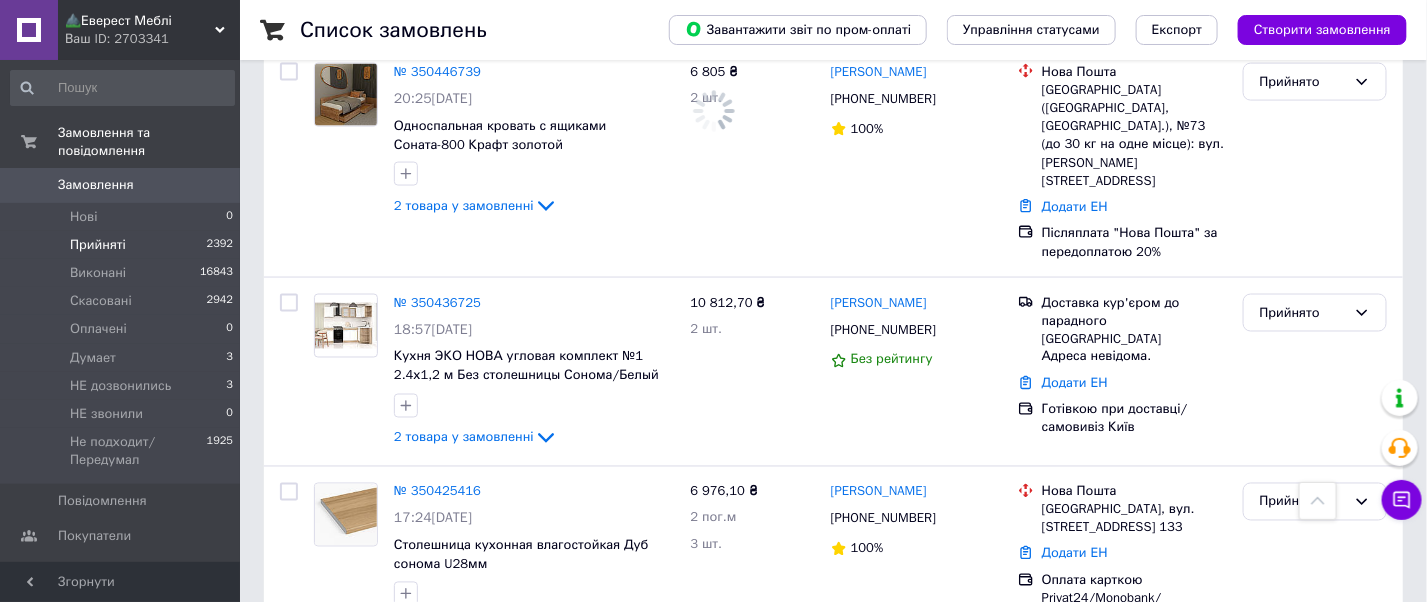 scroll, scrollTop: 6463, scrollLeft: 0, axis: vertical 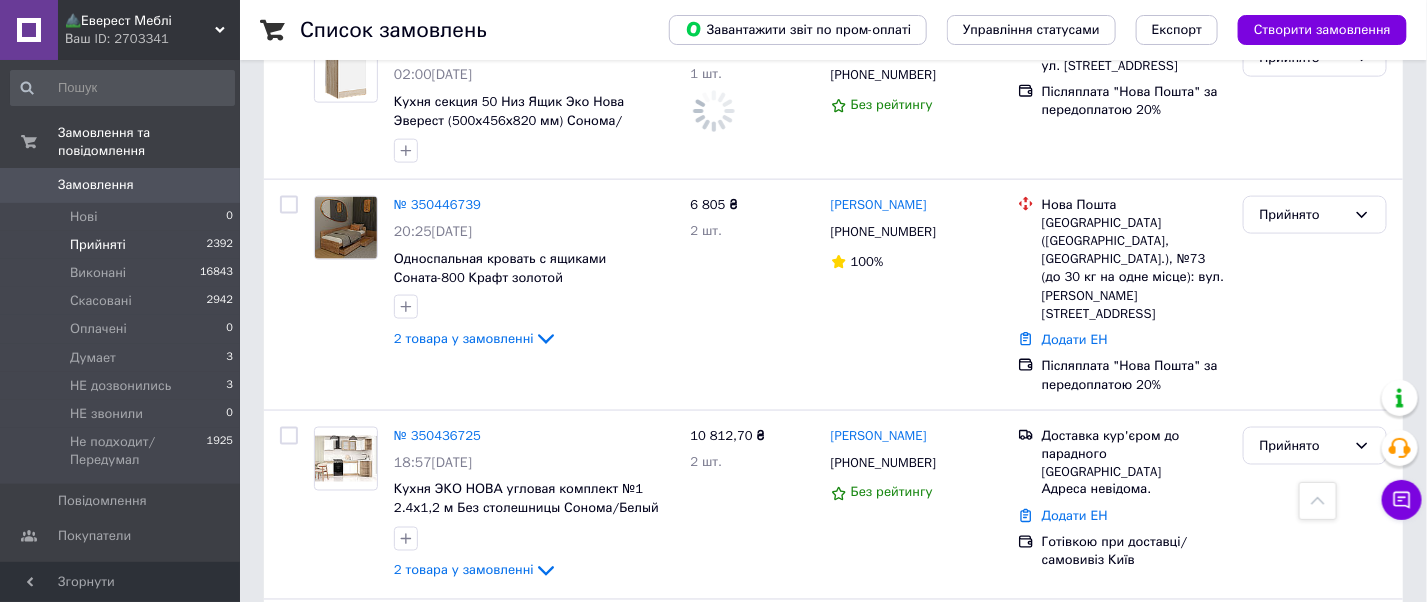 click 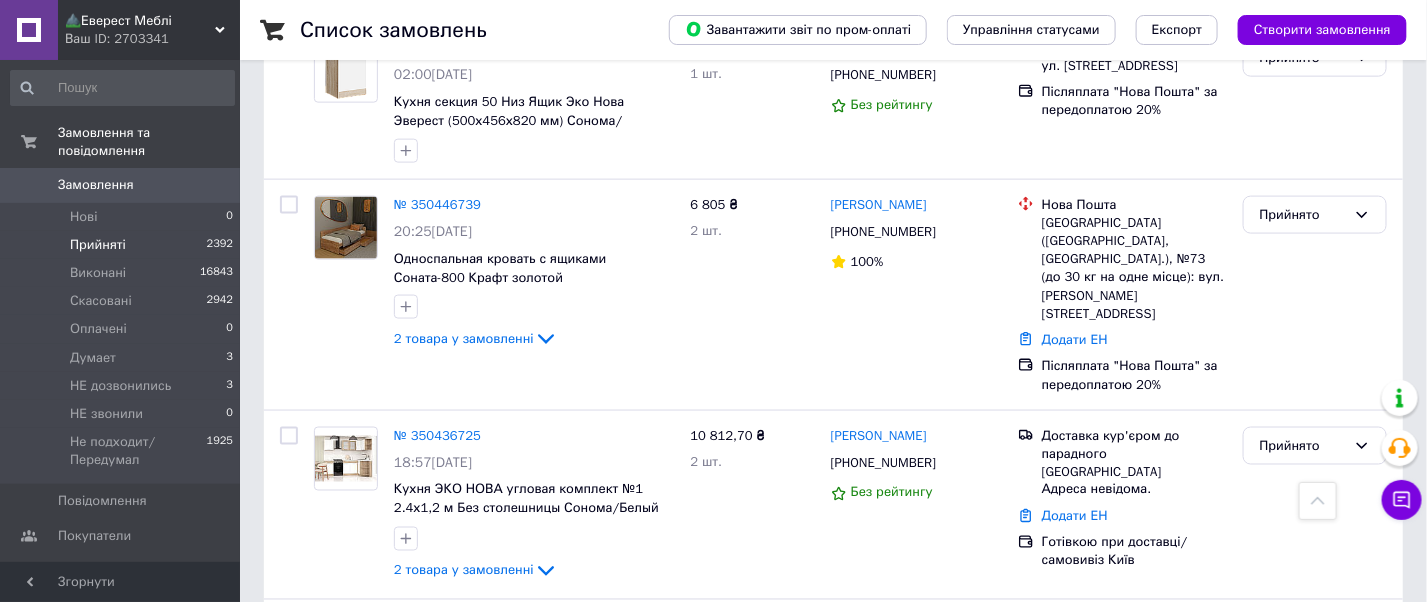 scroll, scrollTop: 6330, scrollLeft: 0, axis: vertical 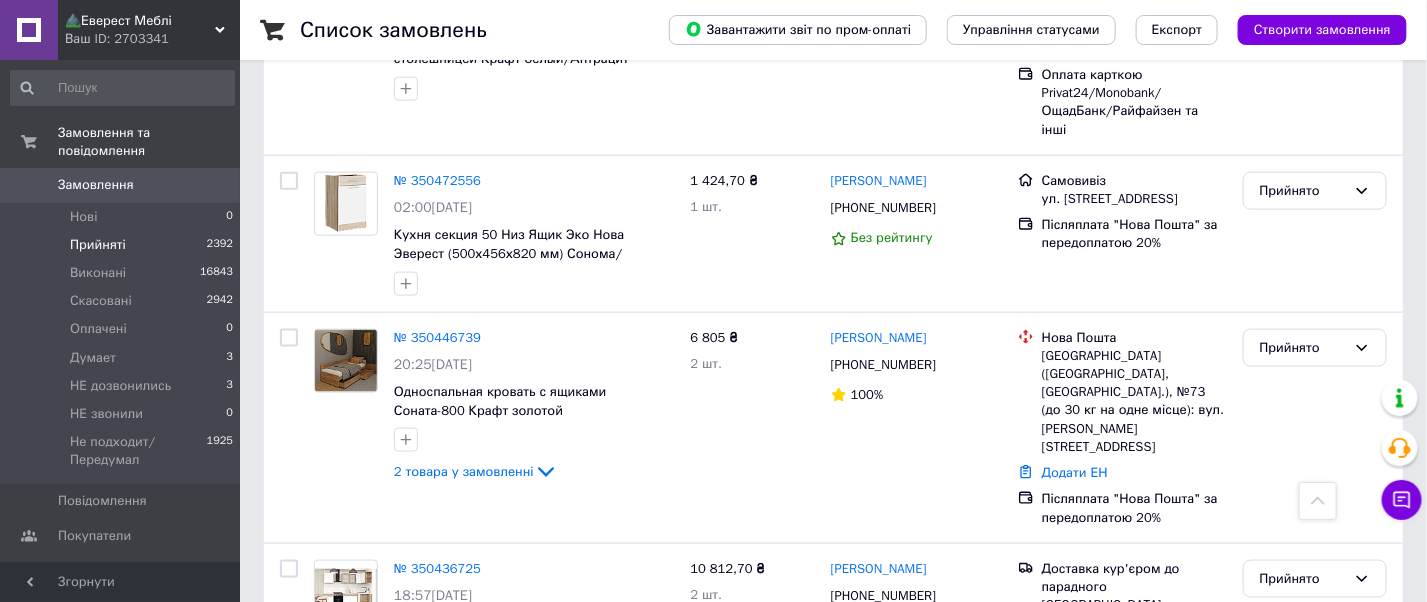 click 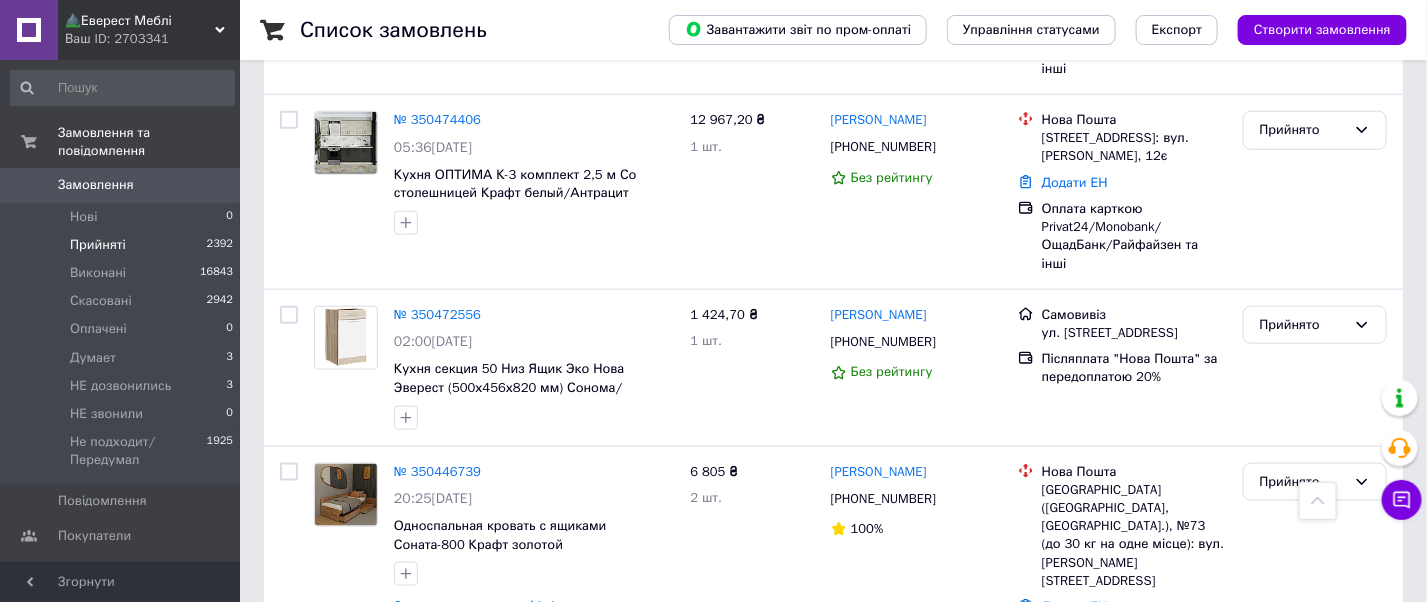 scroll, scrollTop: 6063, scrollLeft: 0, axis: vertical 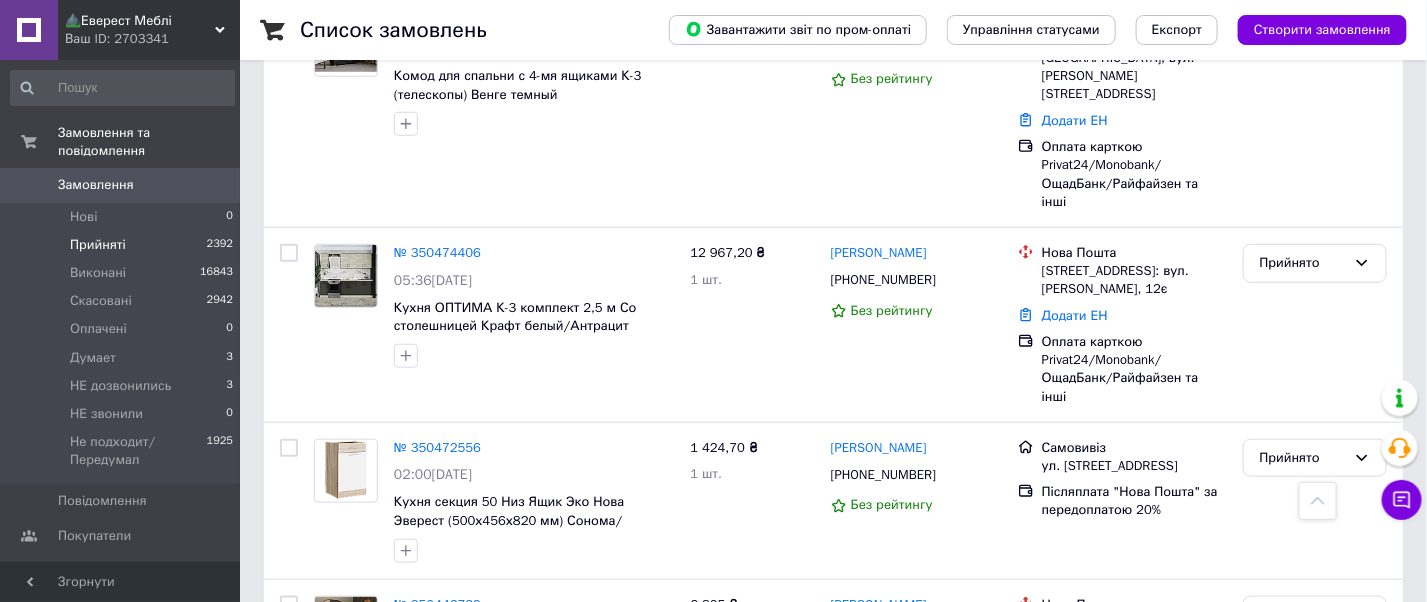 click 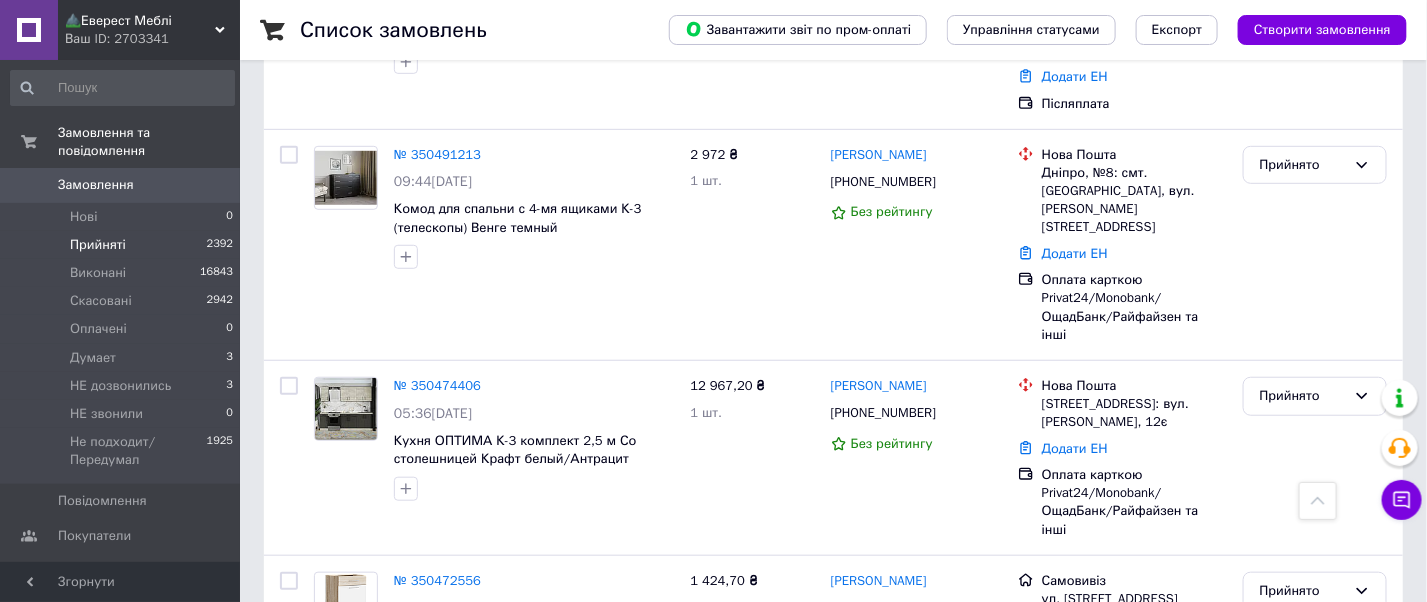 click 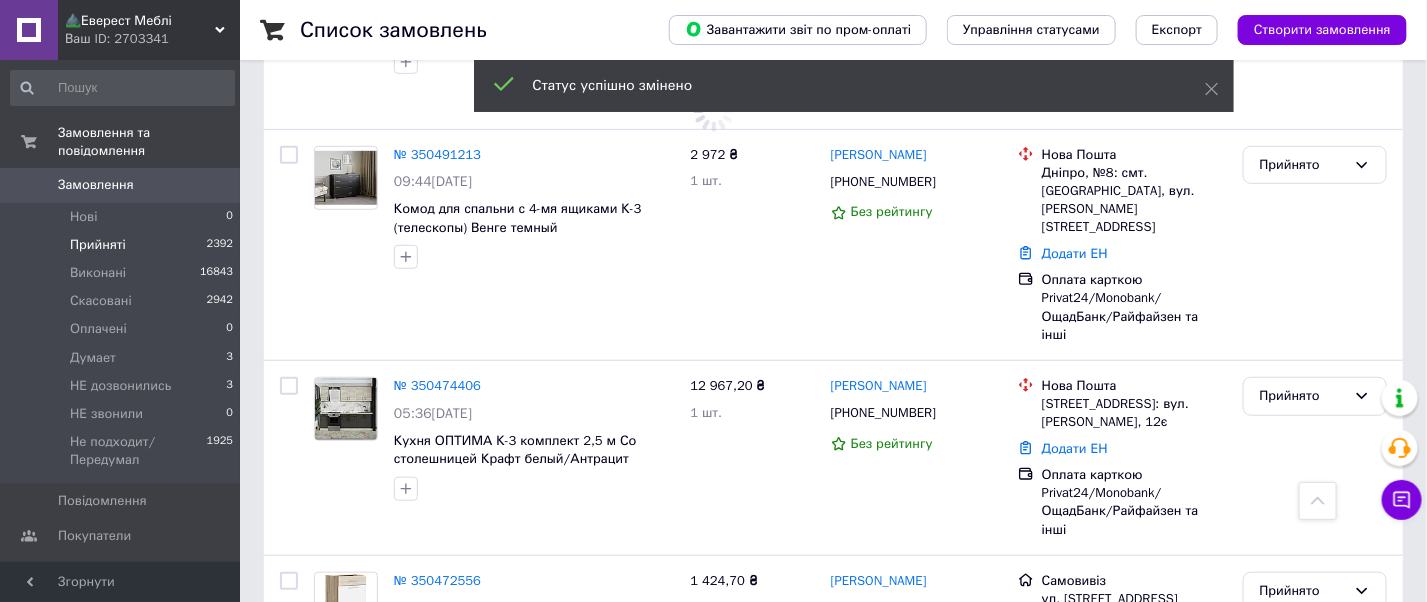 scroll, scrollTop: 5796, scrollLeft: 0, axis: vertical 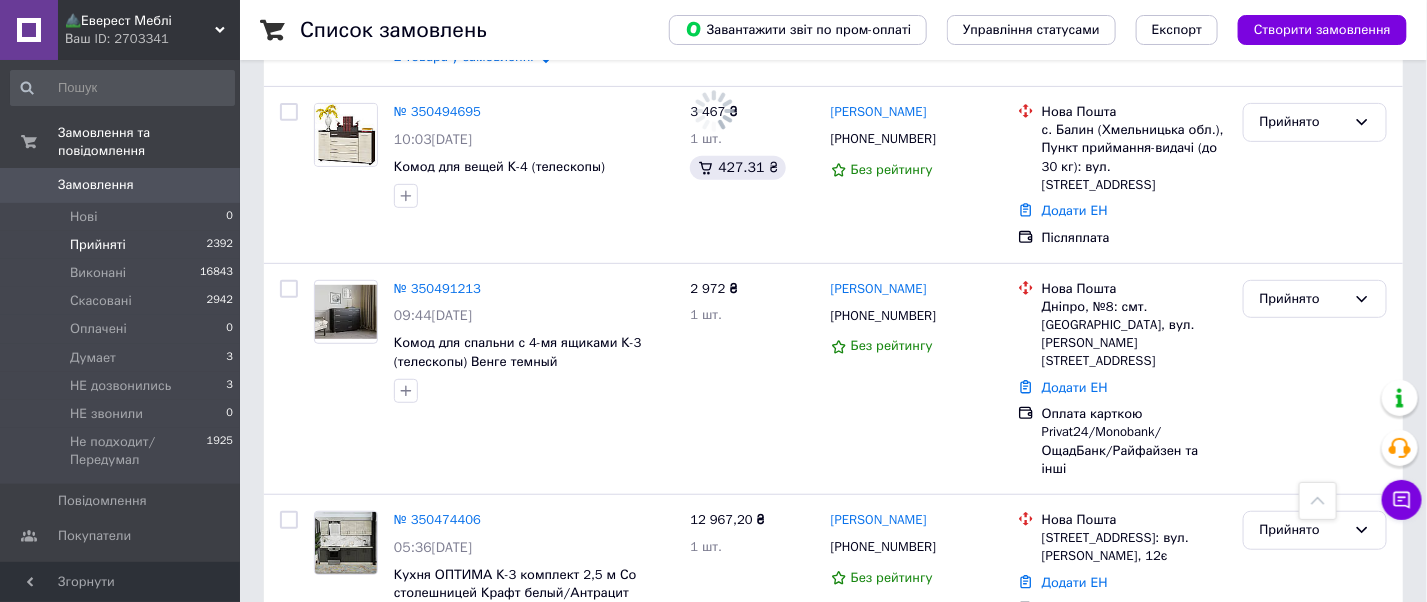 click 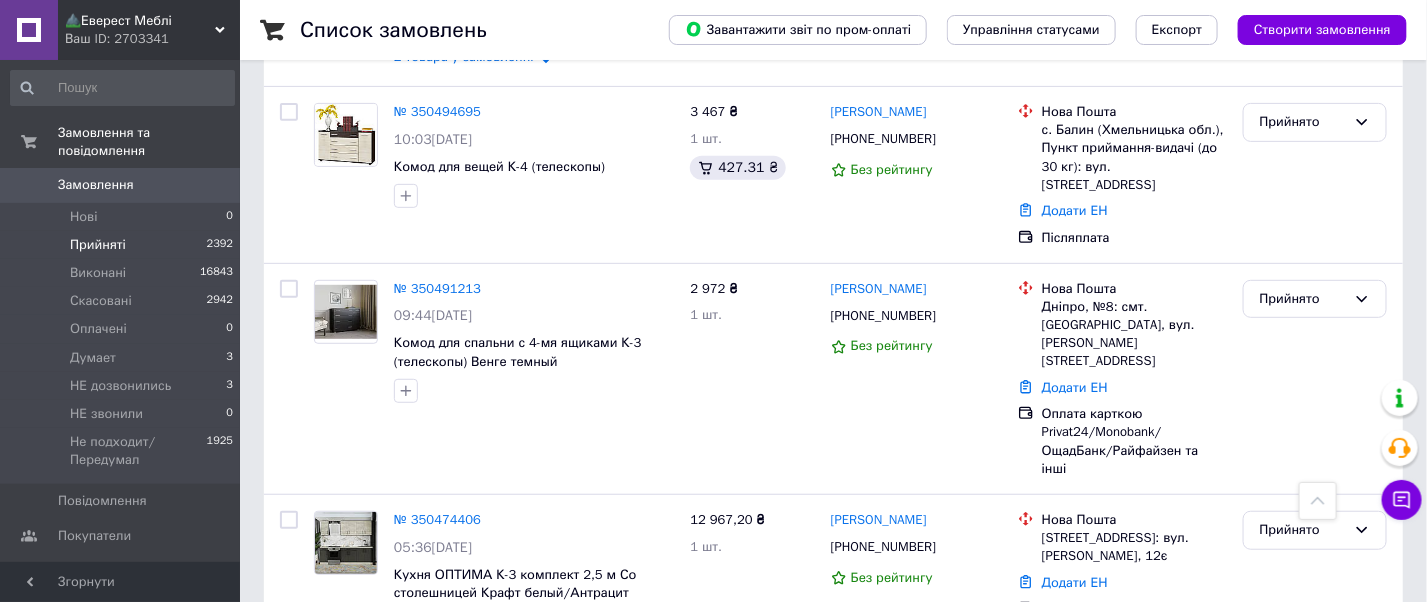 scroll, scrollTop: 5663, scrollLeft: 0, axis: vertical 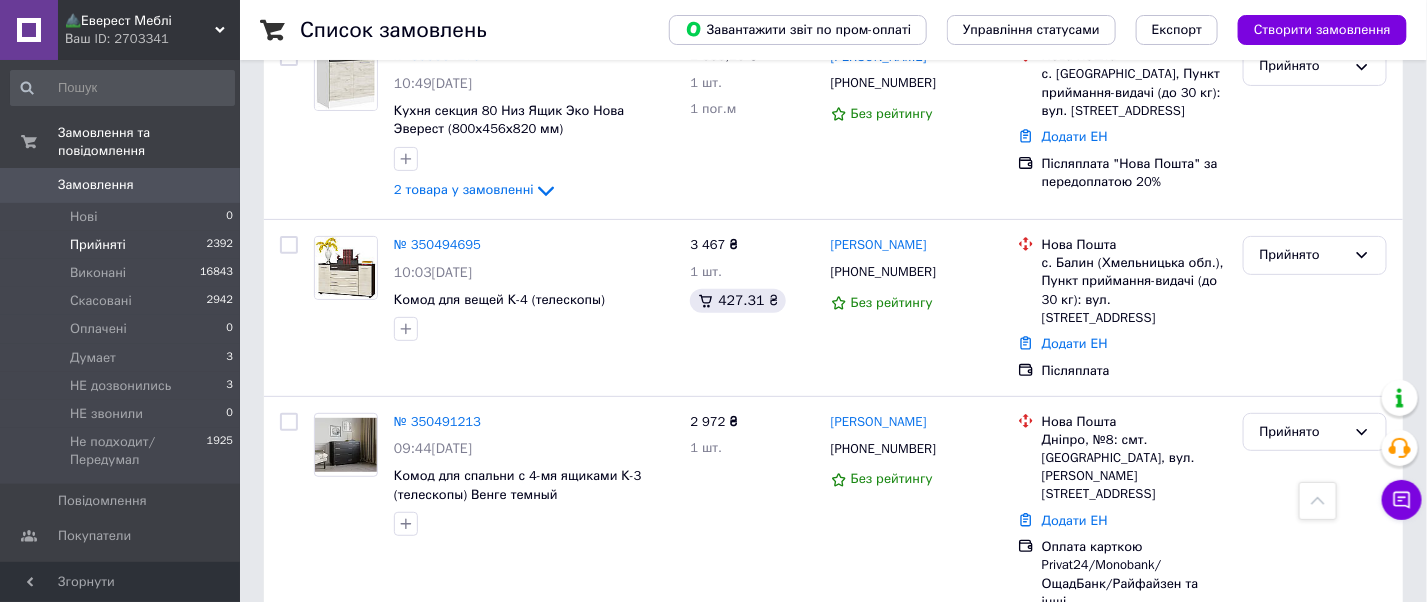 click 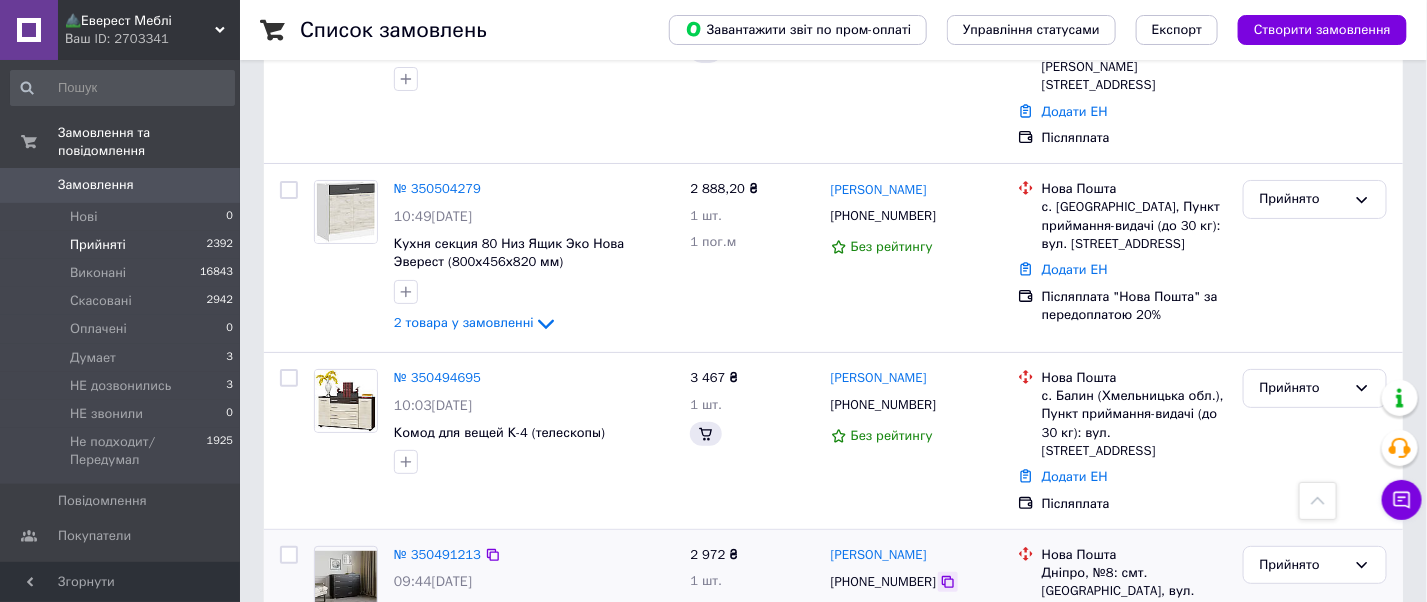 scroll, scrollTop: 5396, scrollLeft: 0, axis: vertical 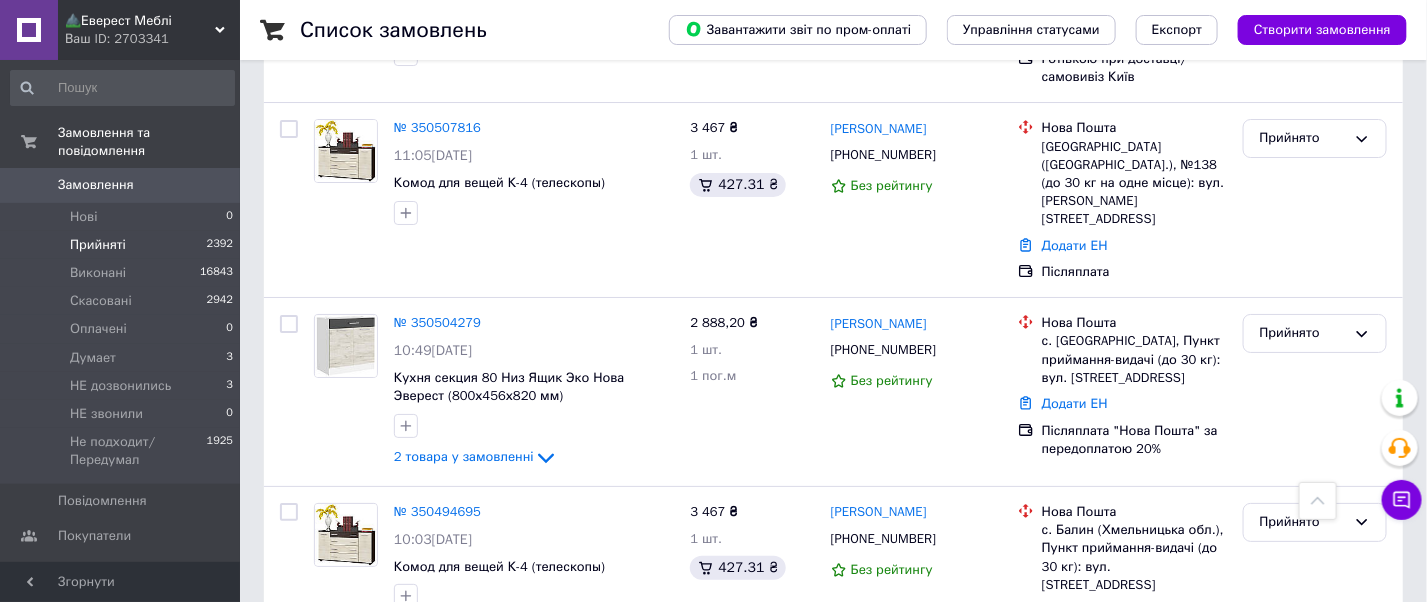 click 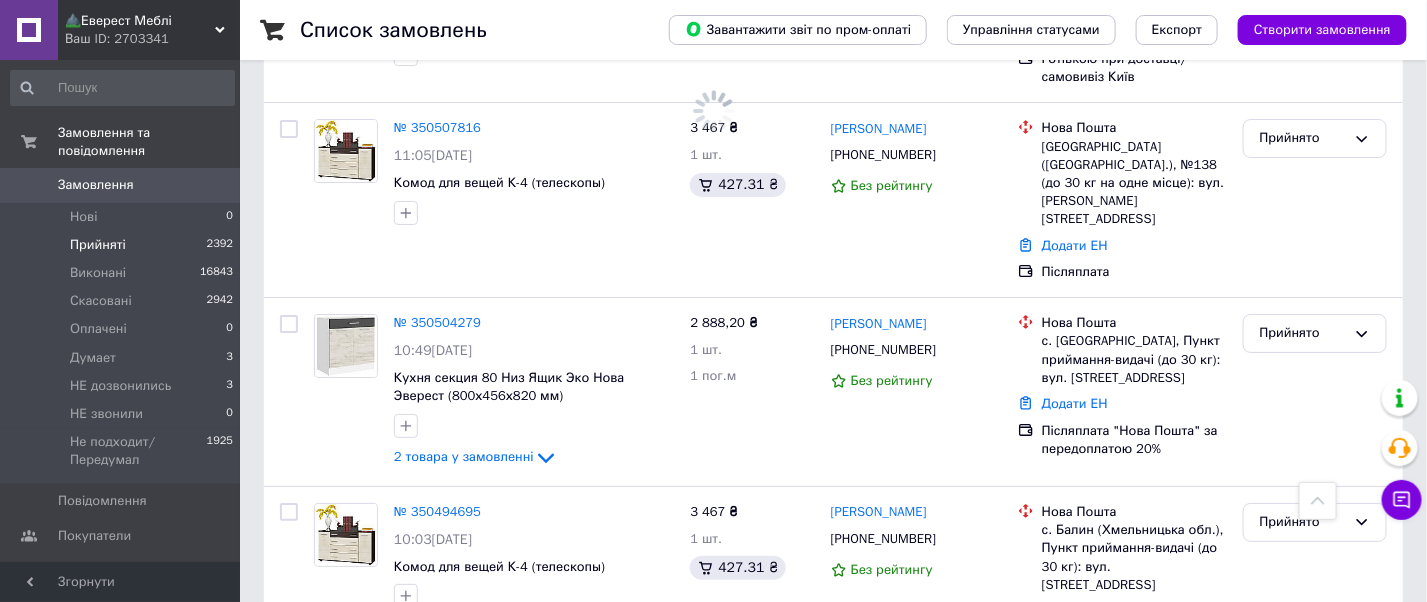 scroll, scrollTop: 5263, scrollLeft: 0, axis: vertical 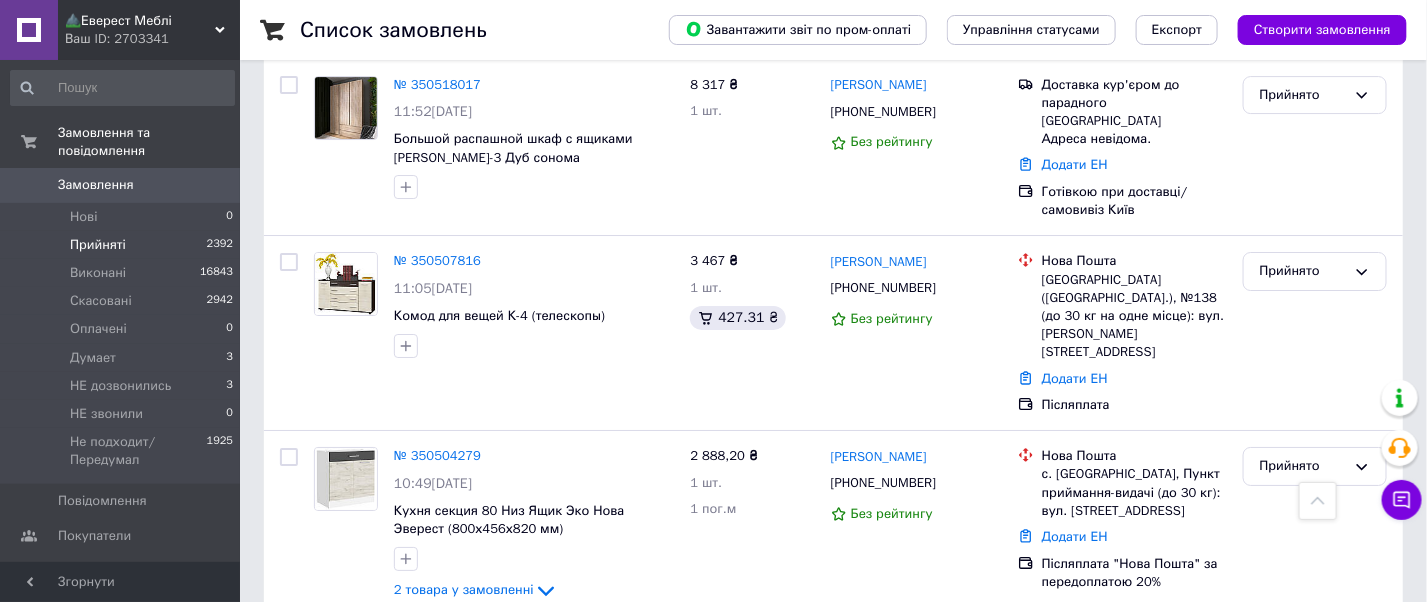click 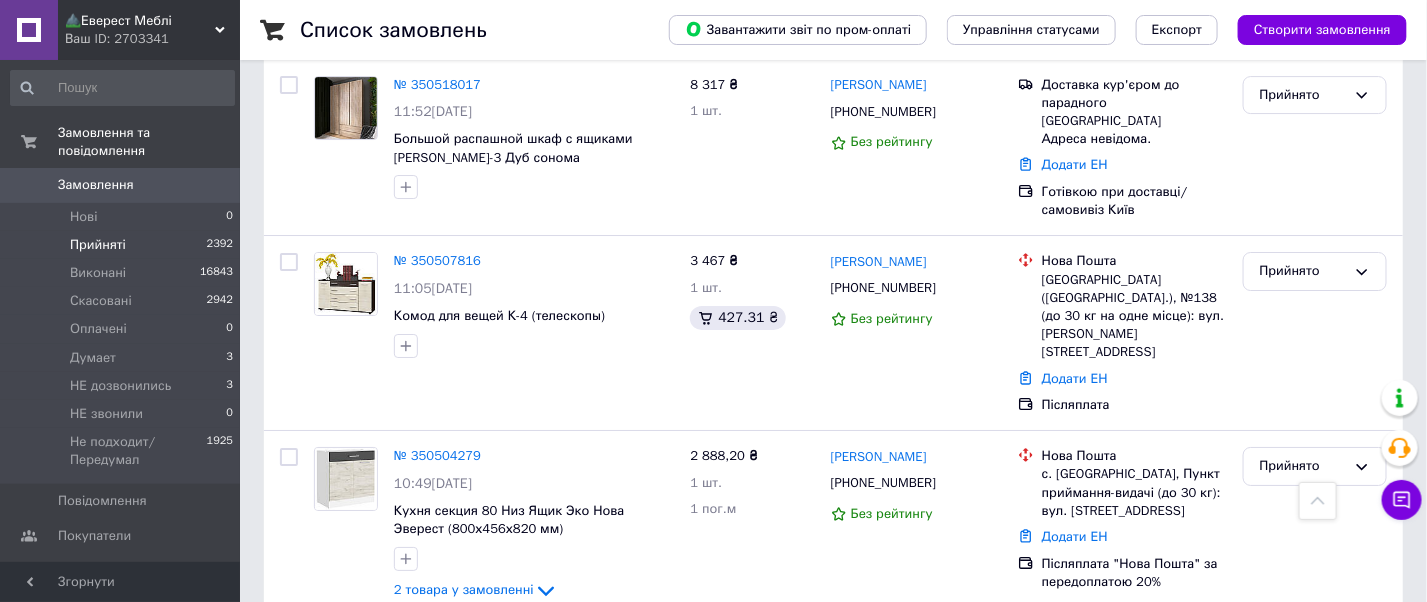 click on "Прийнято" at bounding box center (1303, 655) 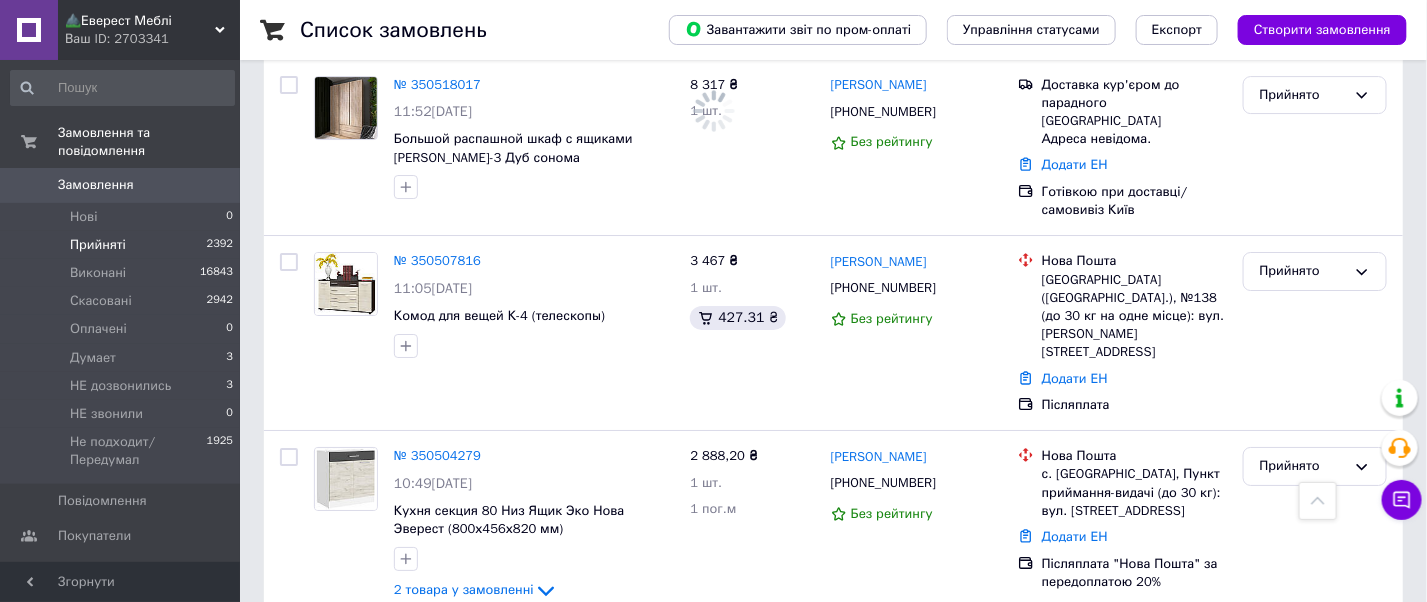 scroll, scrollTop: 5130, scrollLeft: 0, axis: vertical 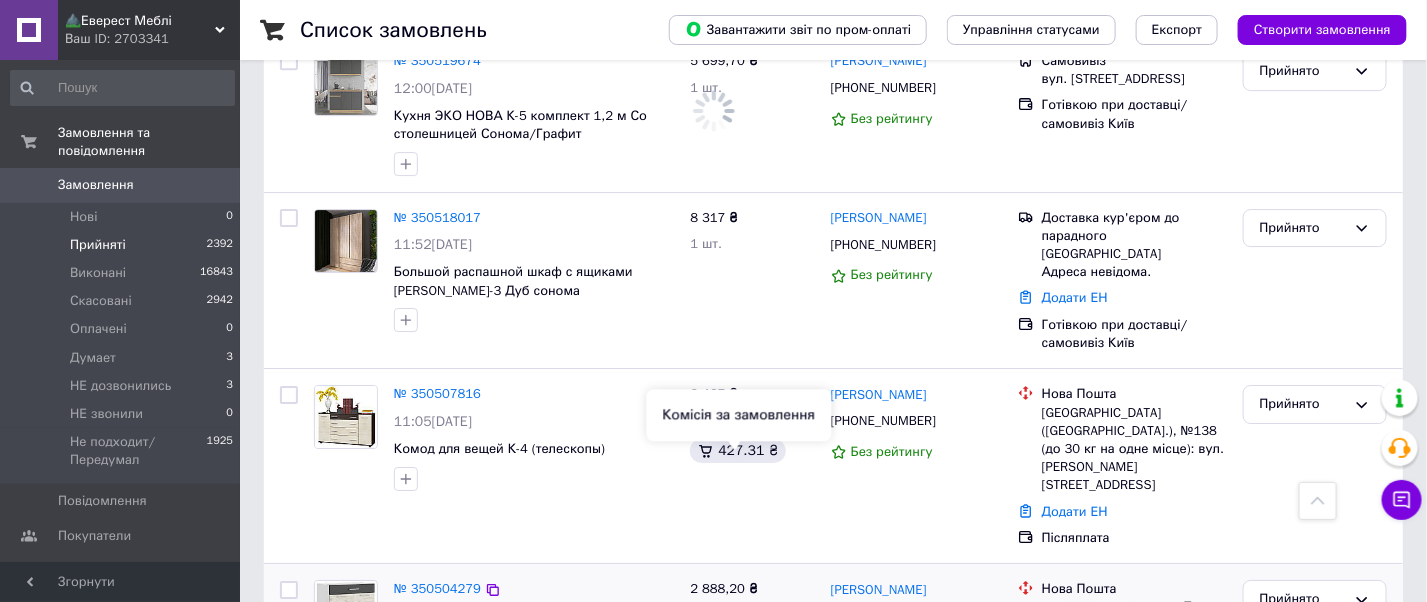 click at bounding box center (948, 617) 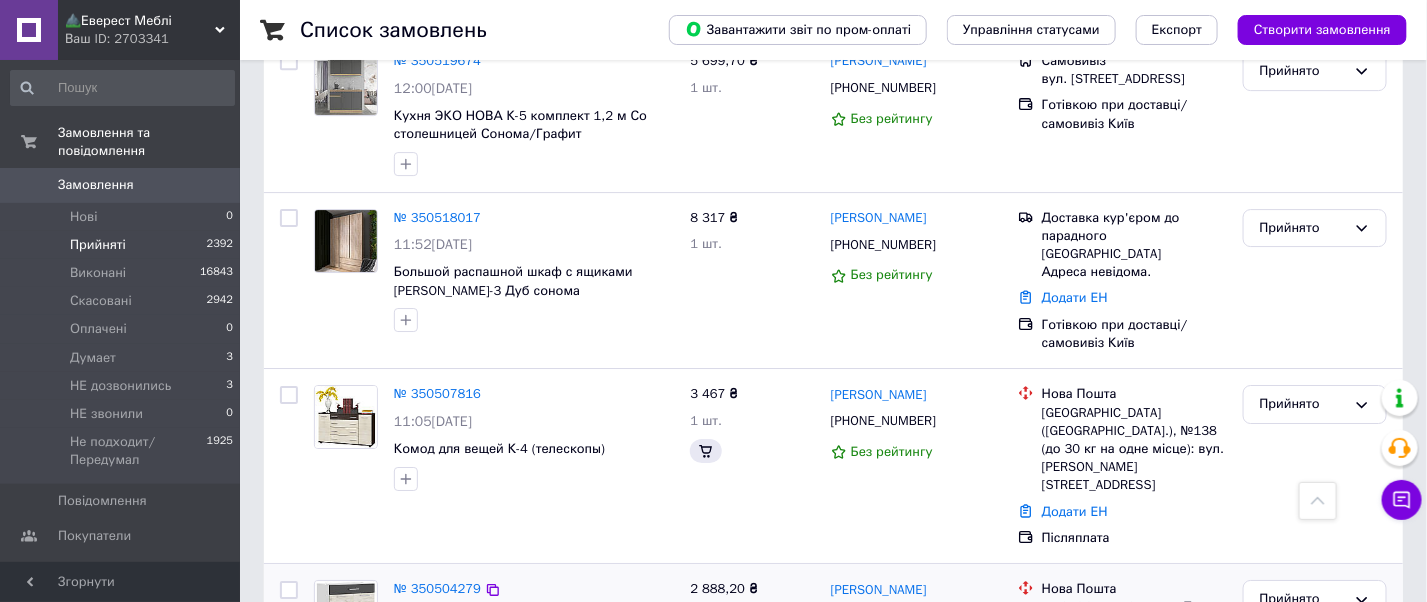 scroll, scrollTop: 4996, scrollLeft: 0, axis: vertical 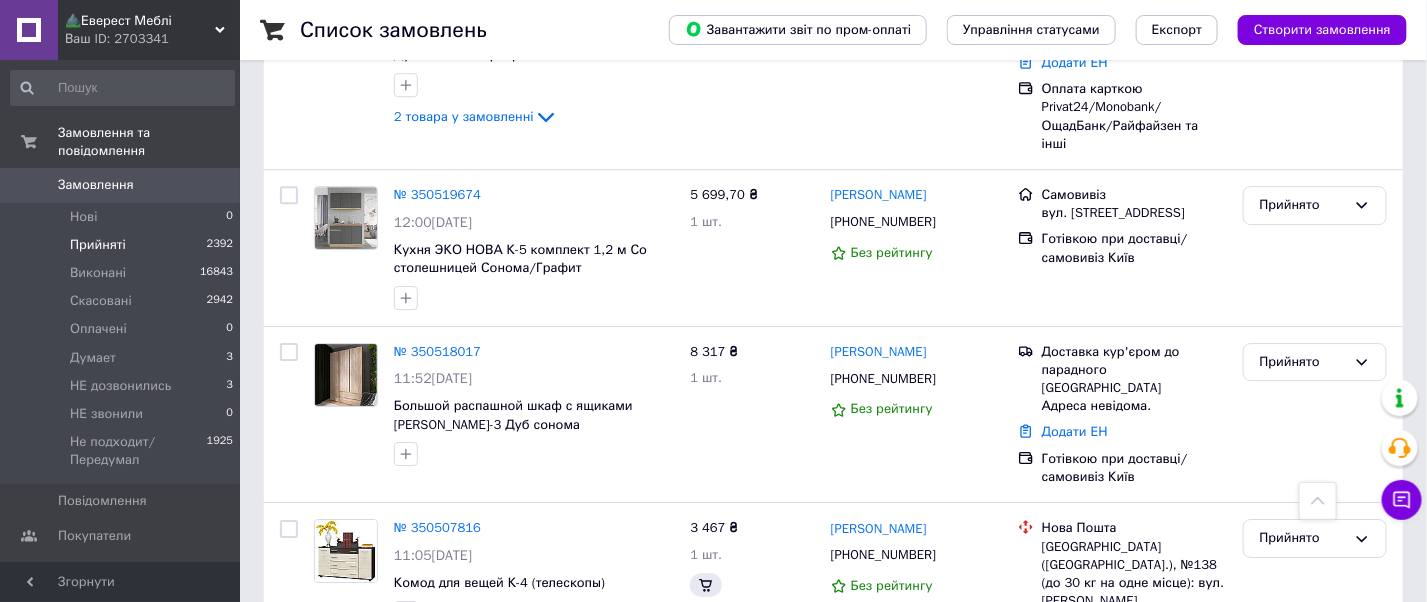 click 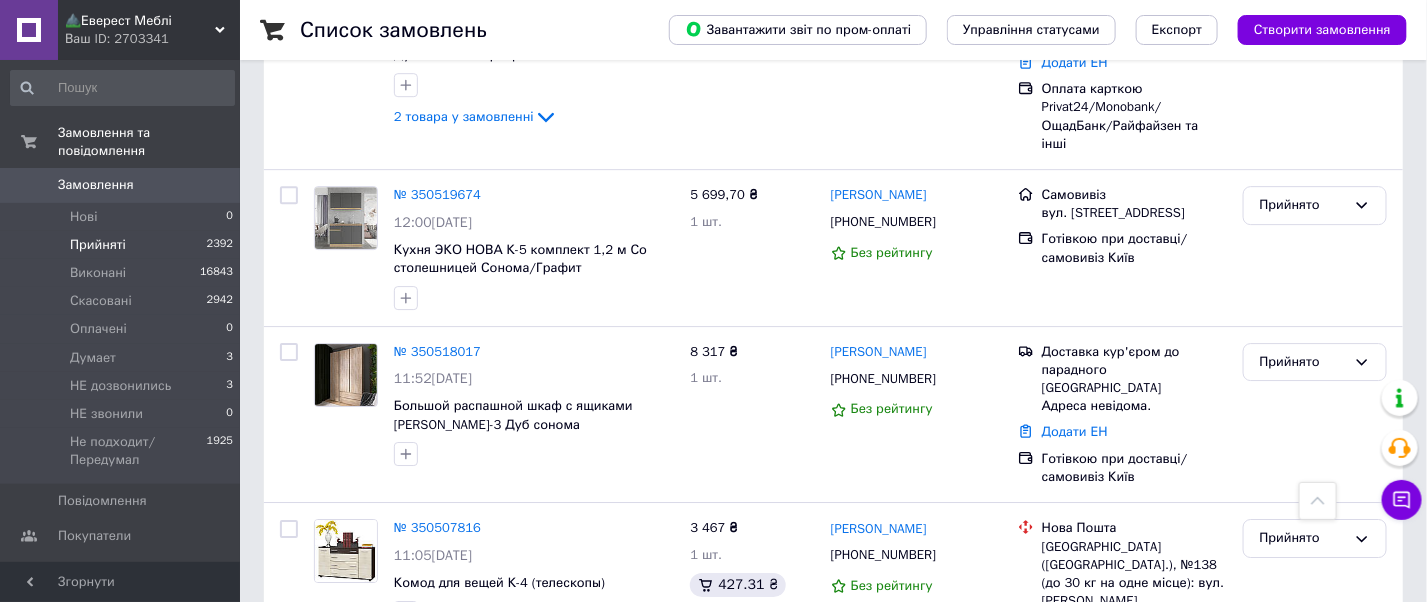 click on "Прийнято" at bounding box center (1303, 733) 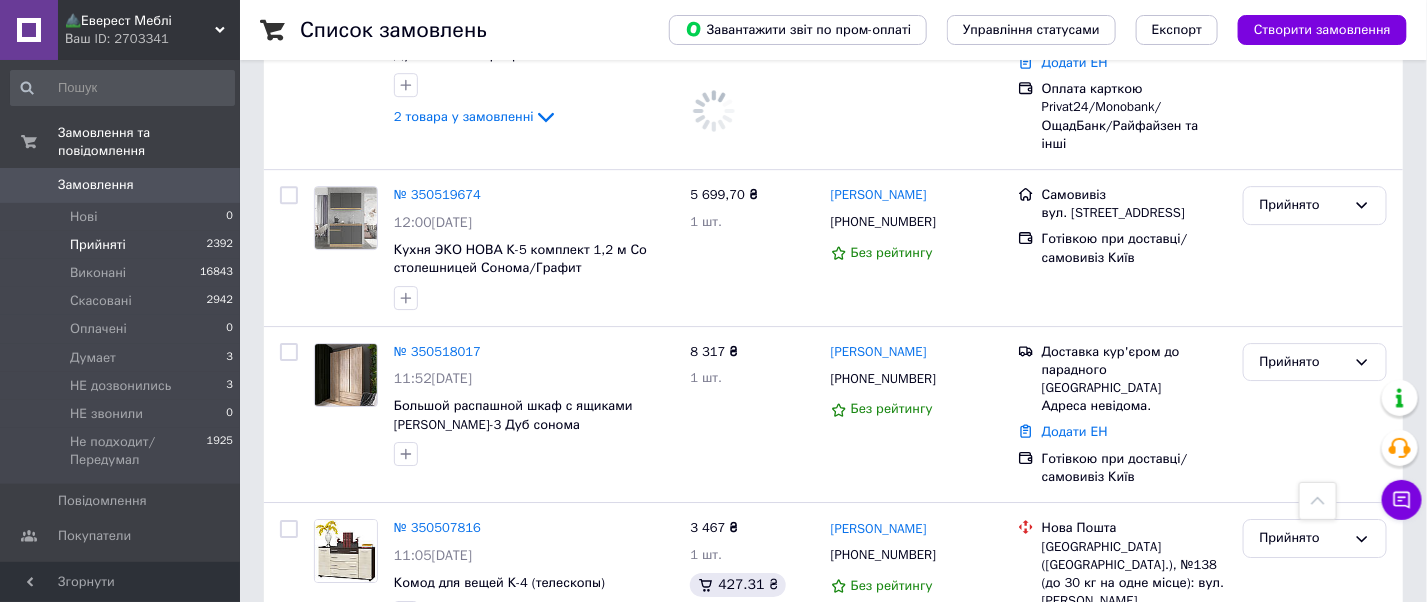 scroll, scrollTop: 4863, scrollLeft: 0, axis: vertical 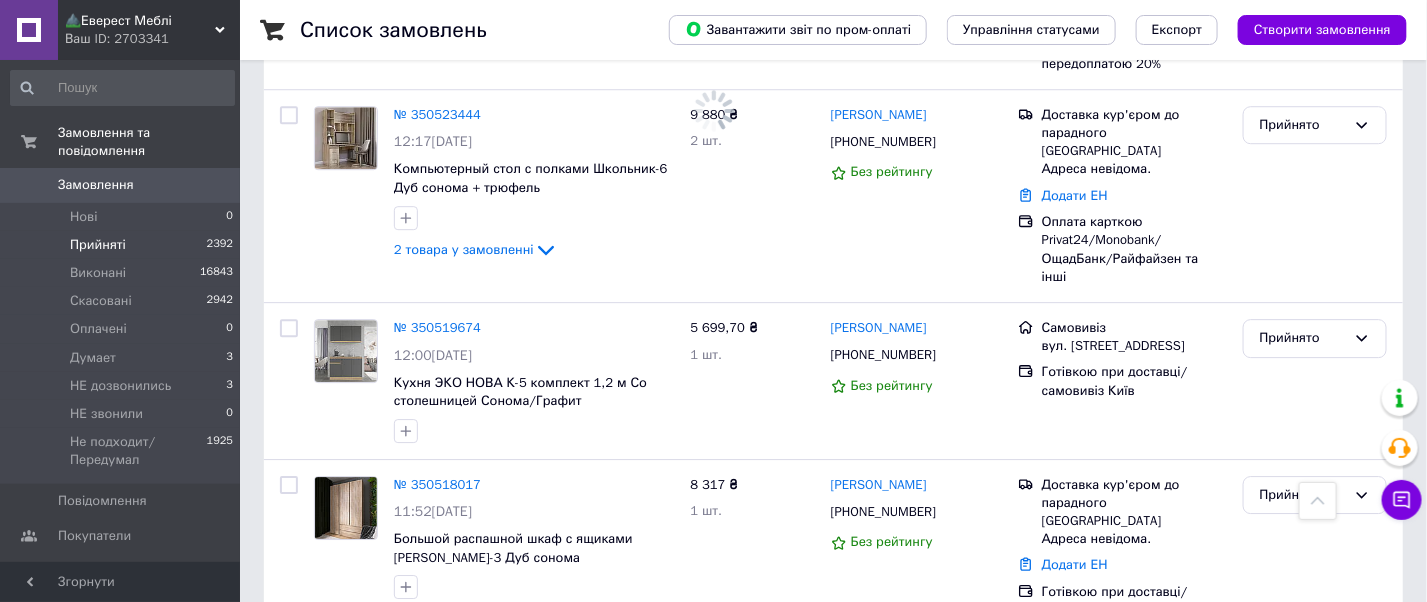 click 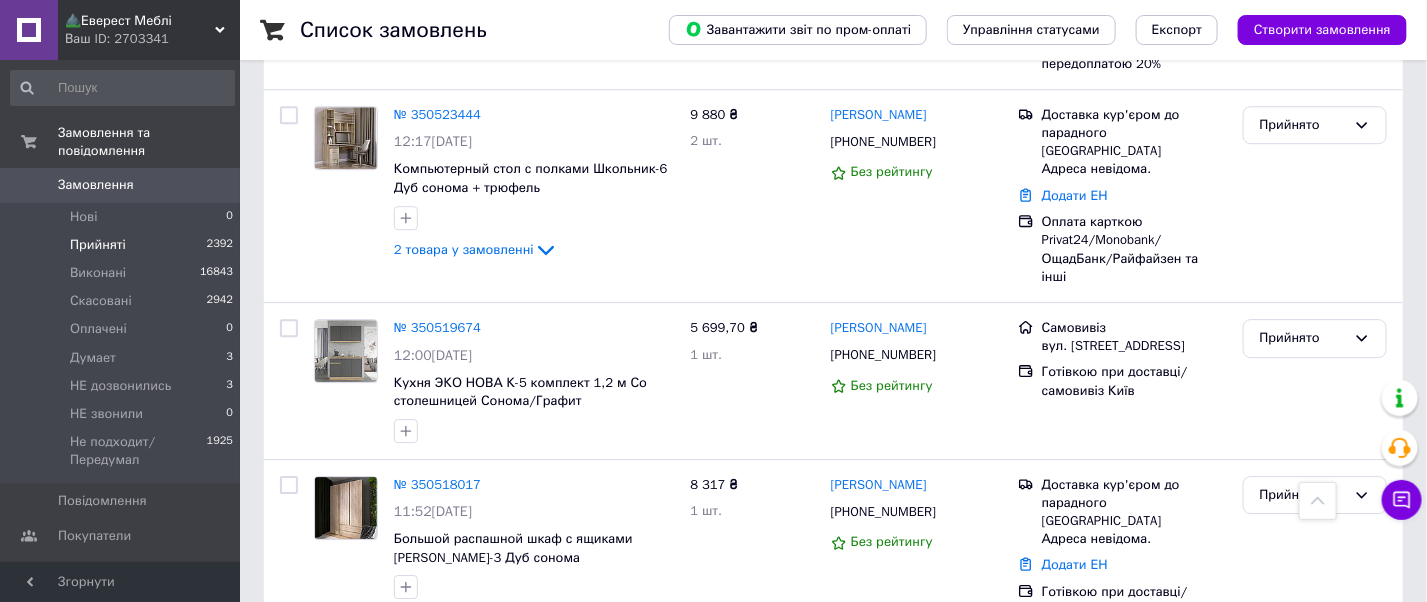 click on "Прийнято" at bounding box center (1303, 671) 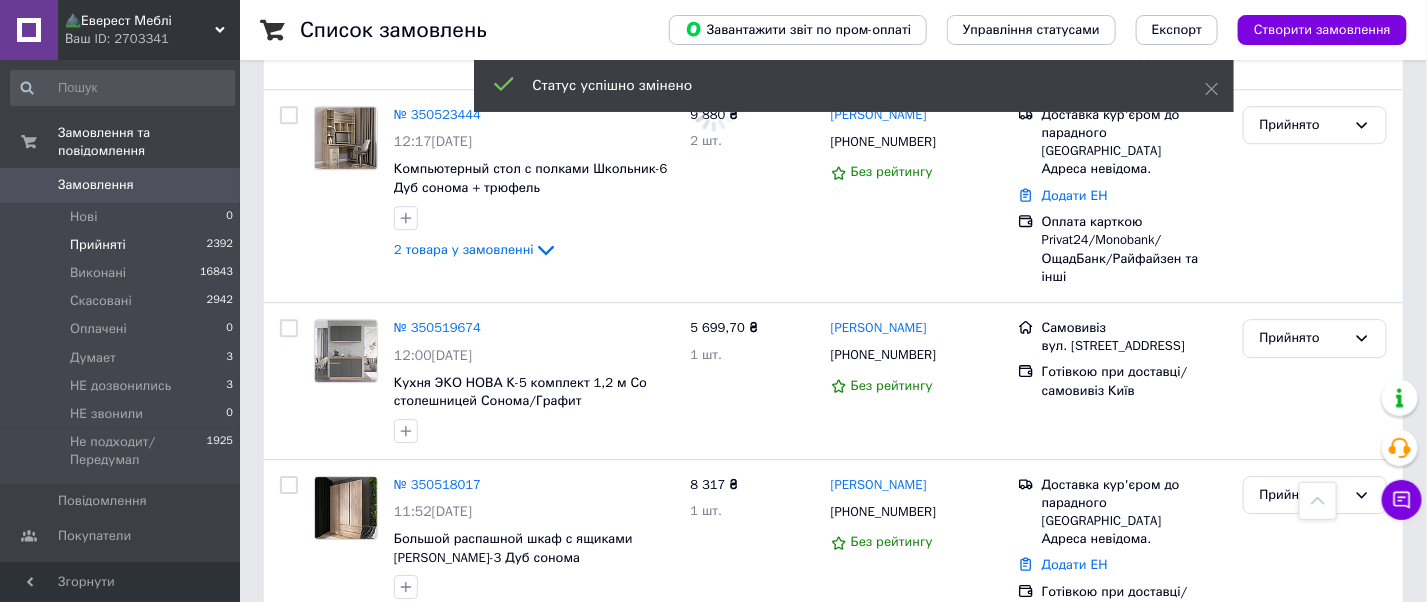 scroll, scrollTop: 4730, scrollLeft: 0, axis: vertical 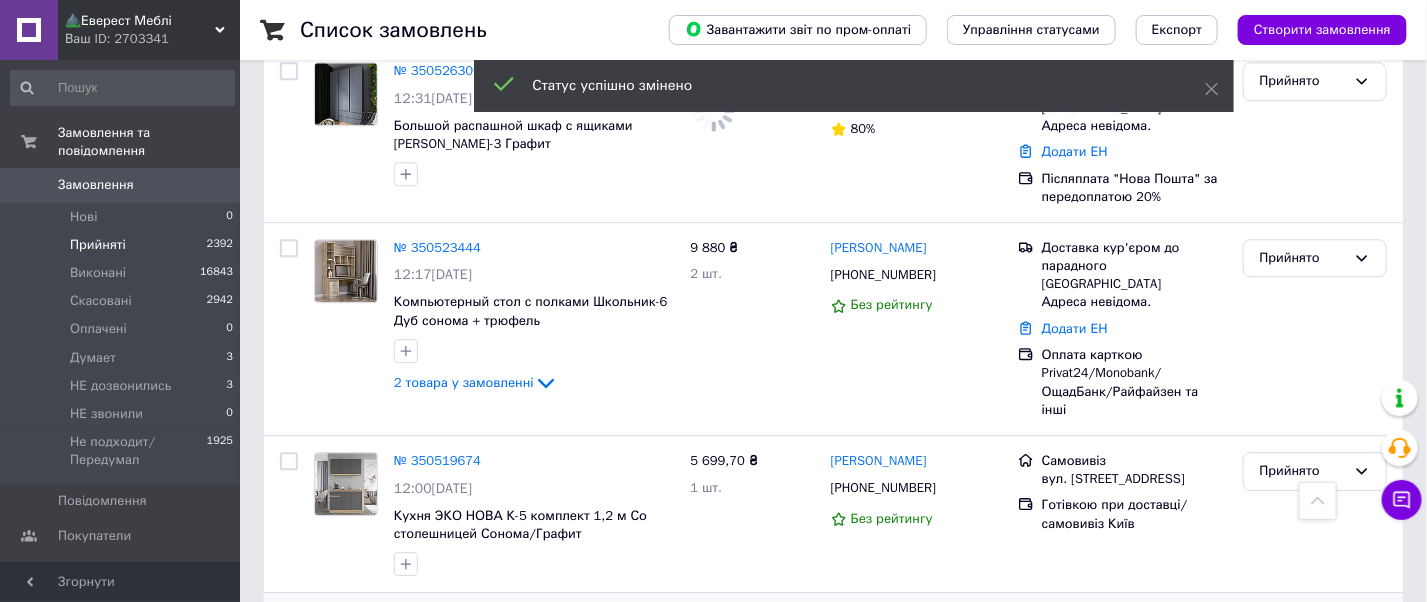 click 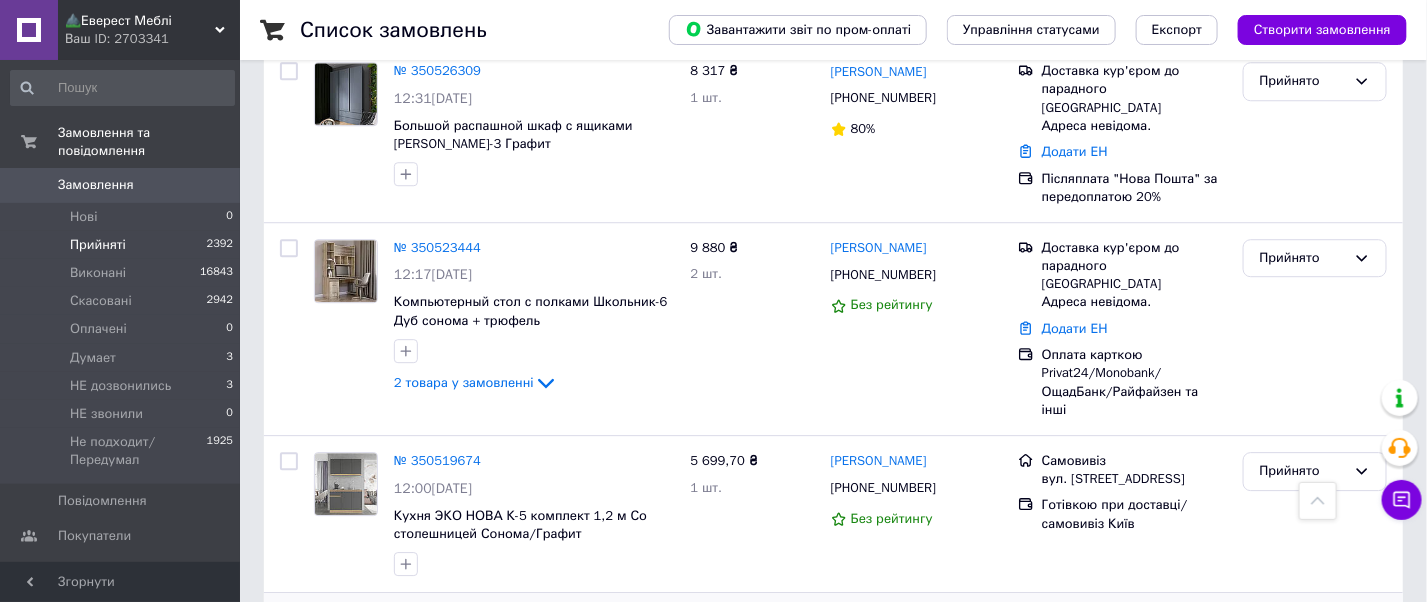 click on "Прийнято" at bounding box center [1303, 628] 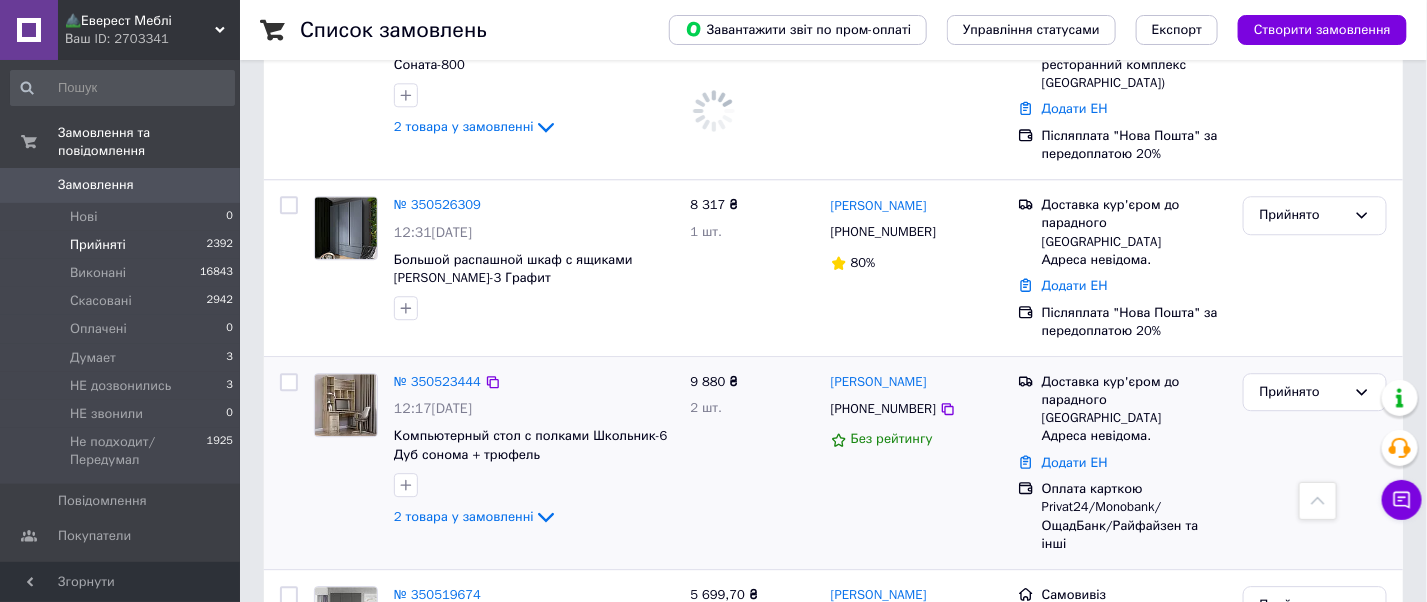 scroll, scrollTop: 4463, scrollLeft: 0, axis: vertical 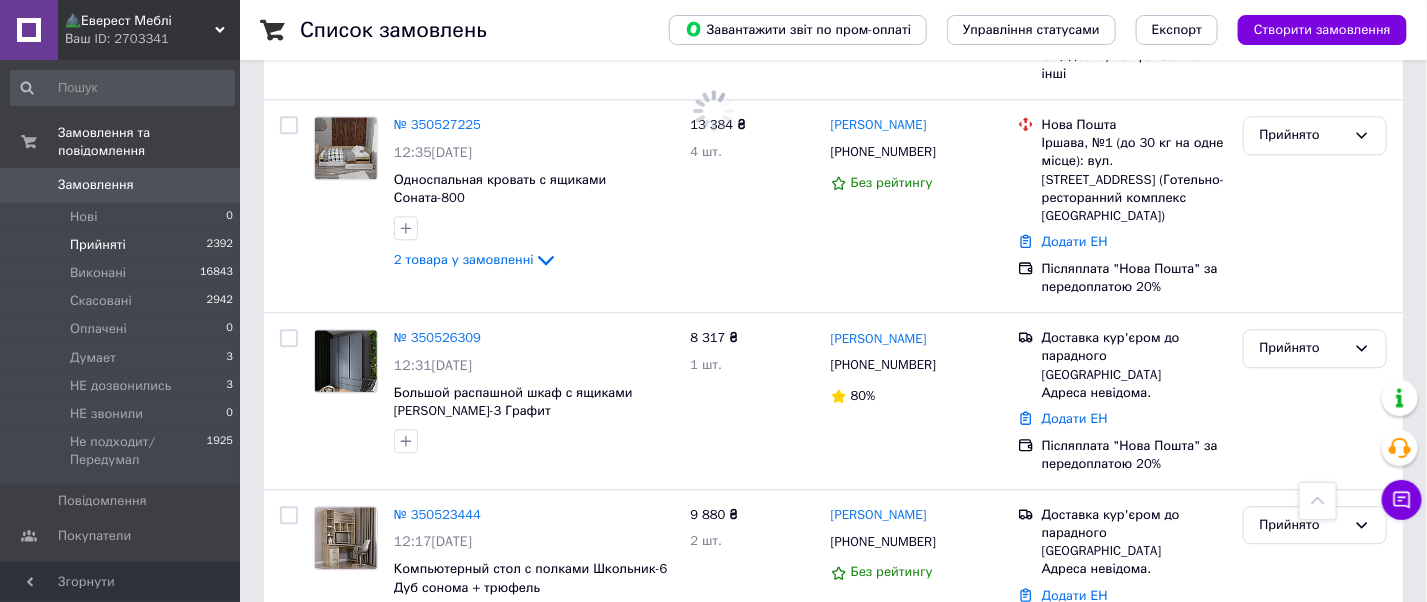 click 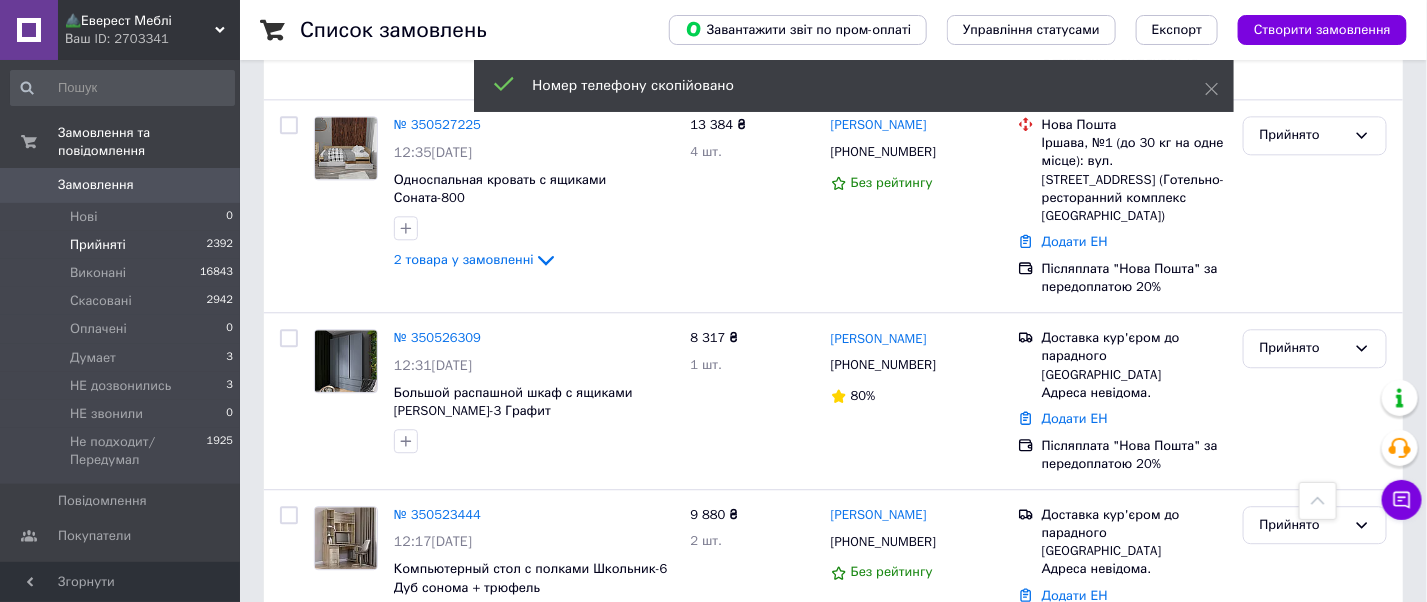 click 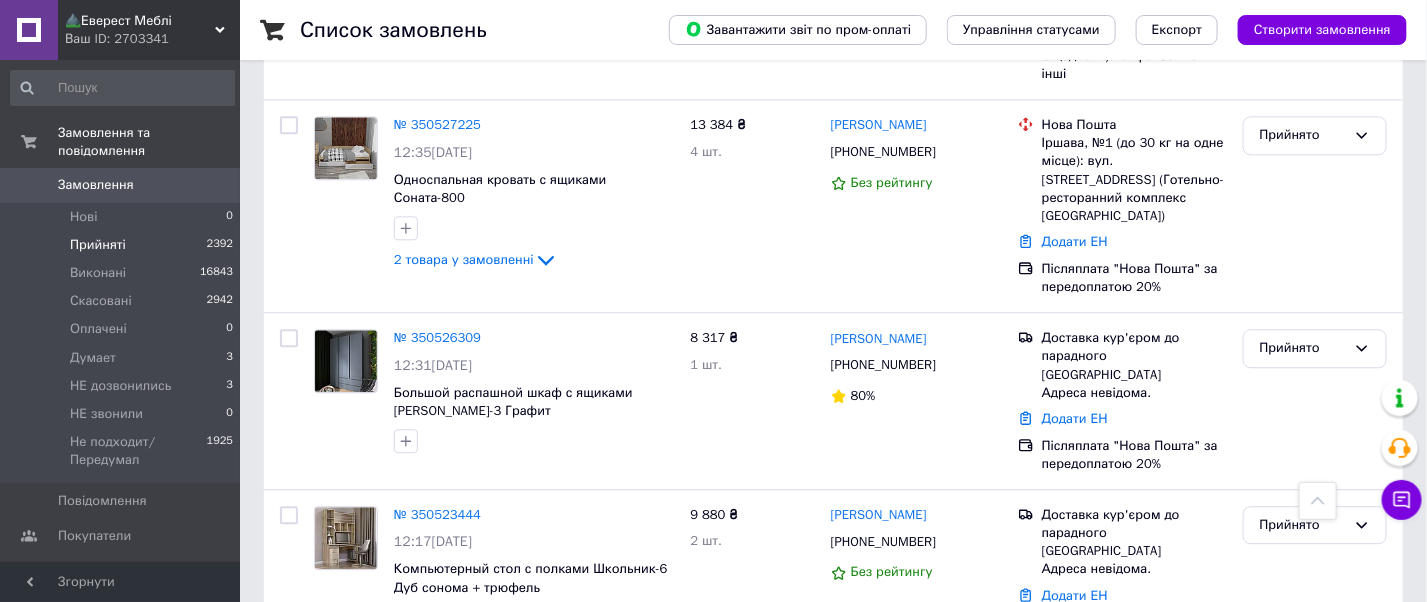 click on "Прийнято" at bounding box center (1303, 738) 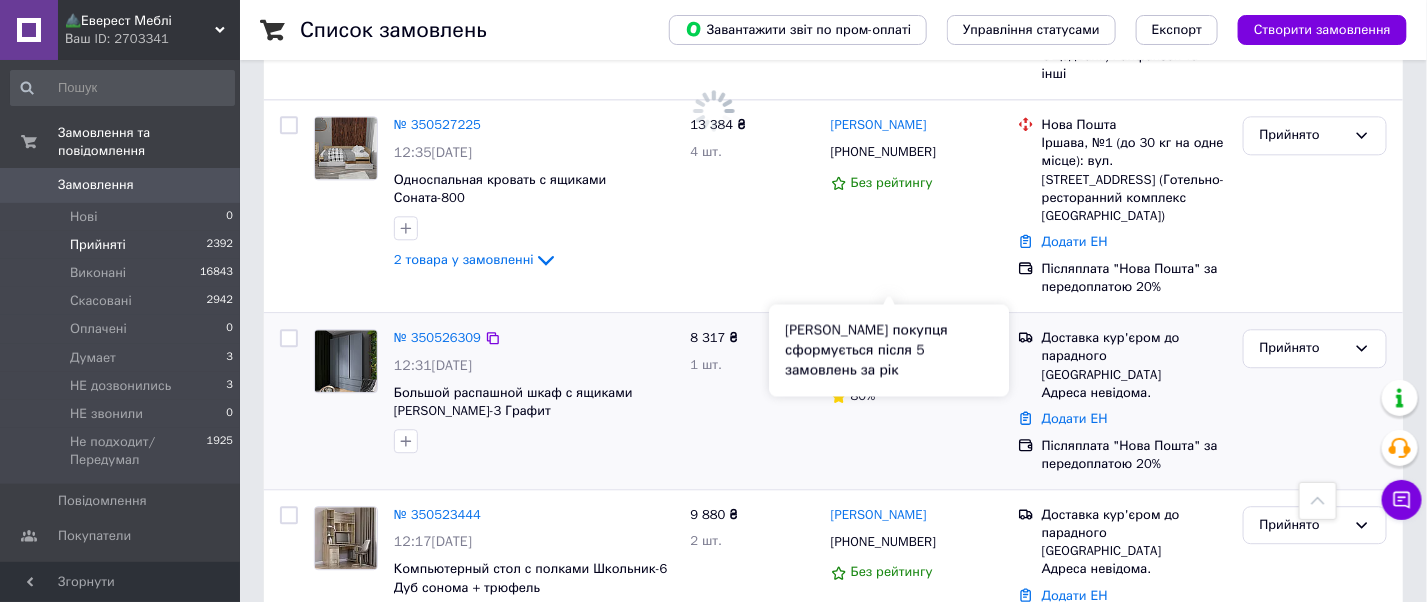 scroll, scrollTop: 4330, scrollLeft: 0, axis: vertical 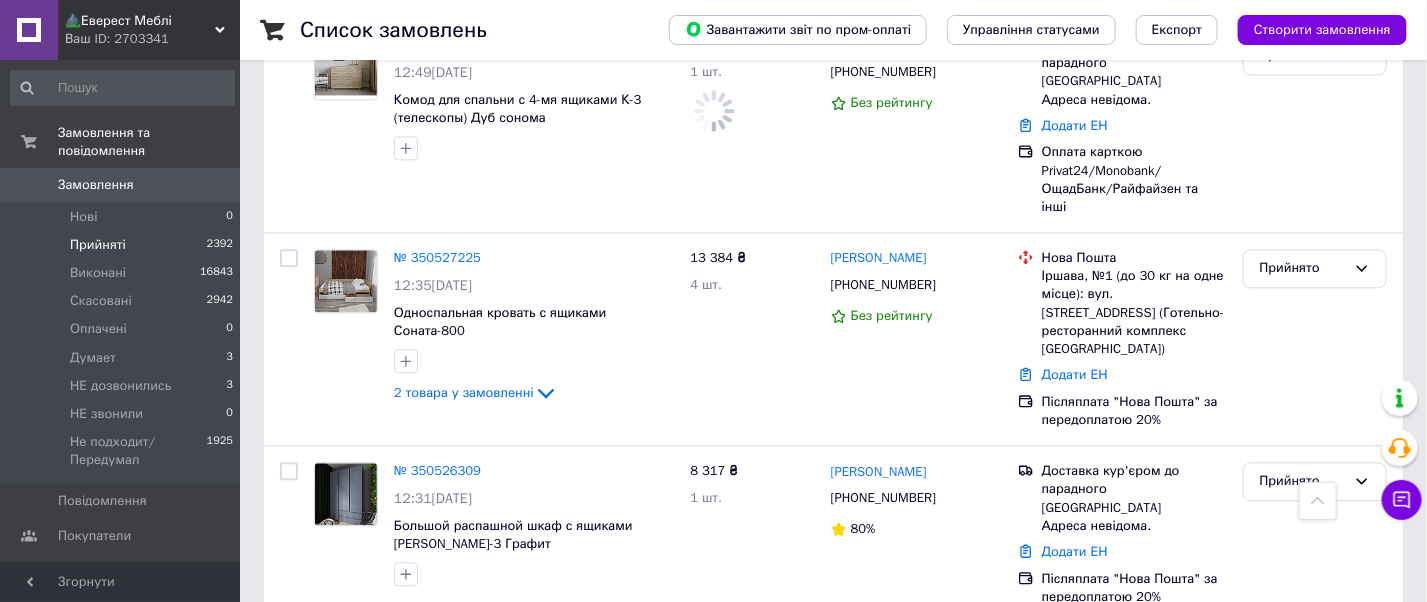 click 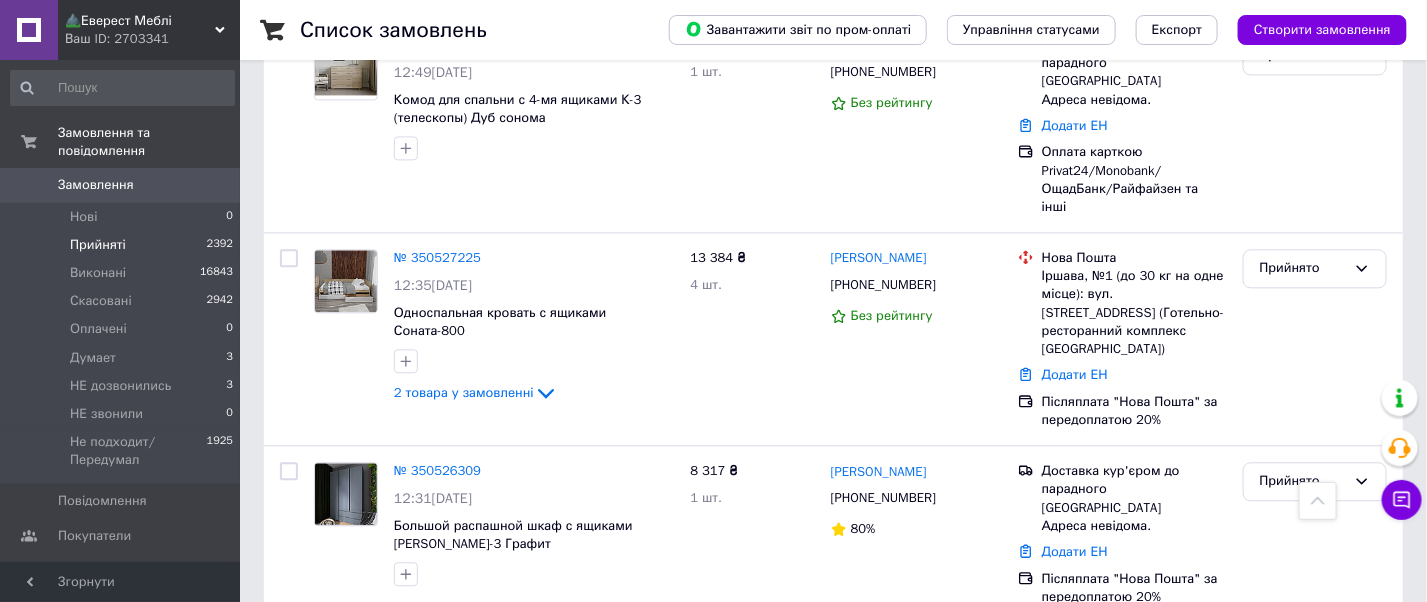 click on "Прийнято" at bounding box center (1303, 658) 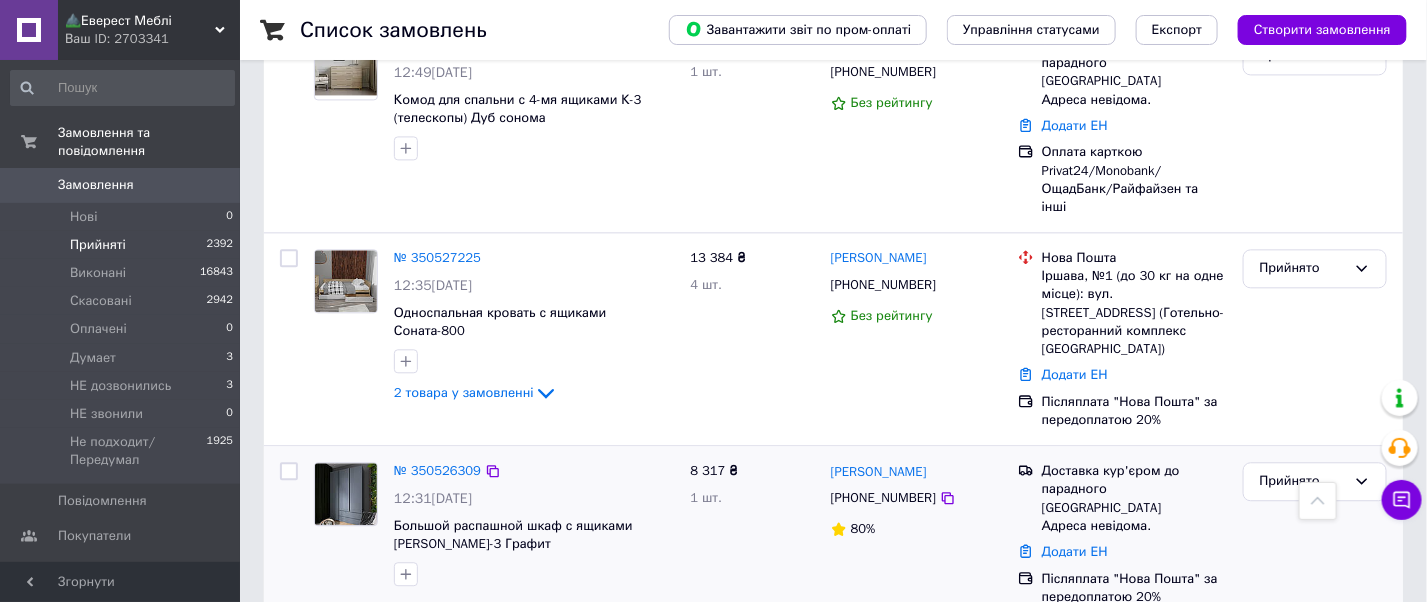 scroll, scrollTop: 4196, scrollLeft: 0, axis: vertical 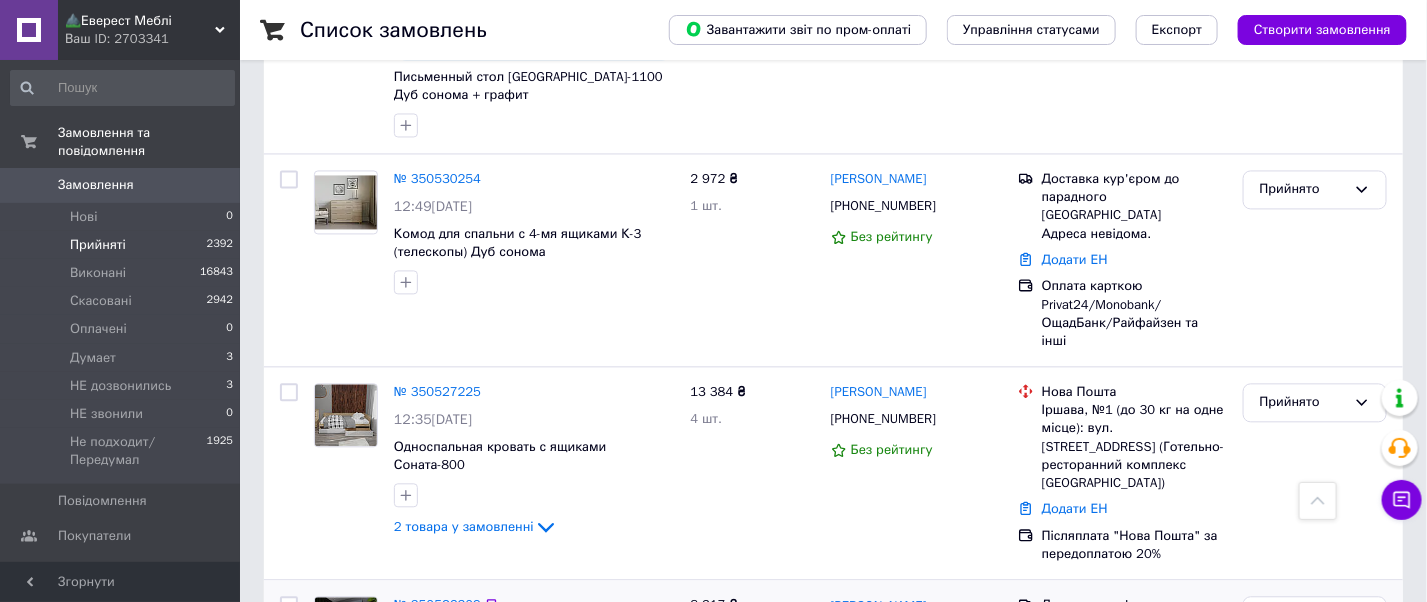 click 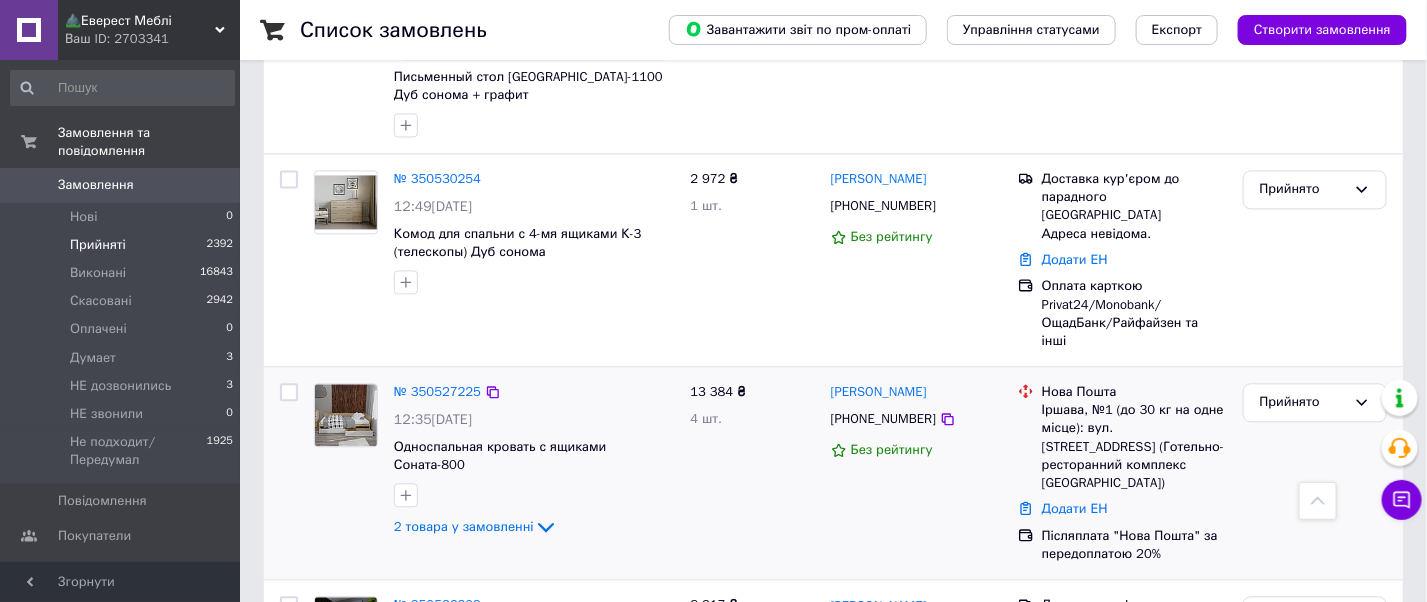 scroll, scrollTop: 4063, scrollLeft: 0, axis: vertical 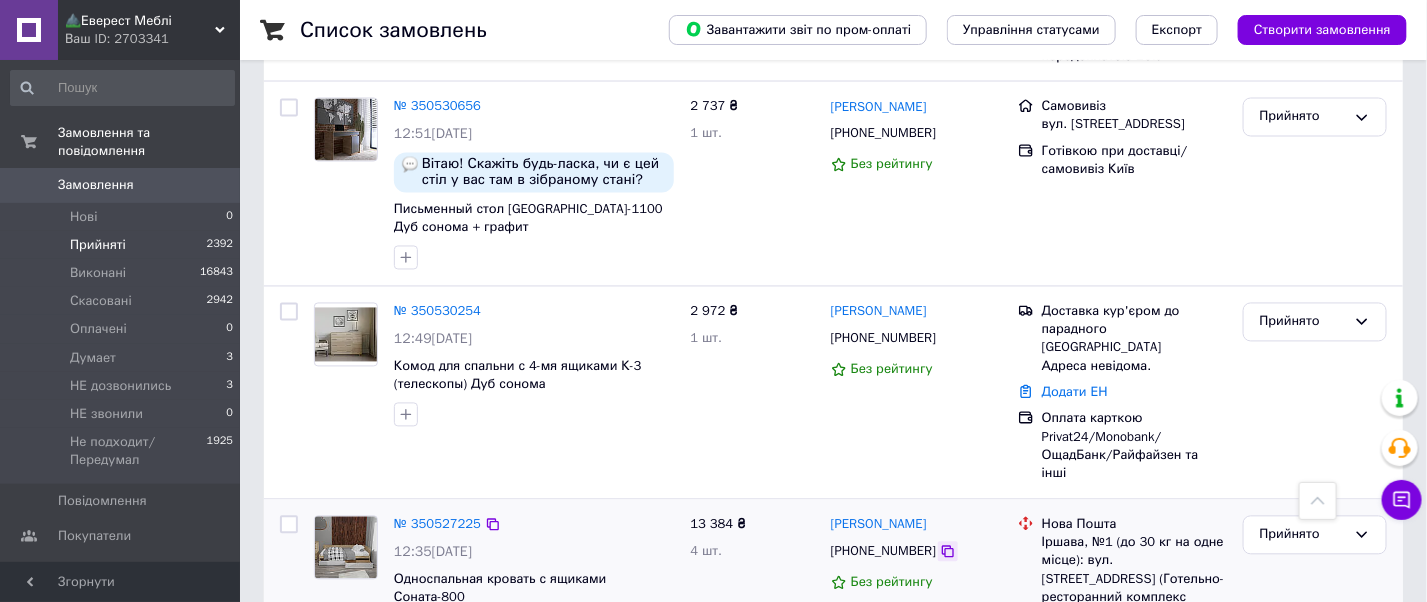 click 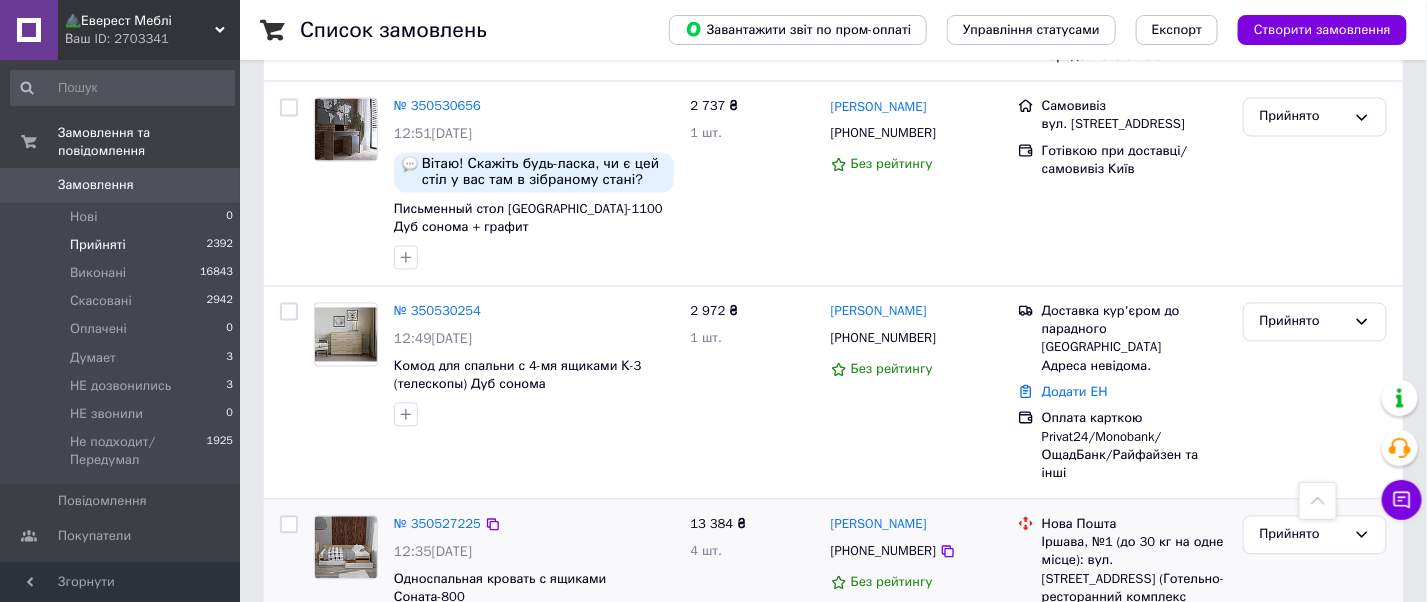 click on "Прийнято" at bounding box center (1315, 606) 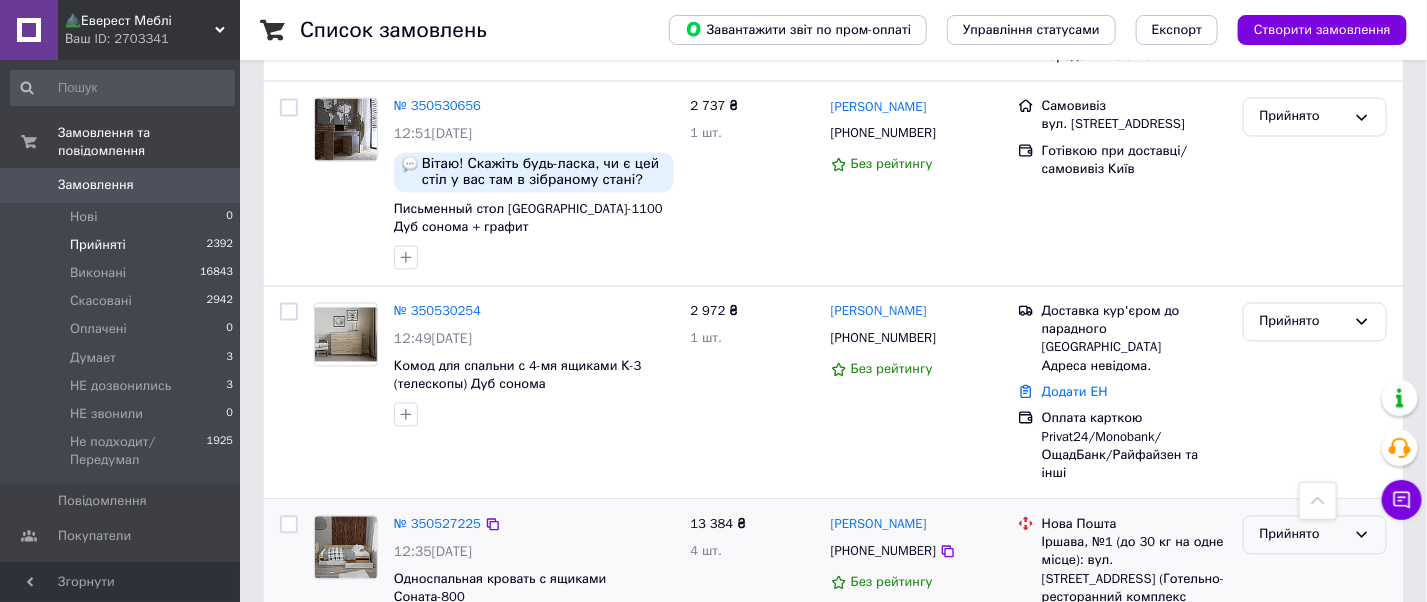 click on "Прийнято" at bounding box center [1303, 535] 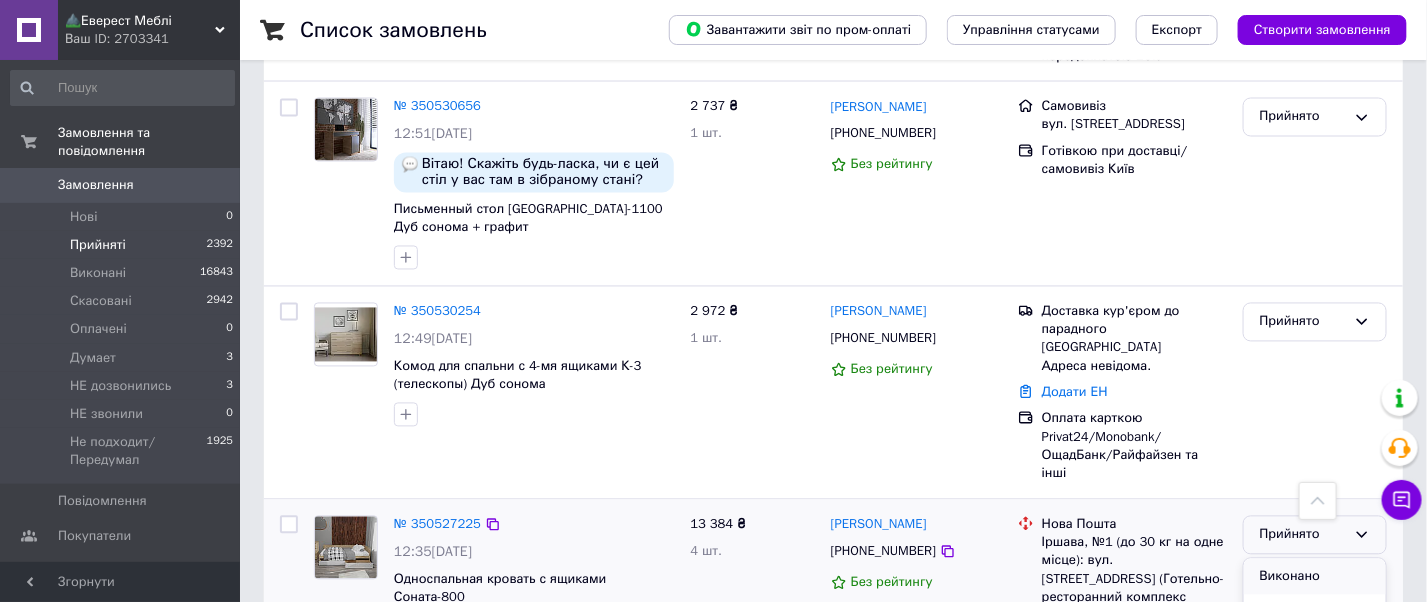 click on "Виконано" at bounding box center (1315, 577) 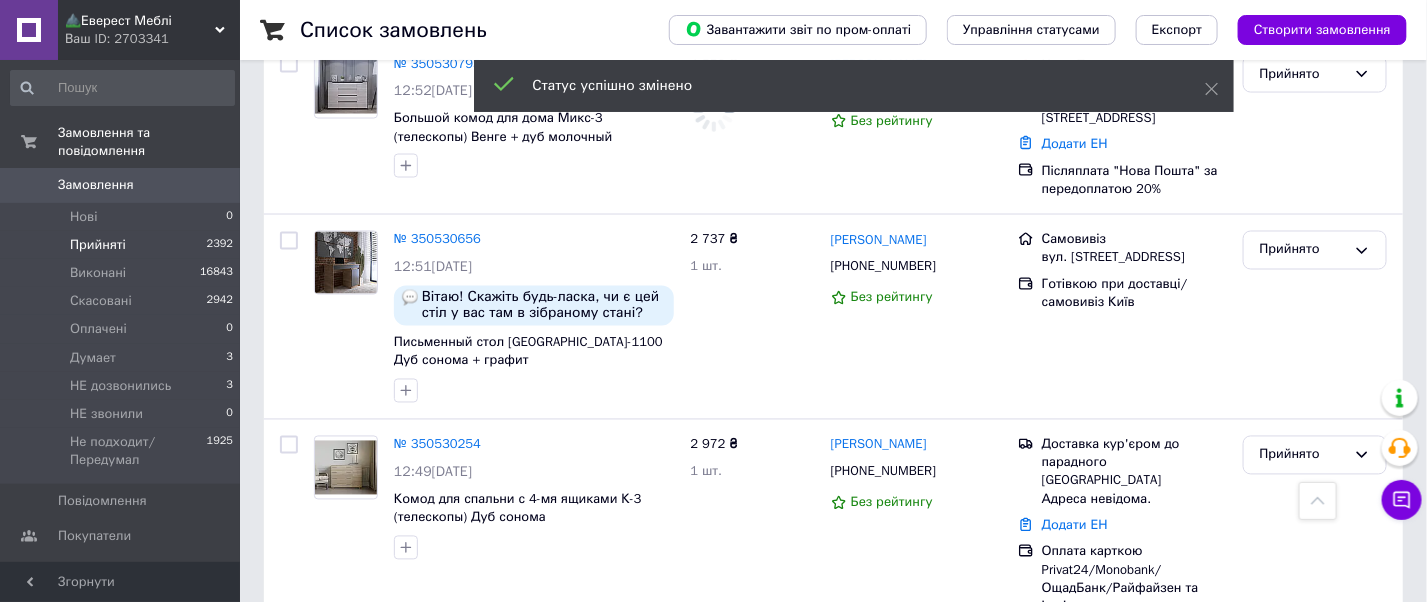 scroll, scrollTop: 3796, scrollLeft: 0, axis: vertical 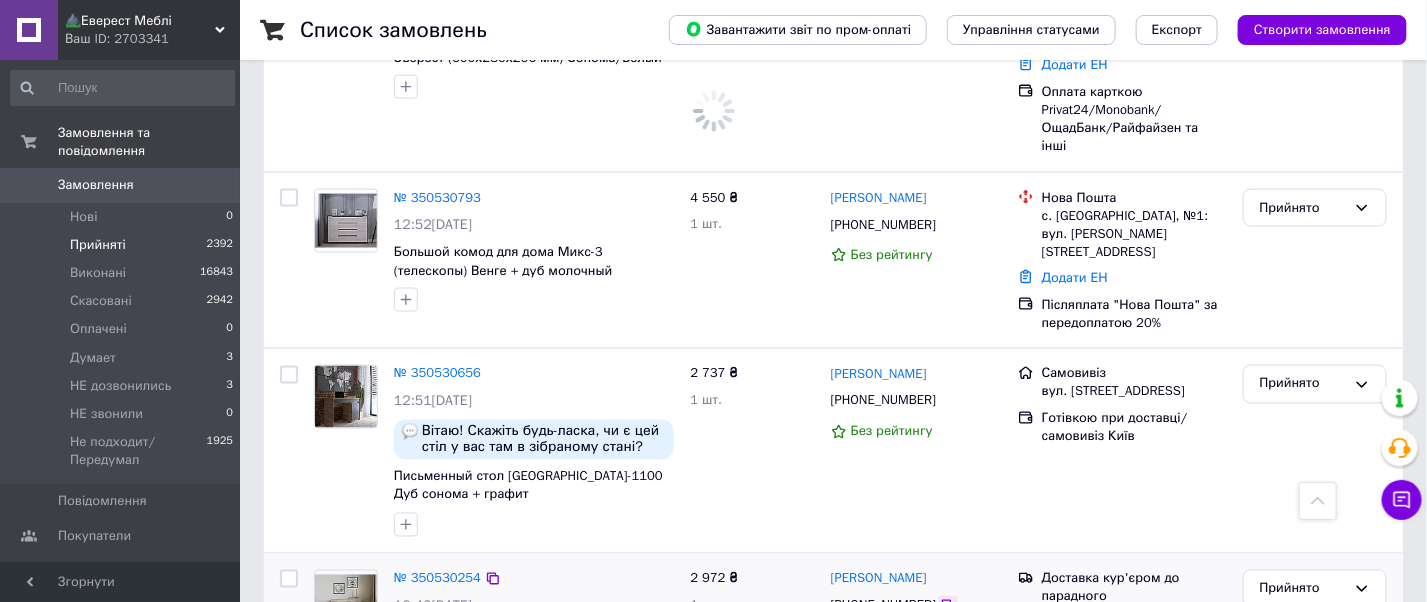click 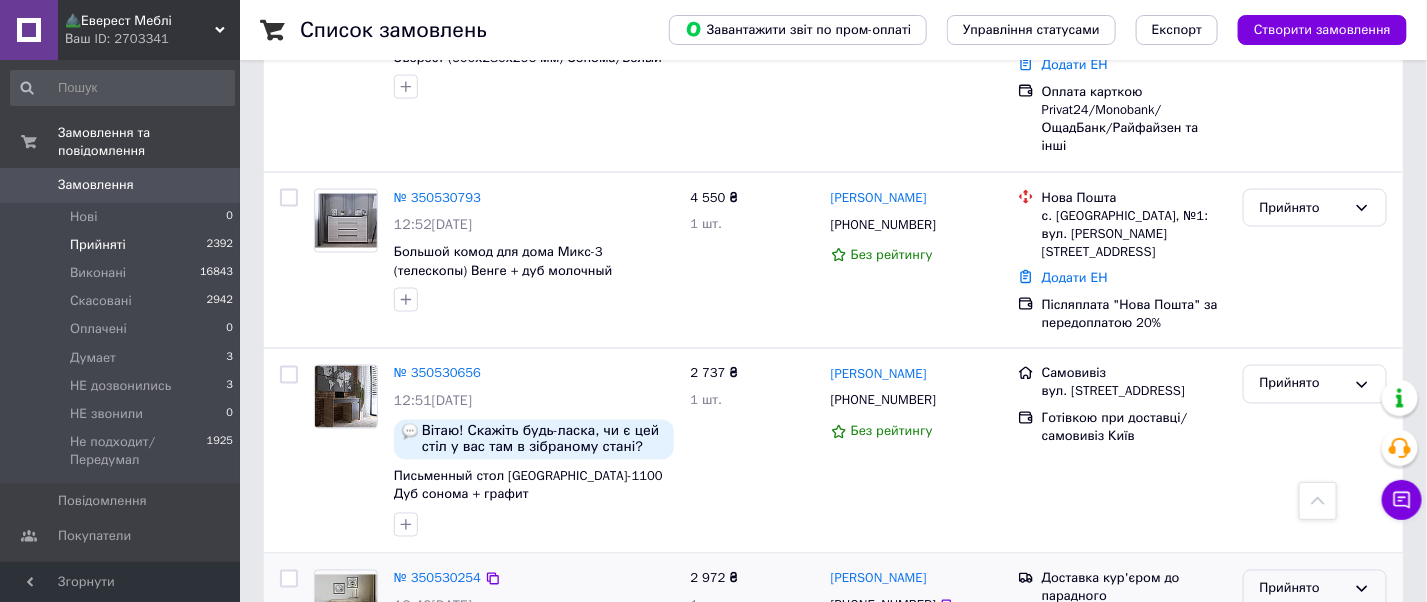 click on "Прийнято" at bounding box center (1303, 589) 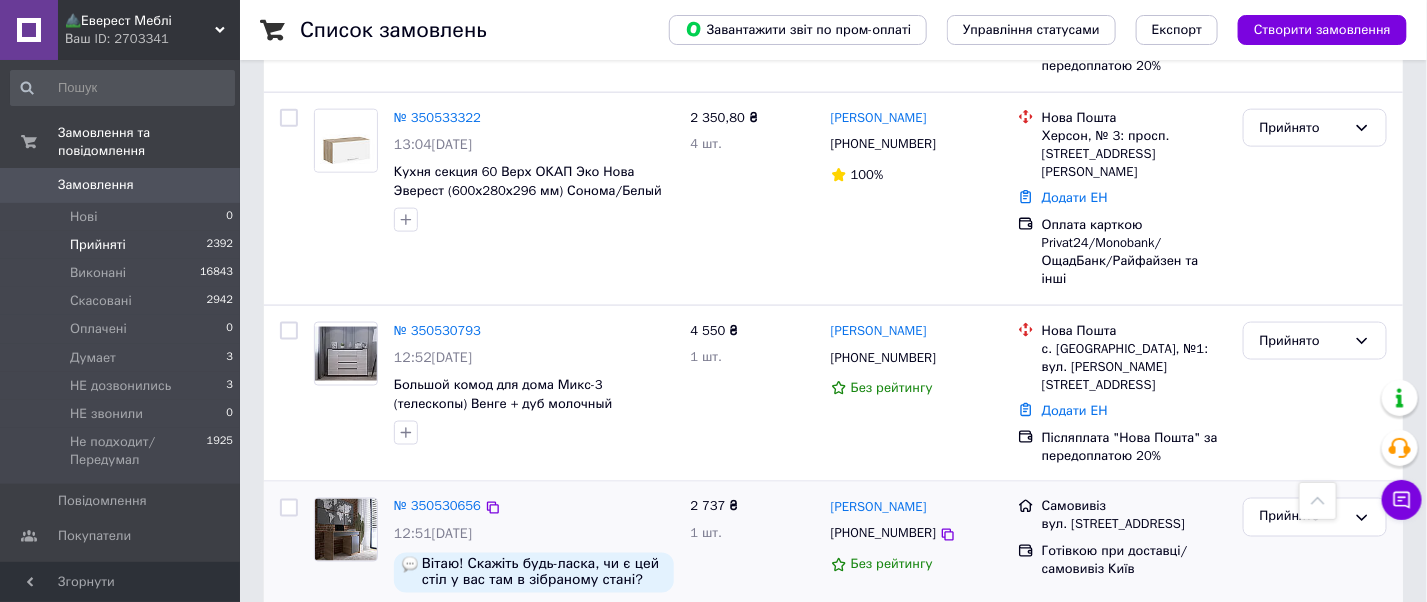 scroll, scrollTop: 3530, scrollLeft: 0, axis: vertical 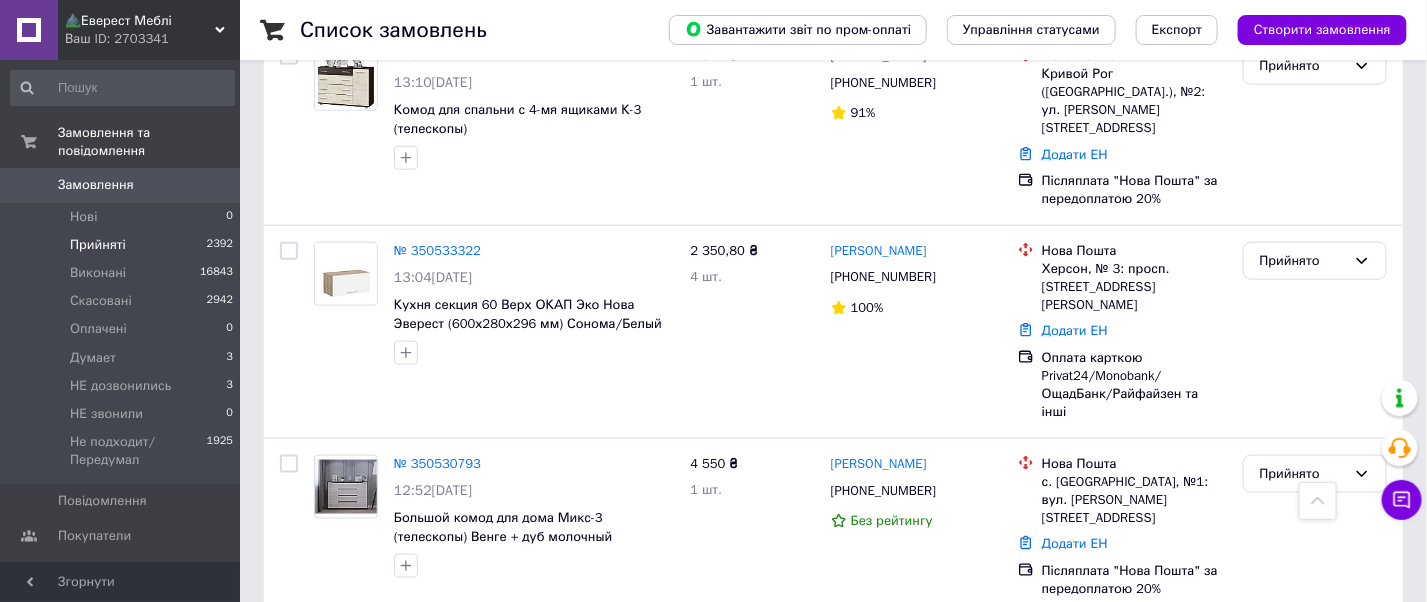 click 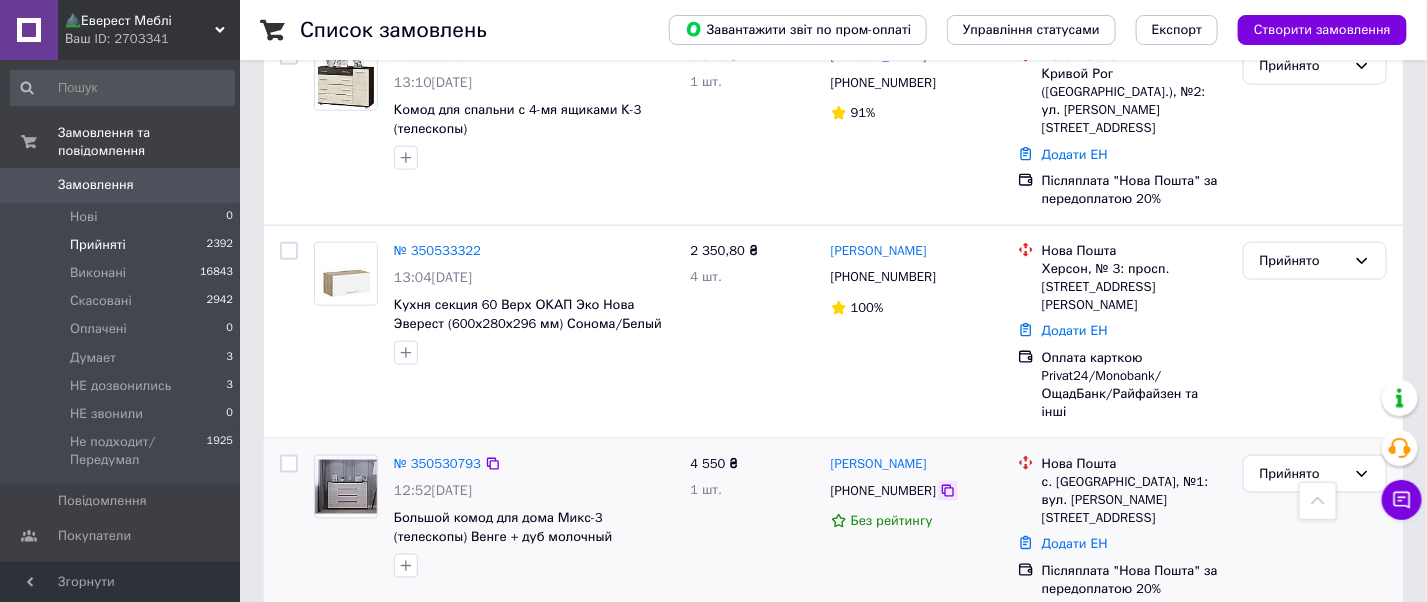 click 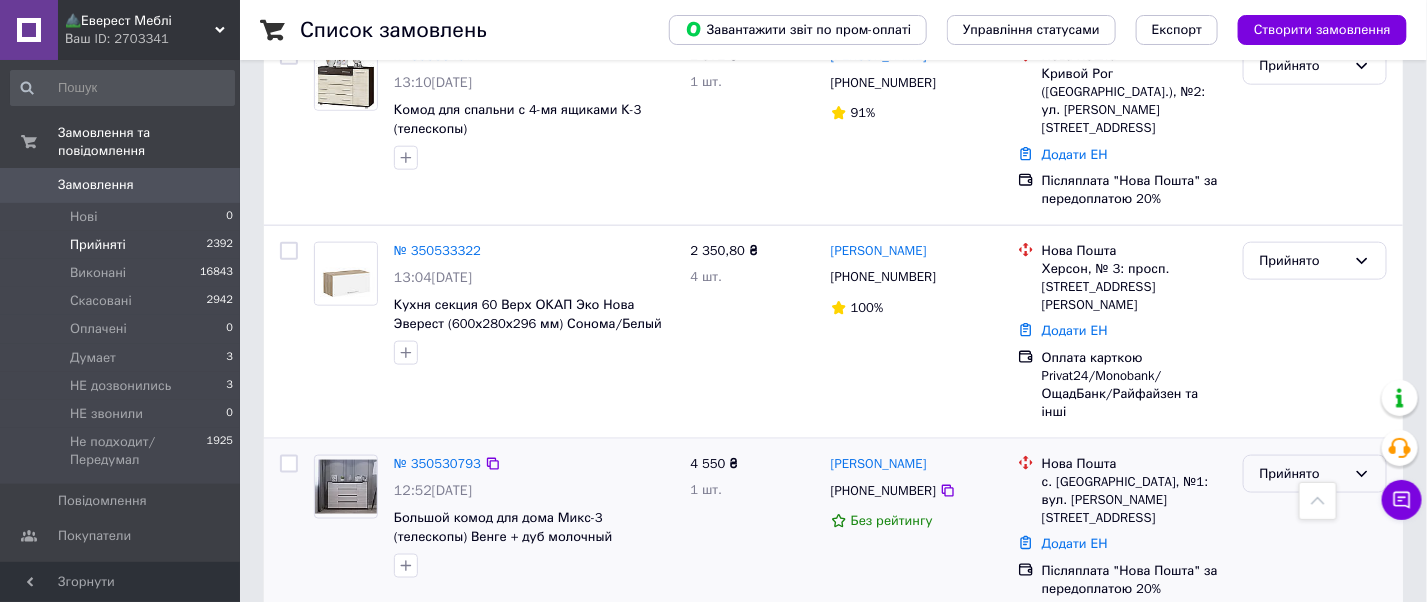 click on "Прийнято" at bounding box center (1303, 474) 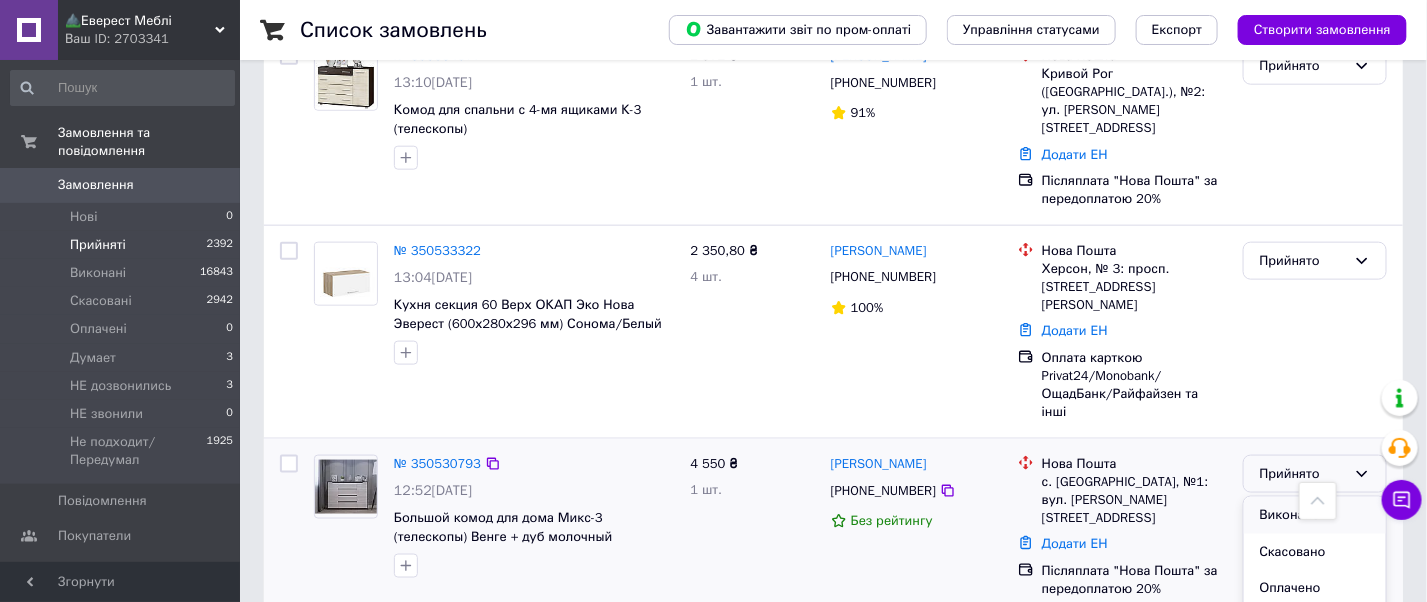 click on "Виконано" at bounding box center (1315, 515) 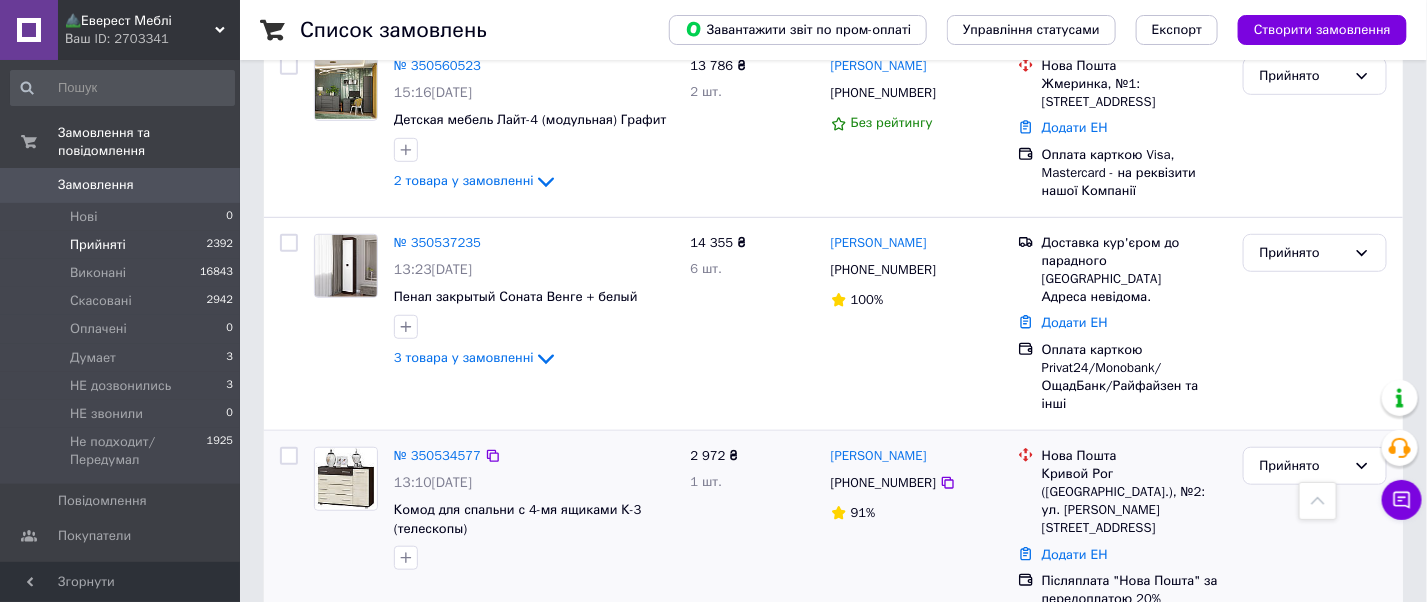 scroll, scrollTop: 3263, scrollLeft: 0, axis: vertical 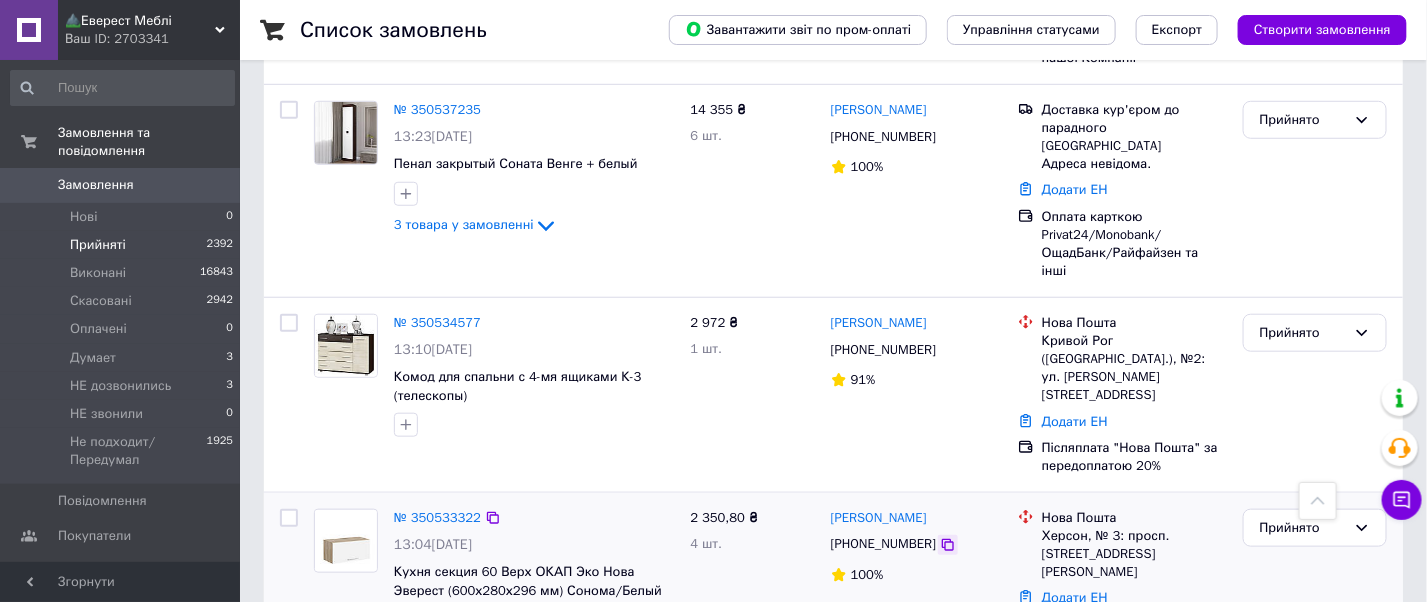 click 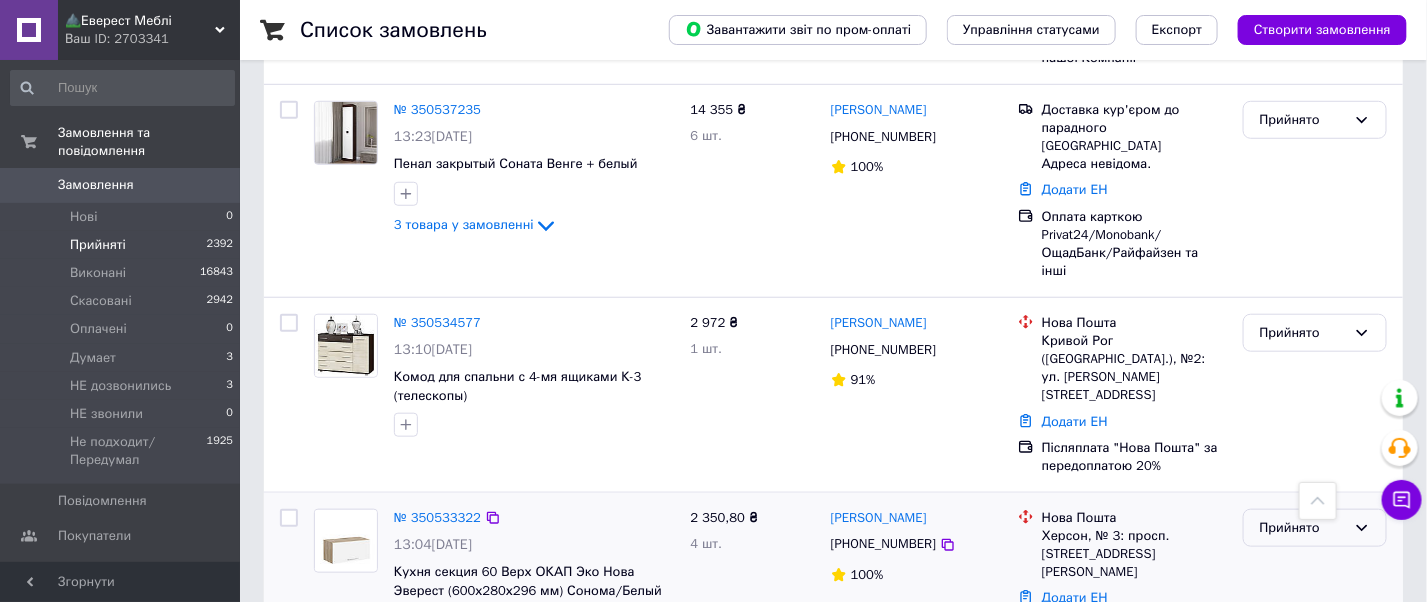 click on "Прийнято" at bounding box center [1303, 528] 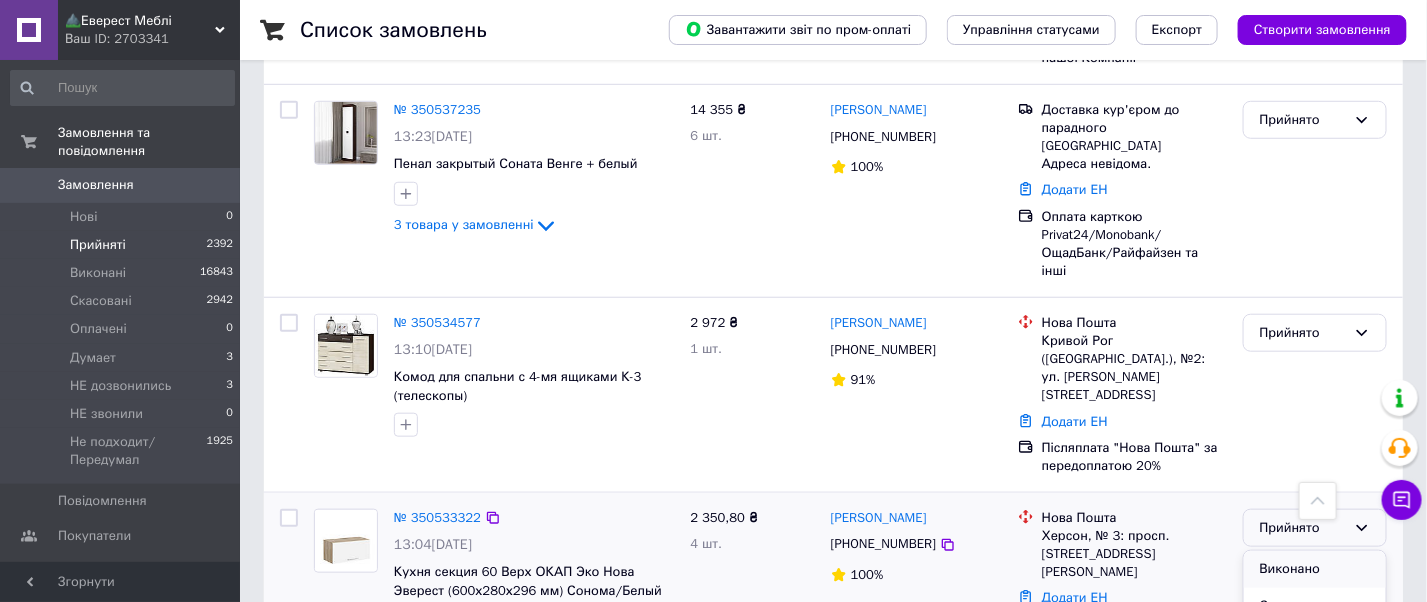 click on "Виконано" at bounding box center (1315, 569) 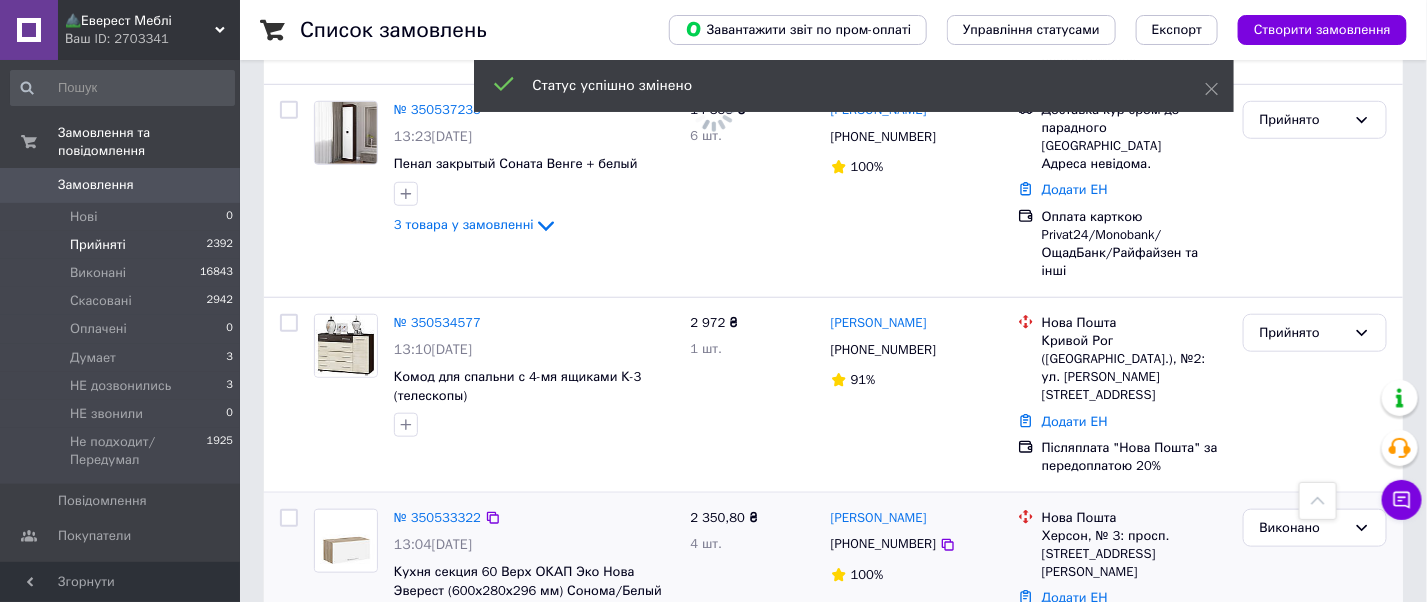 scroll, scrollTop: 3130, scrollLeft: 0, axis: vertical 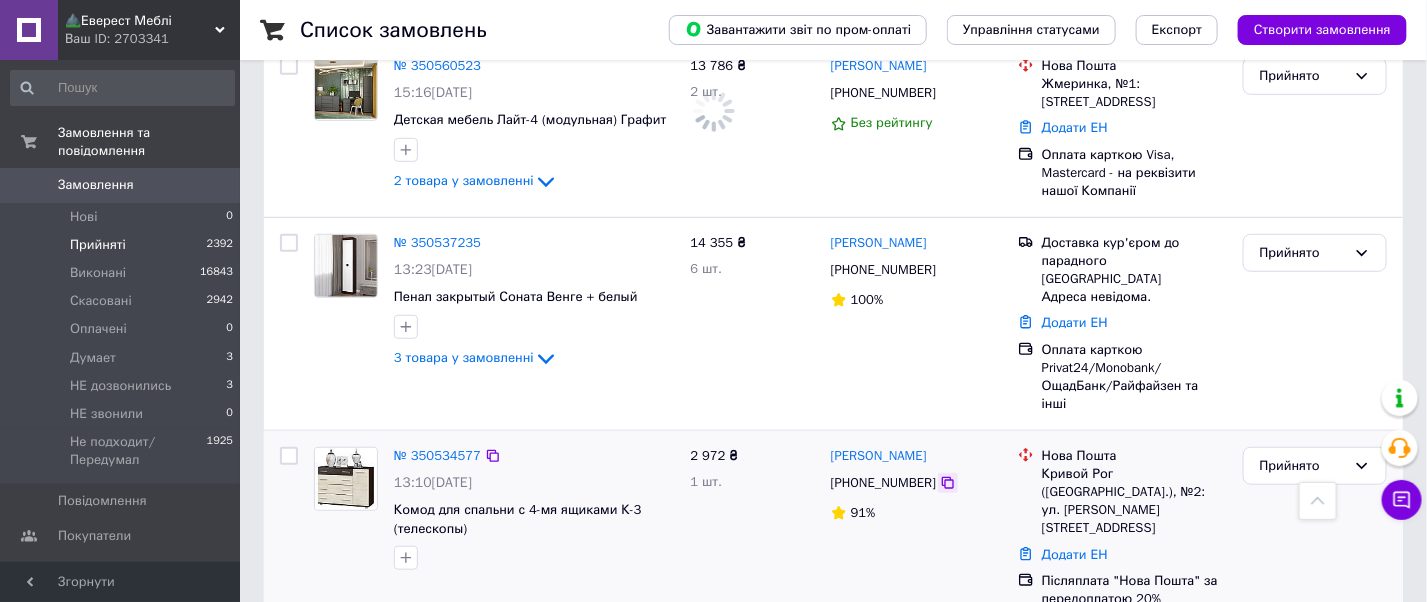 click 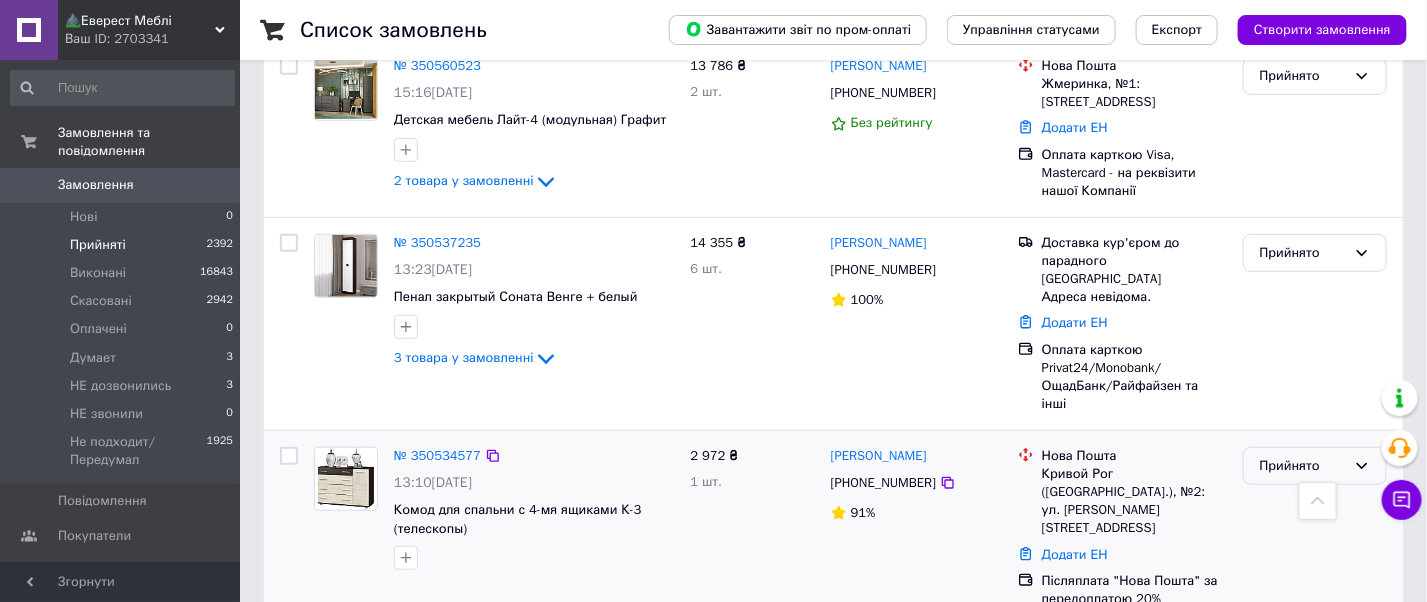 click on "Прийнято" at bounding box center [1303, 466] 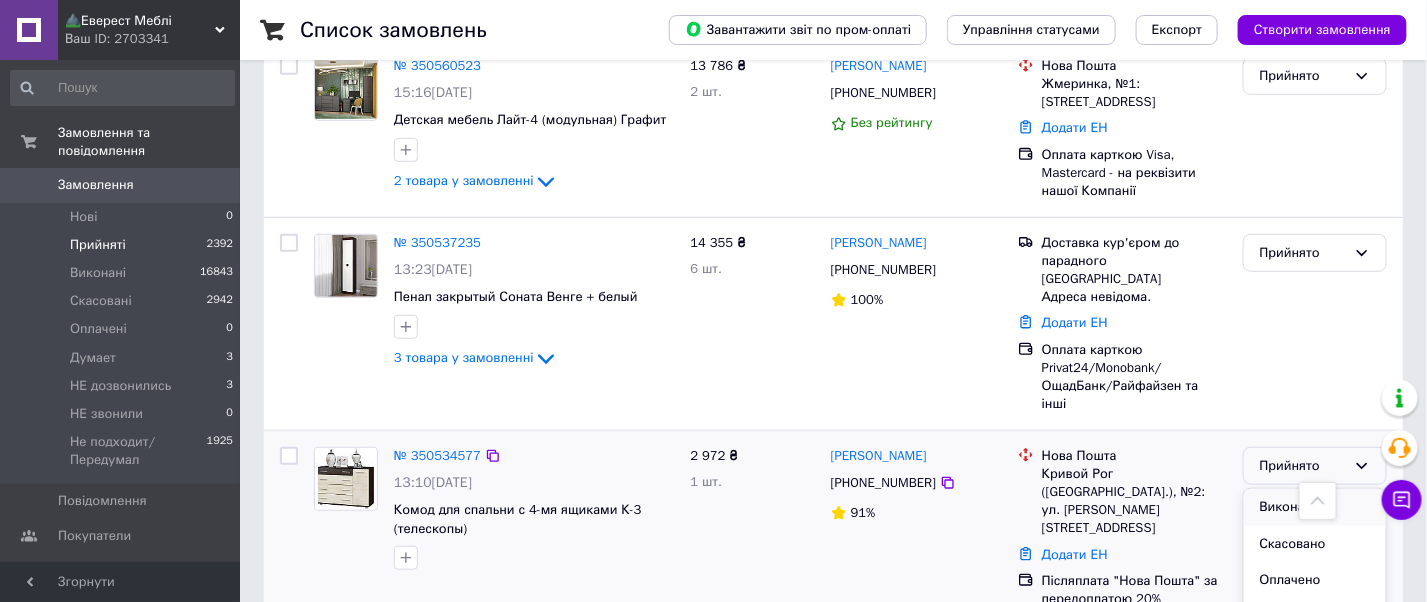 click on "Виконано" at bounding box center (1315, 507) 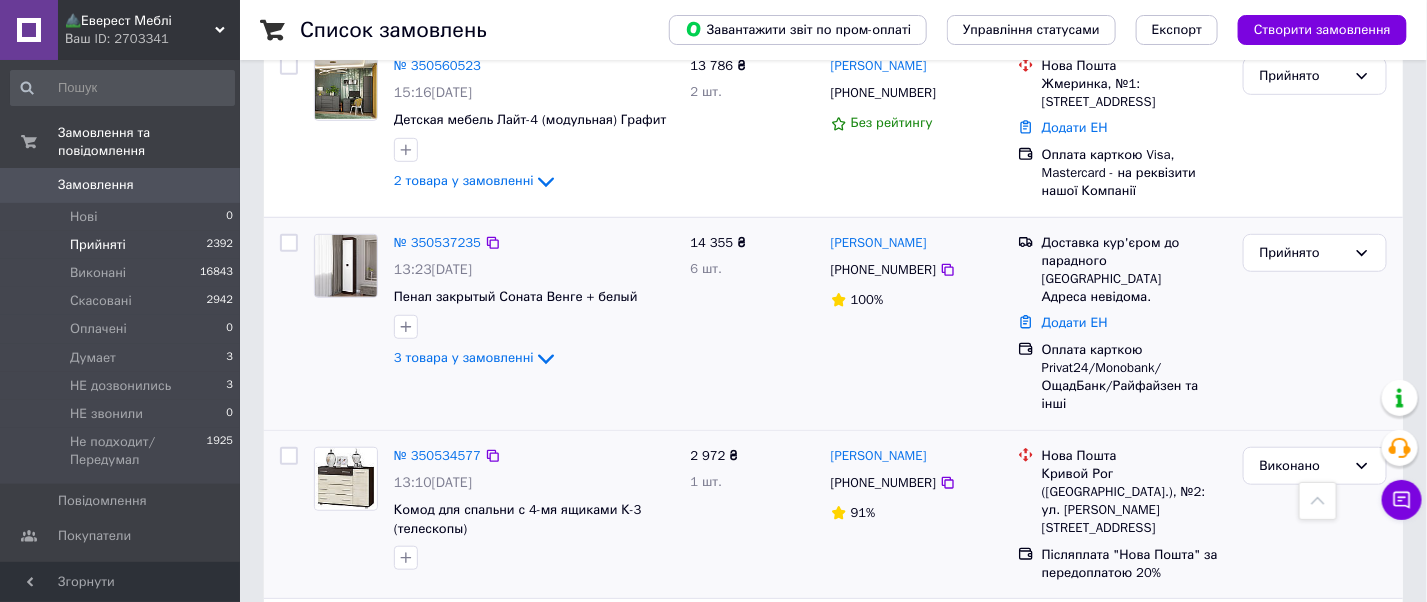 scroll, scrollTop: 2996, scrollLeft: 0, axis: vertical 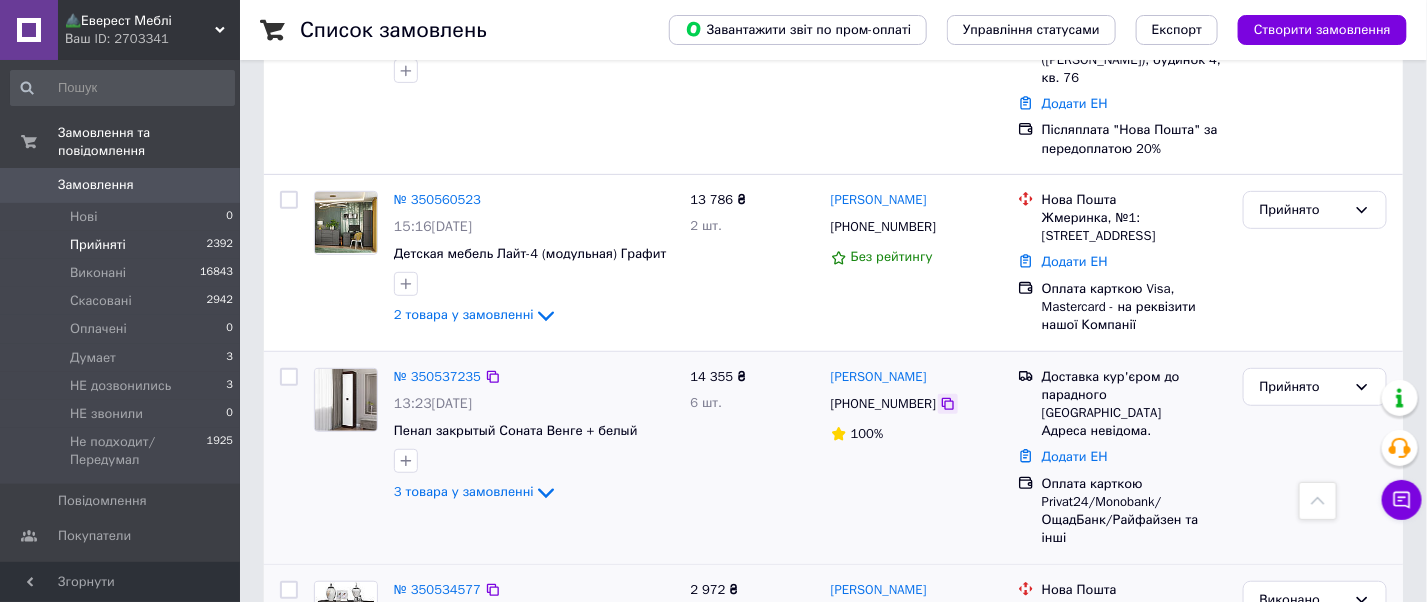click 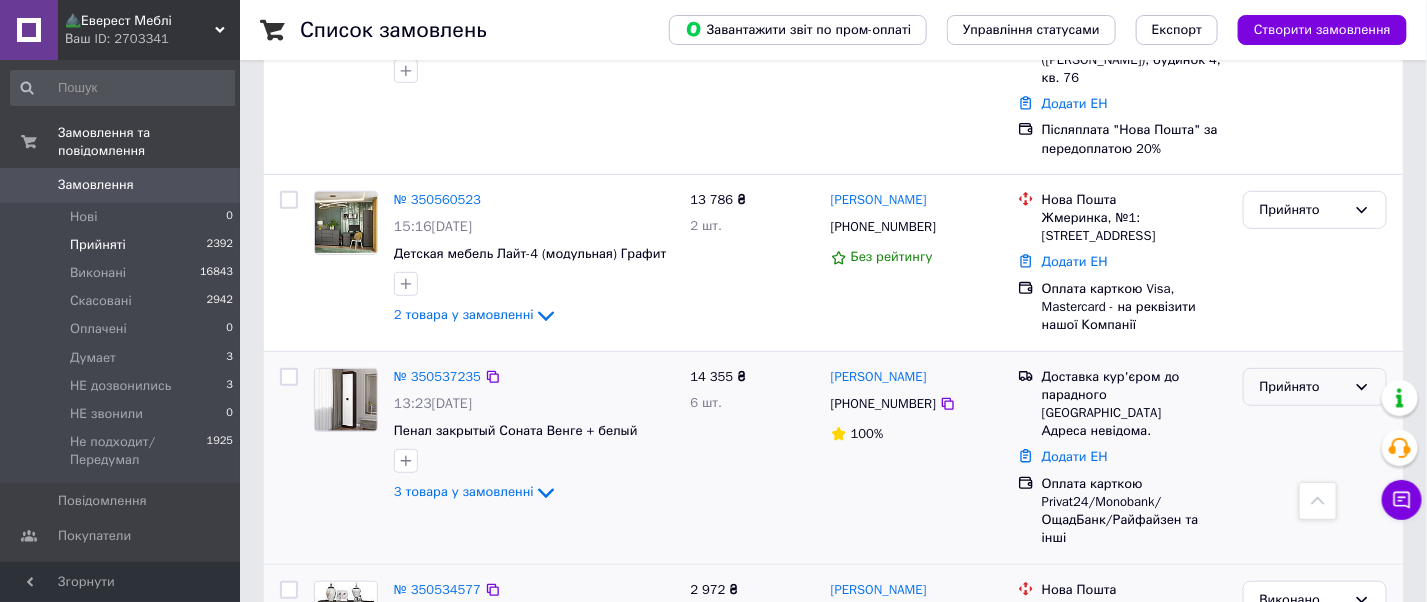click on "Прийнято" at bounding box center (1303, 387) 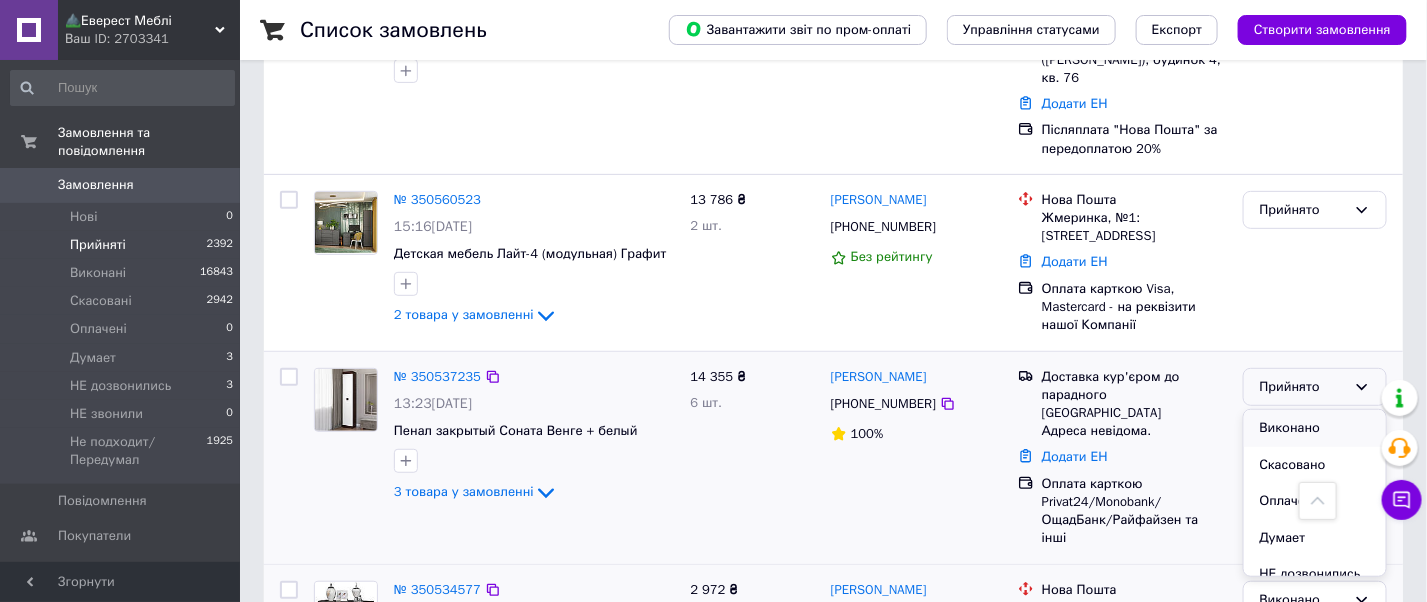 click on "Виконано" at bounding box center [1315, 428] 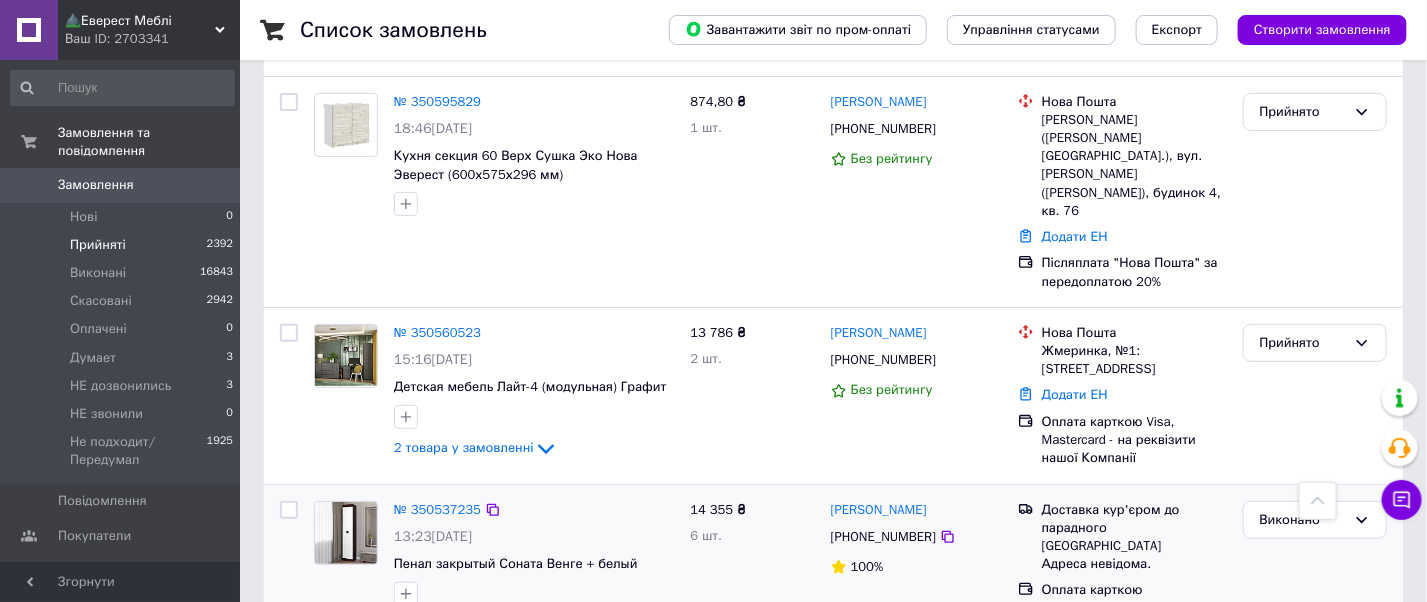 scroll, scrollTop: 2730, scrollLeft: 0, axis: vertical 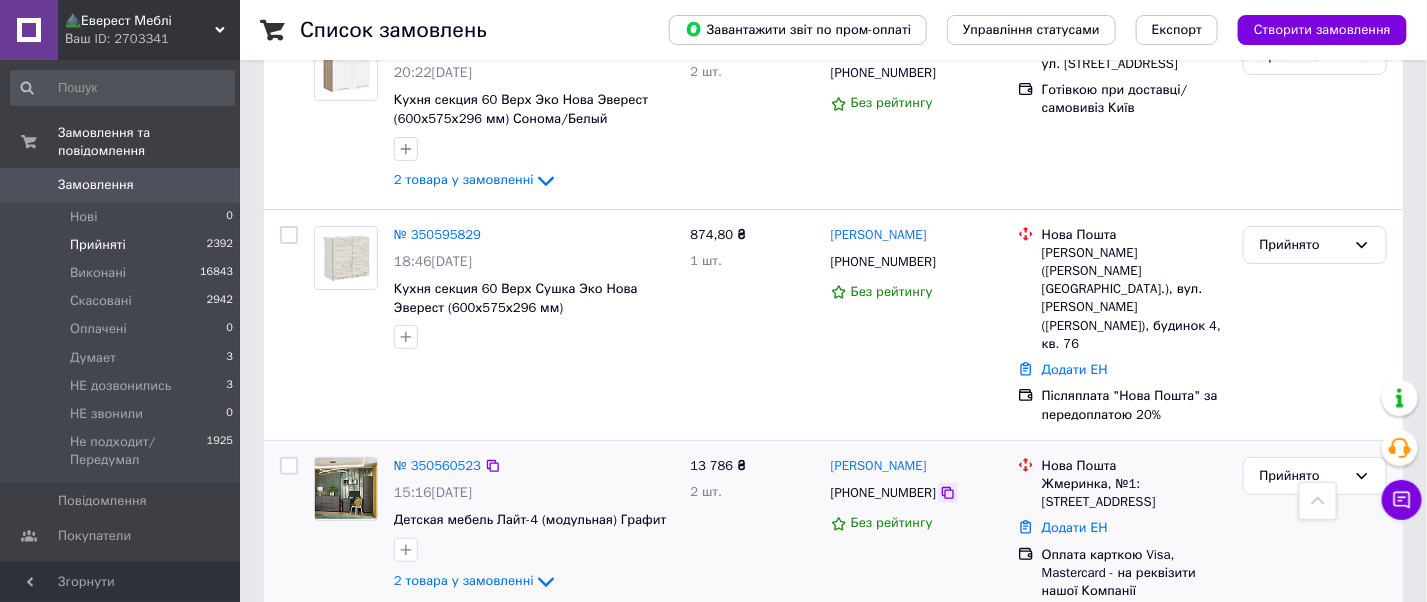 click 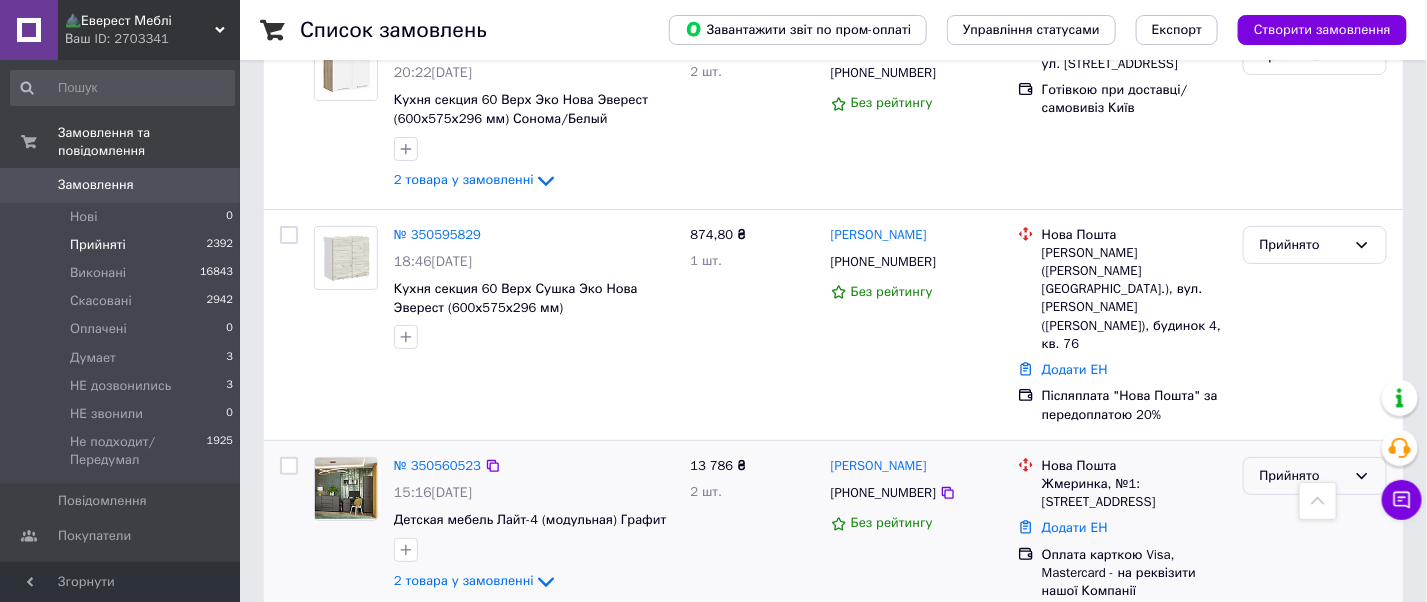 click on "Прийнято" at bounding box center [1303, 476] 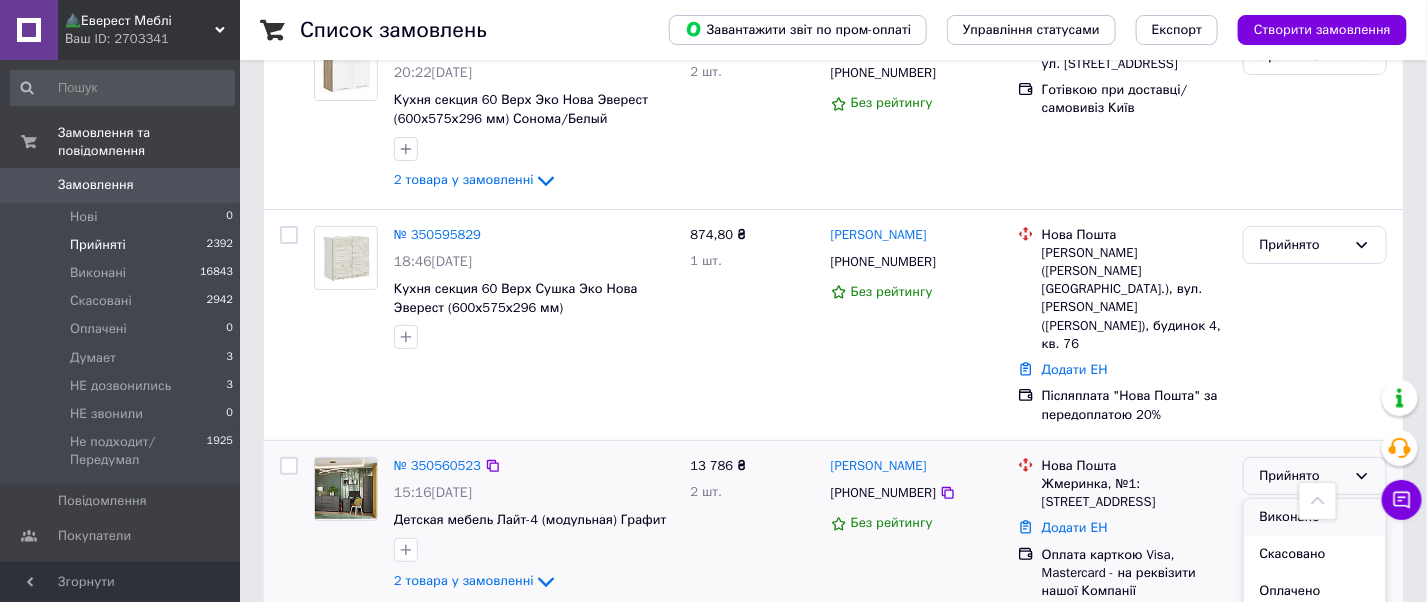 click on "Виконано" at bounding box center [1315, 517] 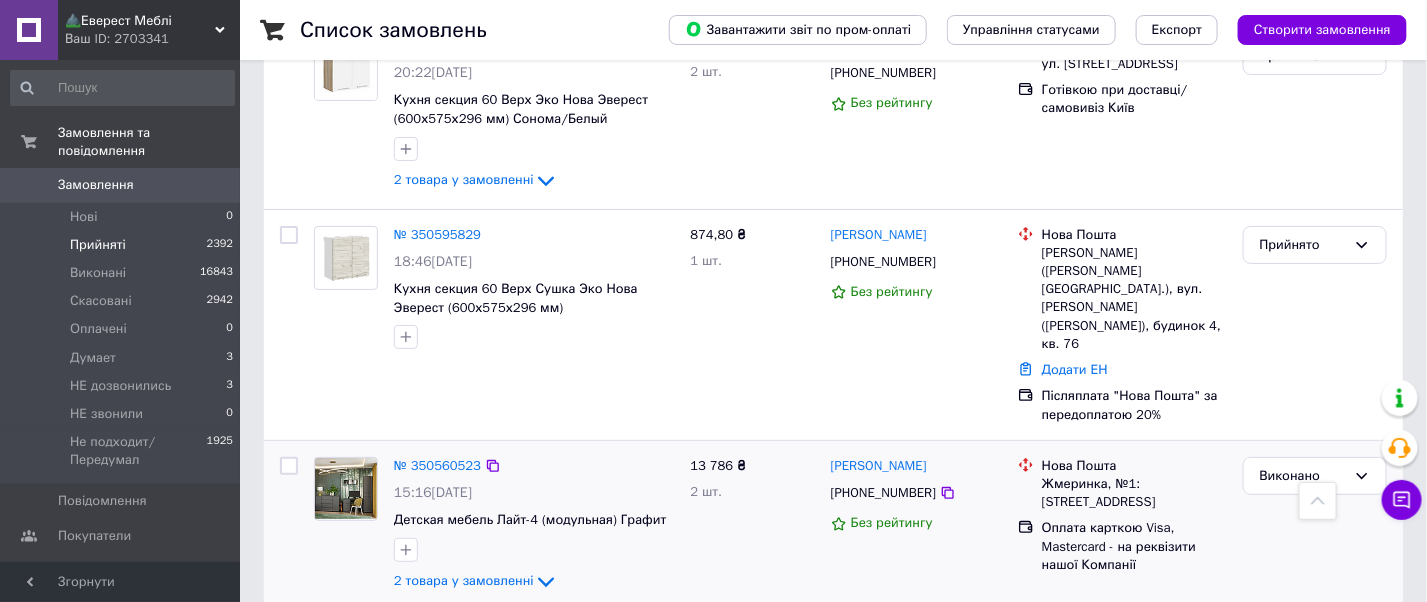 scroll, scrollTop: 2596, scrollLeft: 0, axis: vertical 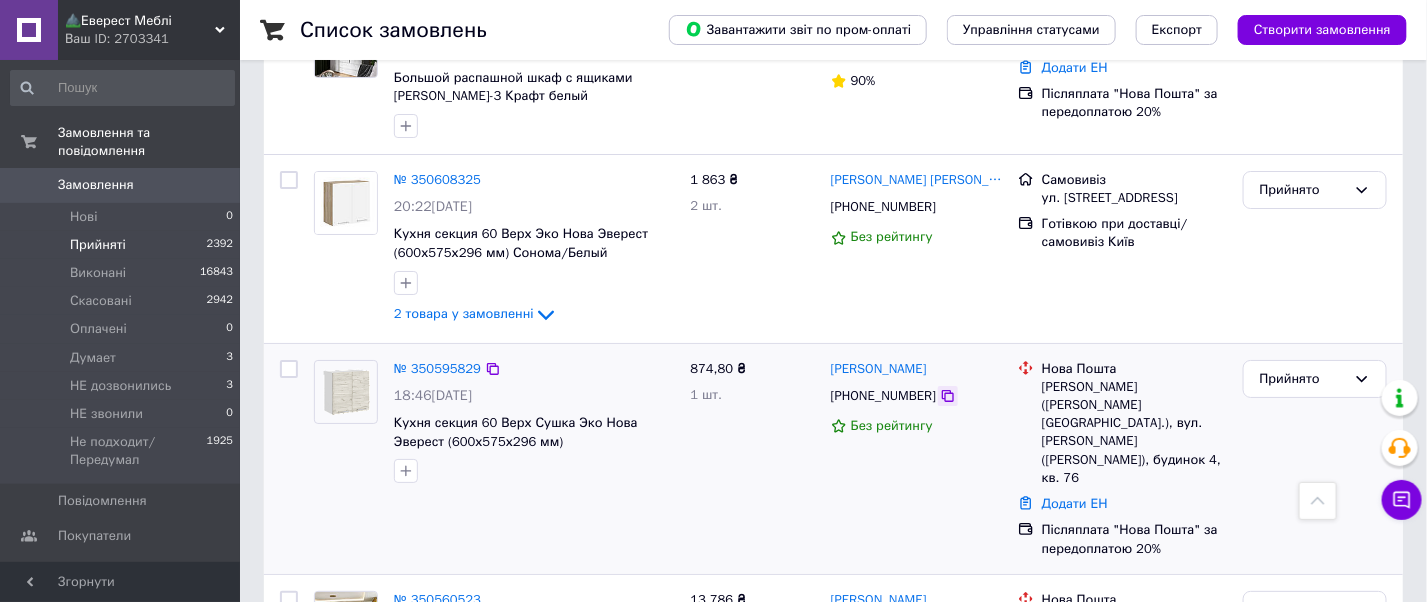 click 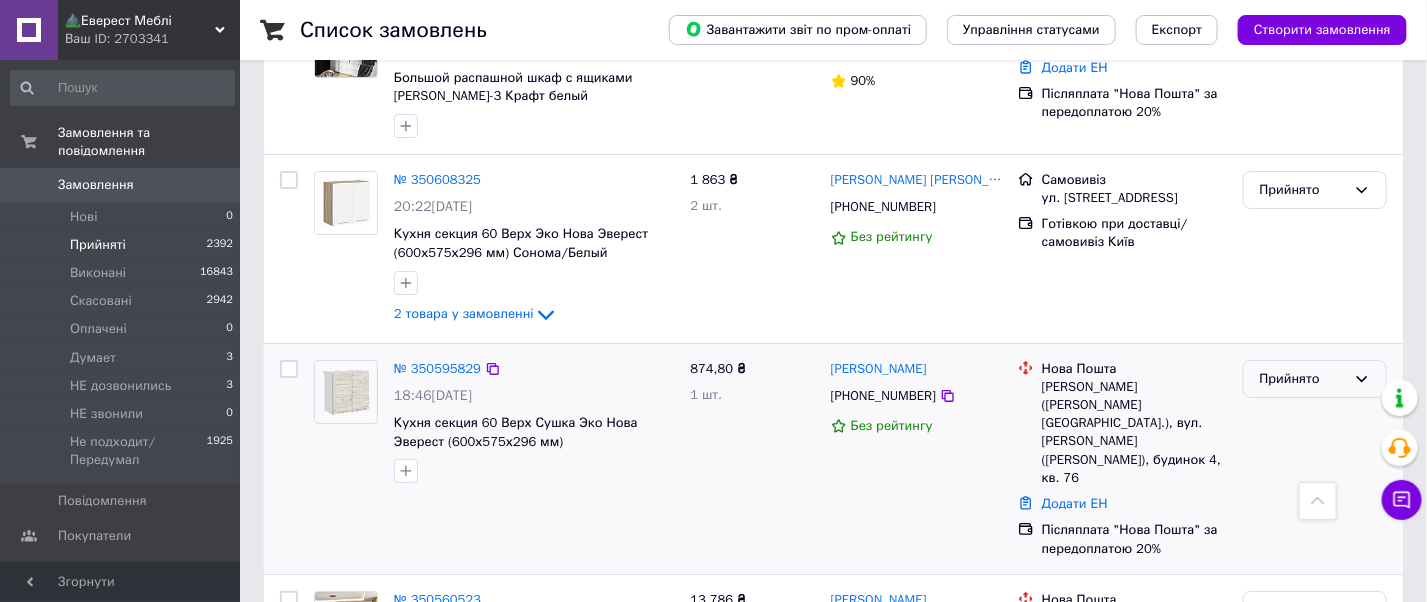 click on "Прийнято" at bounding box center [1303, 379] 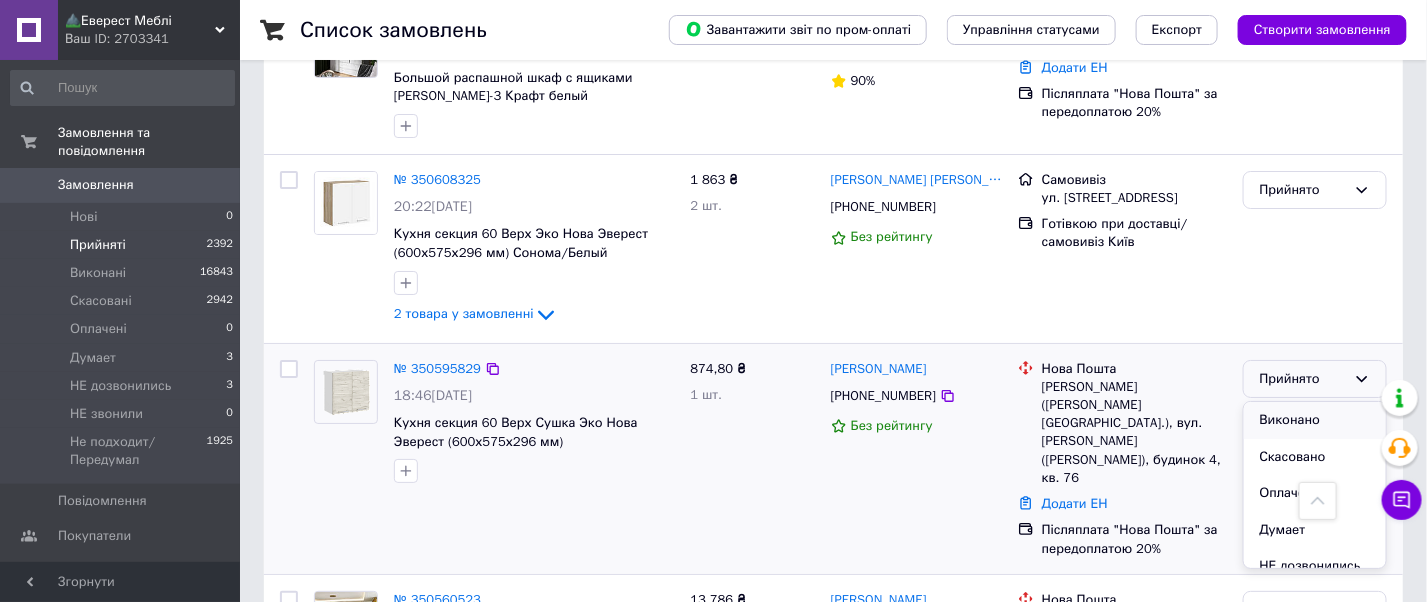 click on "Виконано" at bounding box center (1315, 420) 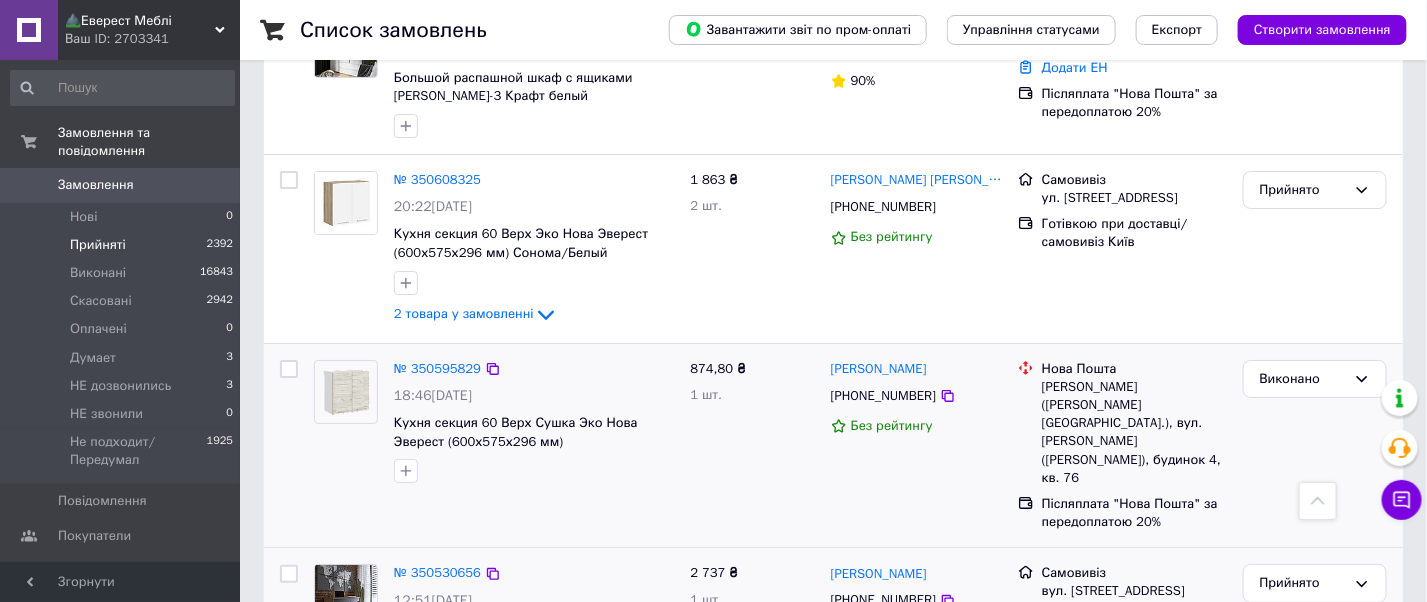 scroll, scrollTop: 2463, scrollLeft: 0, axis: vertical 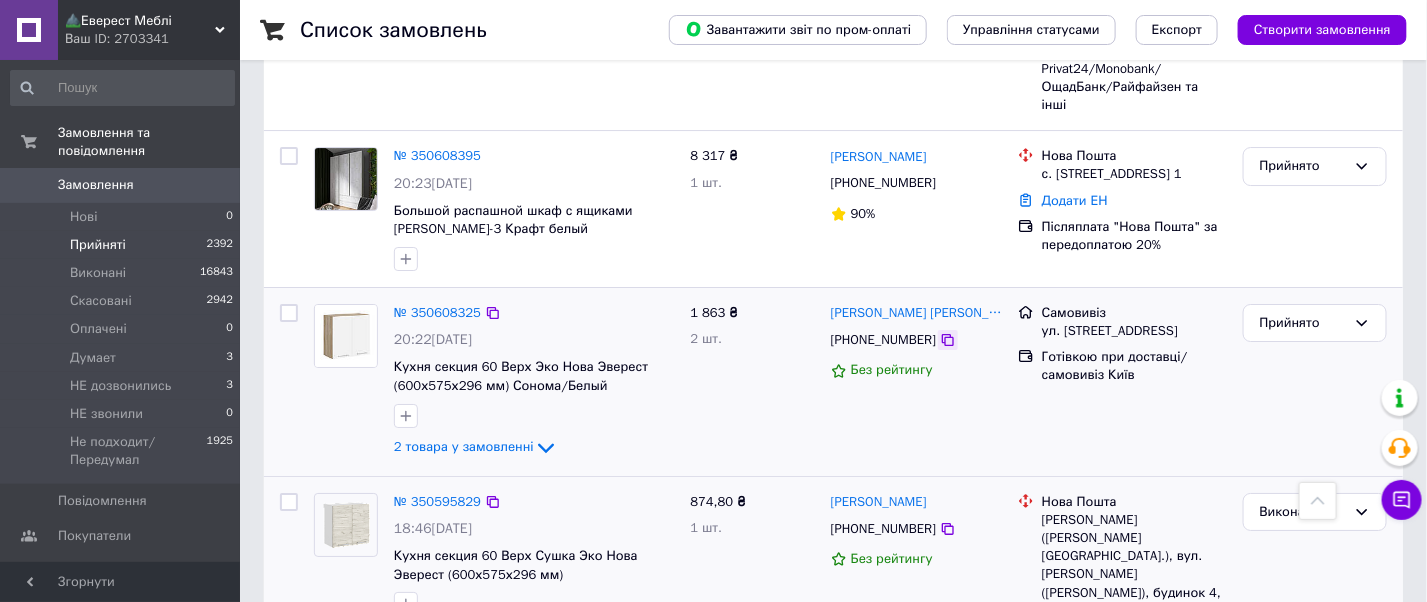 click 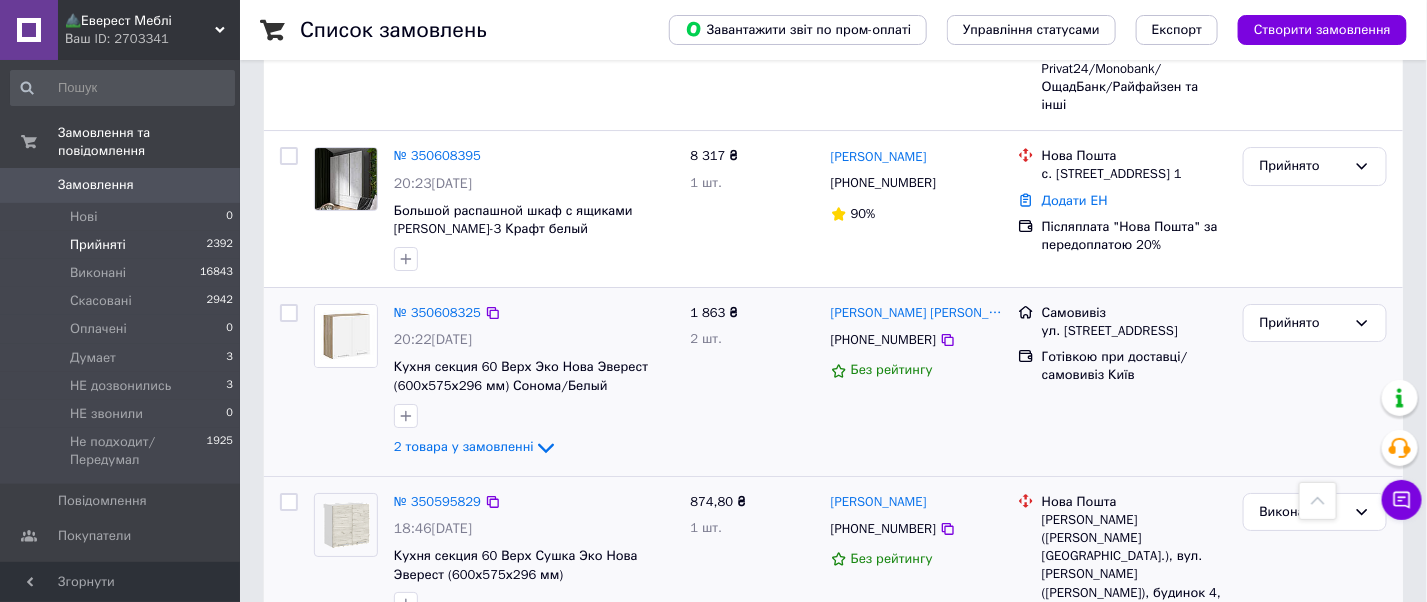 scroll, scrollTop: 2196, scrollLeft: 0, axis: vertical 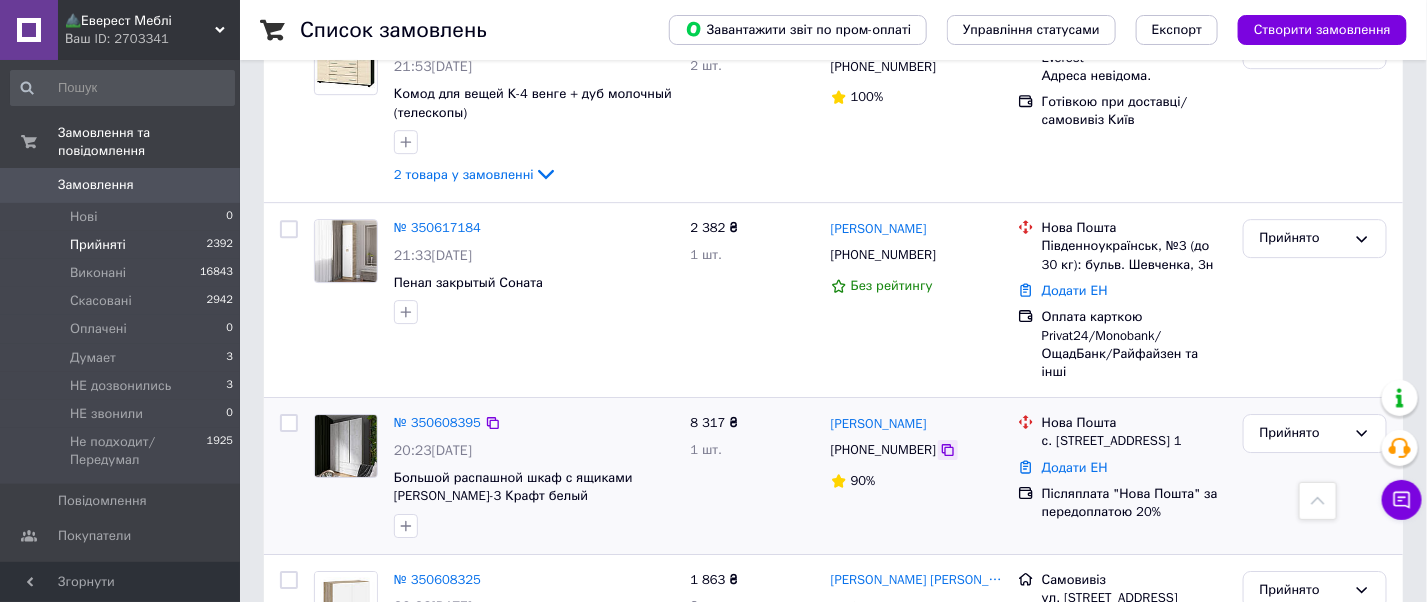 click 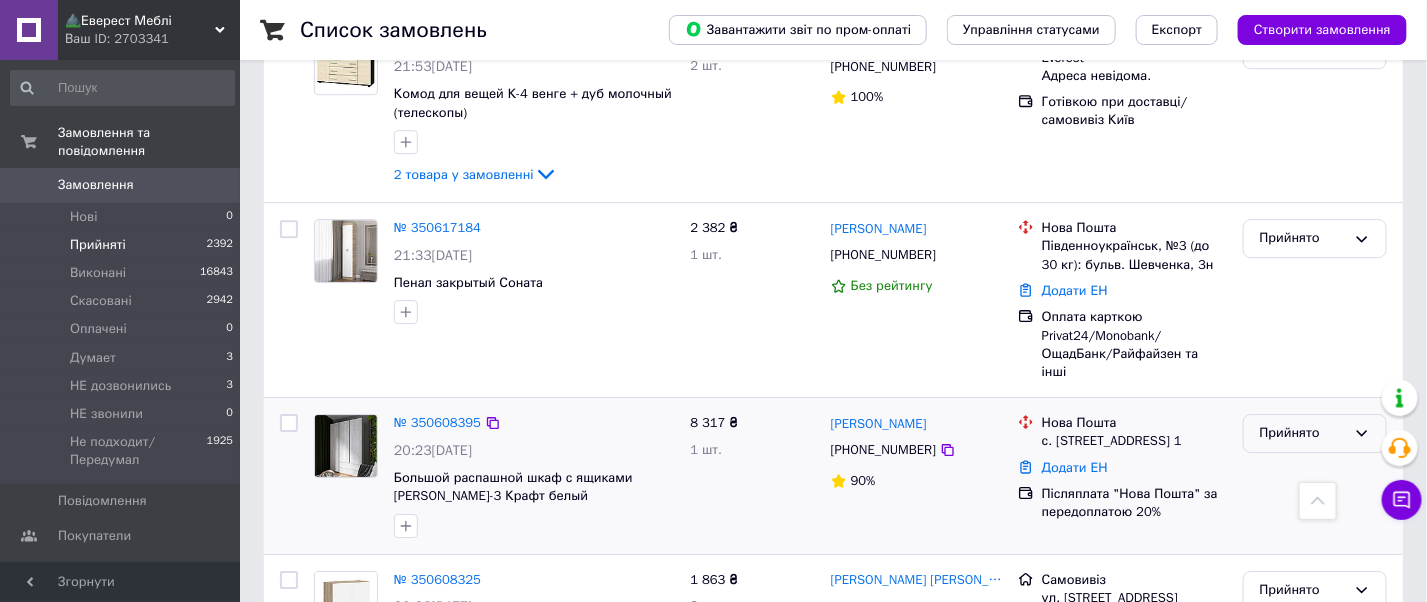 click on "Прийнято" at bounding box center [1303, 433] 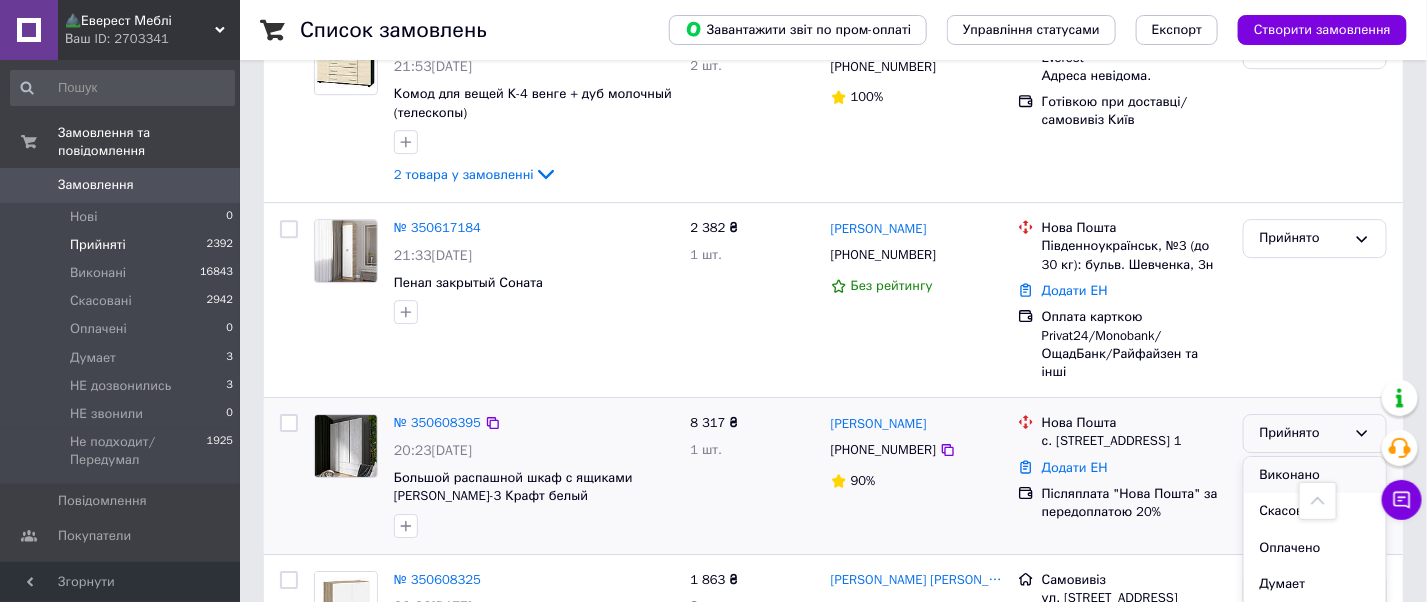 click on "Виконано" at bounding box center (1315, 475) 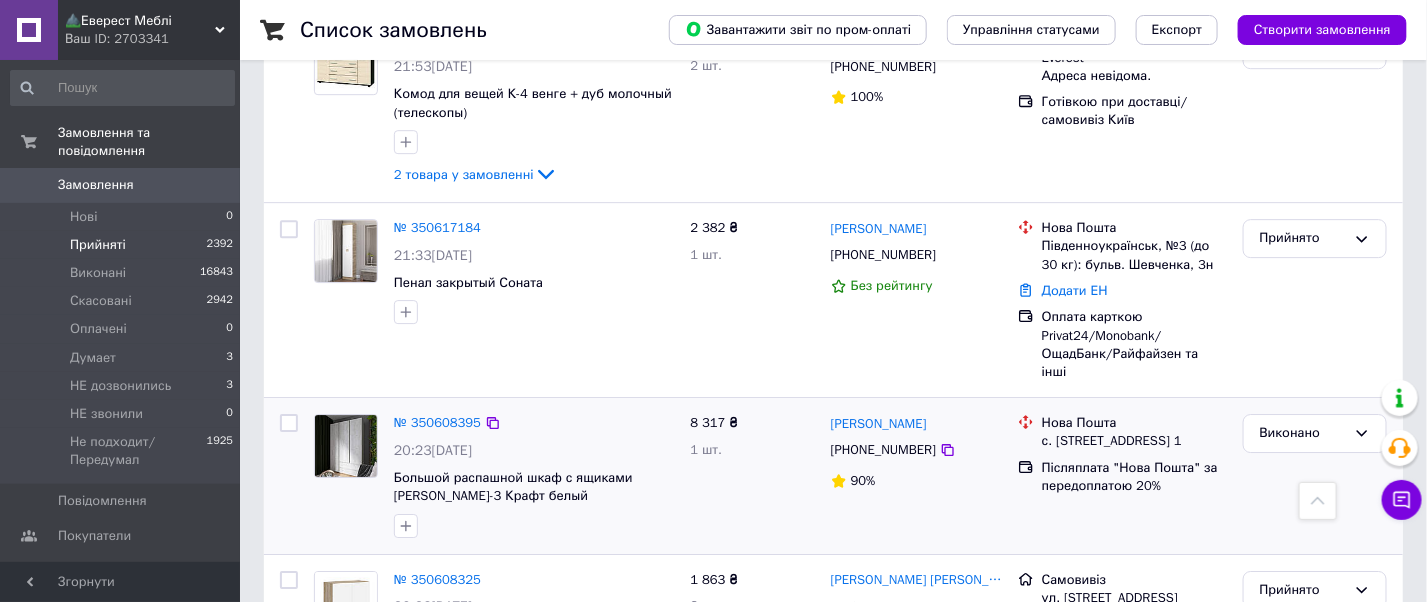 scroll, scrollTop: 2063, scrollLeft: 0, axis: vertical 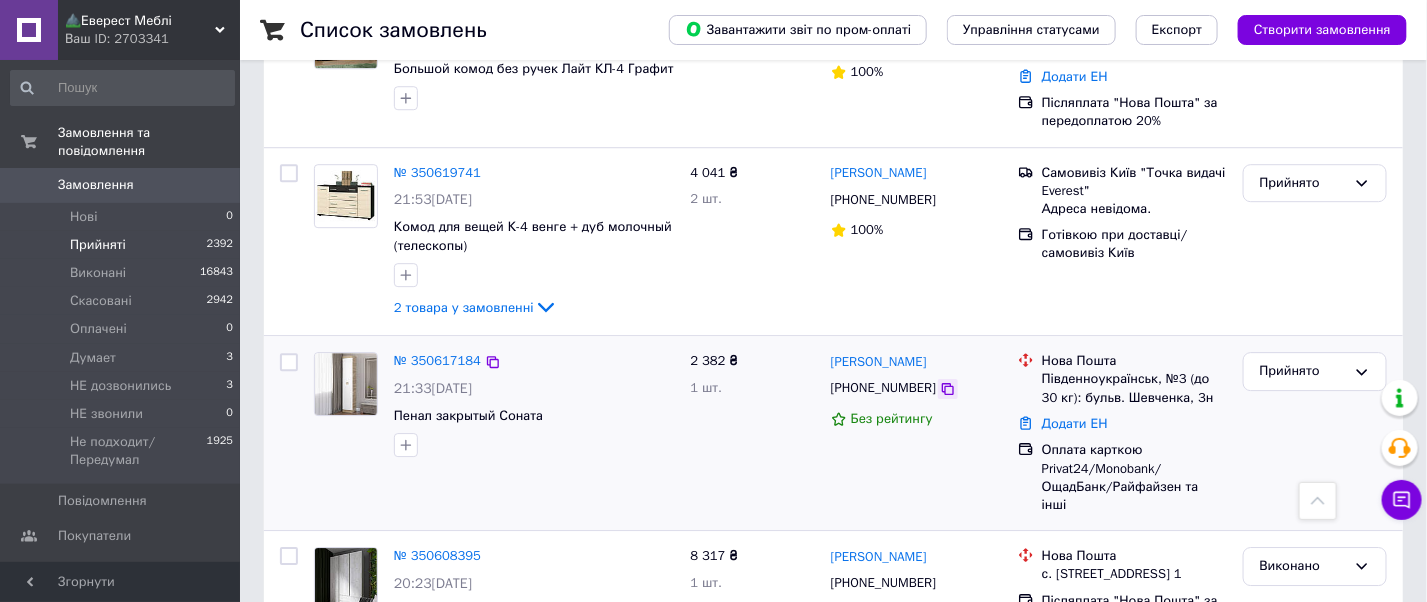 click 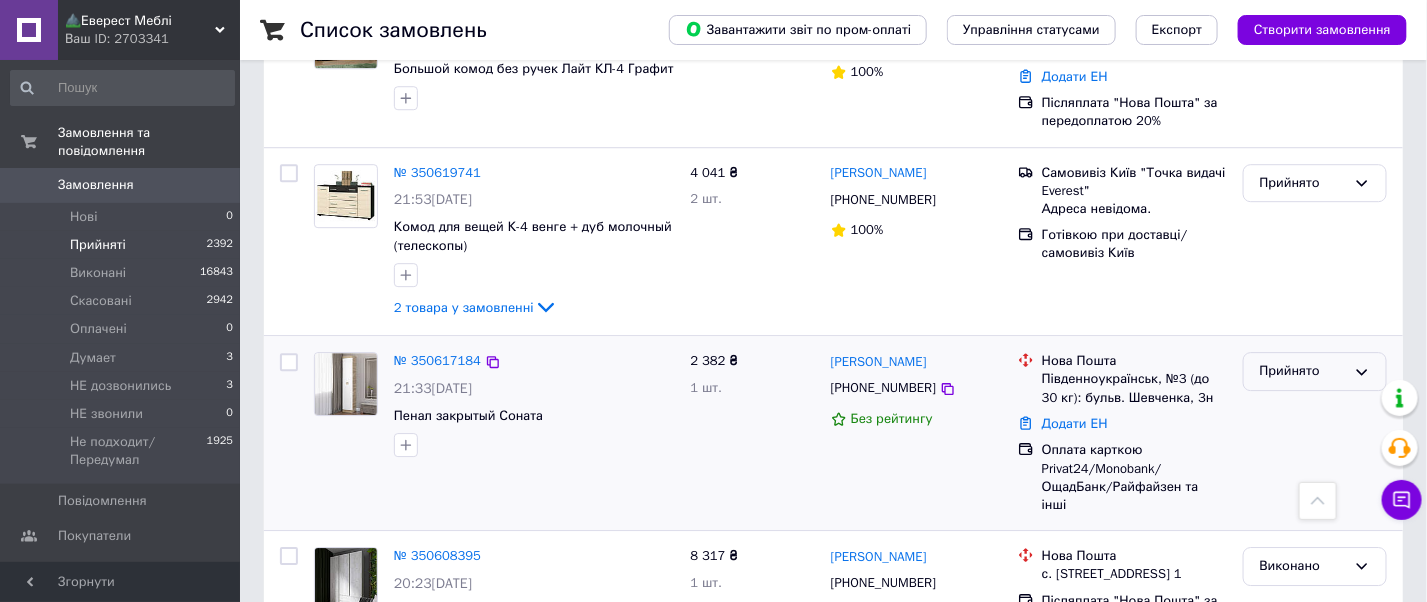 click on "Прийнято" at bounding box center [1303, 371] 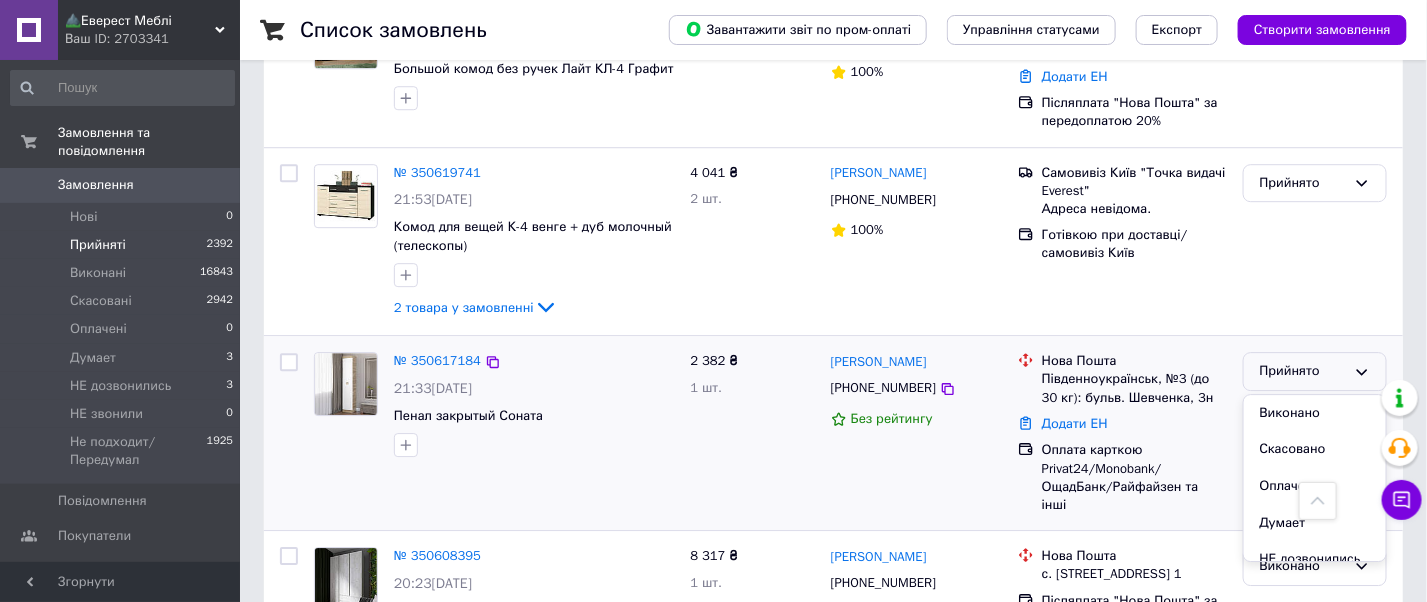 click on "Виконано" at bounding box center [1315, 413] 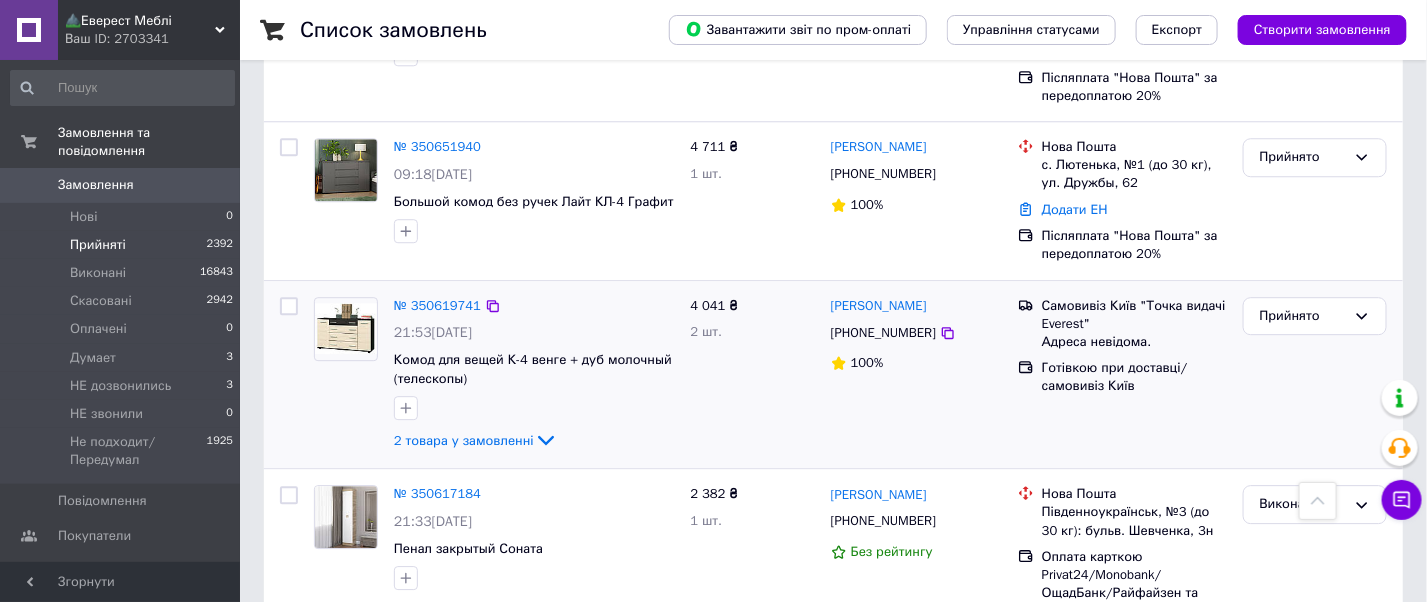 scroll, scrollTop: 1796, scrollLeft: 0, axis: vertical 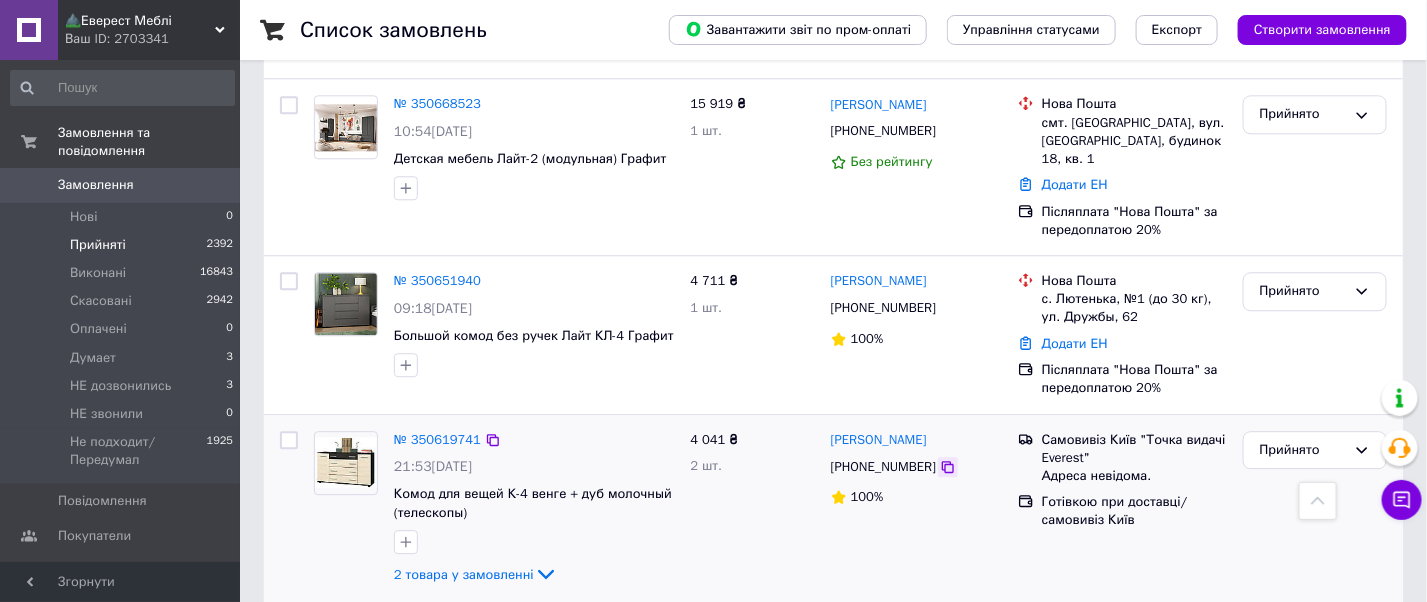 click 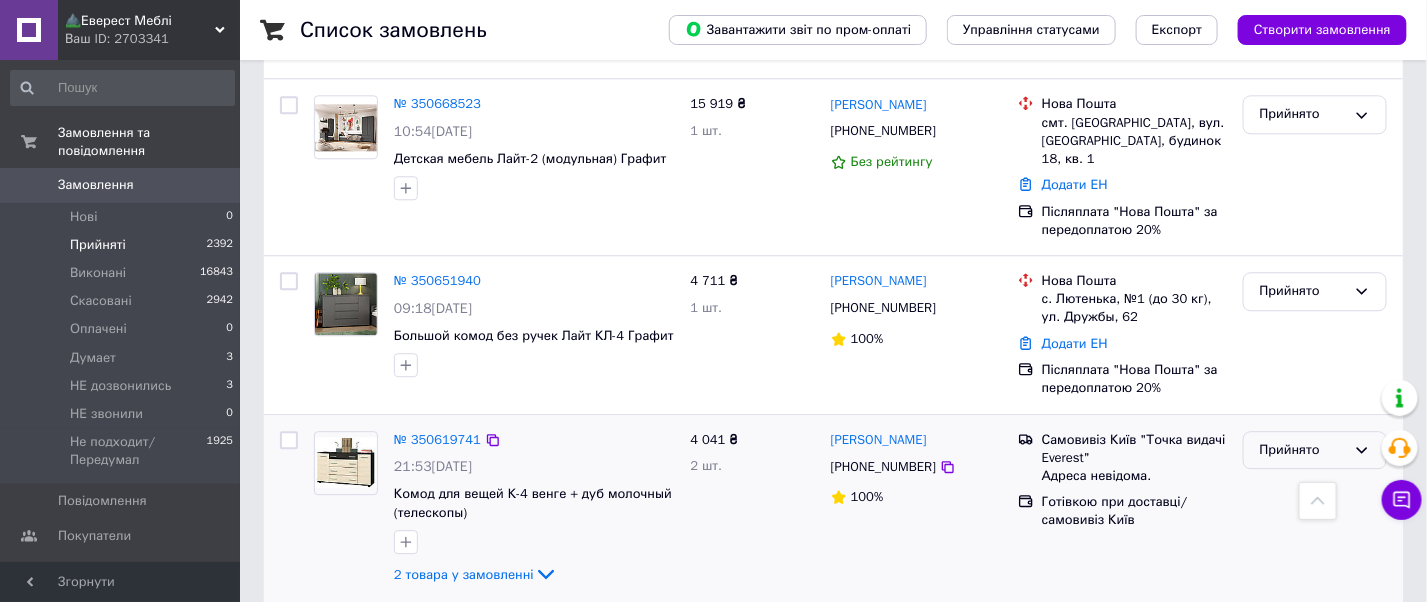 click on "Прийнято" at bounding box center (1303, 450) 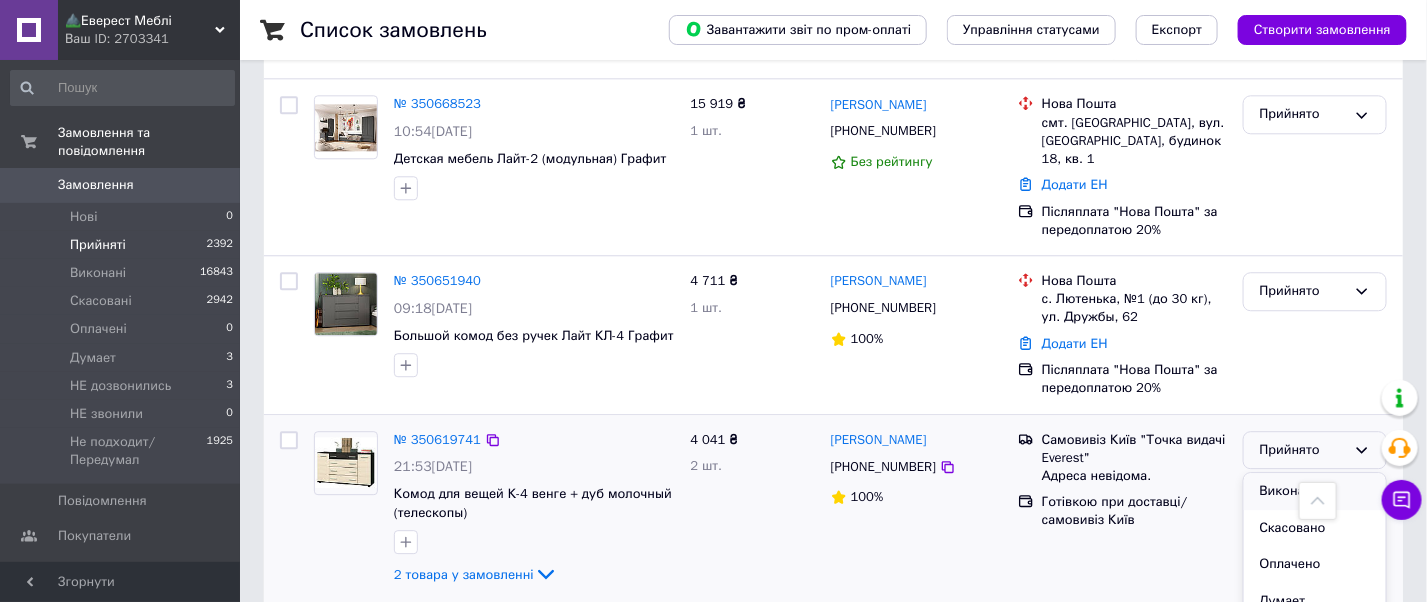 click on "Виконано" at bounding box center [1315, 491] 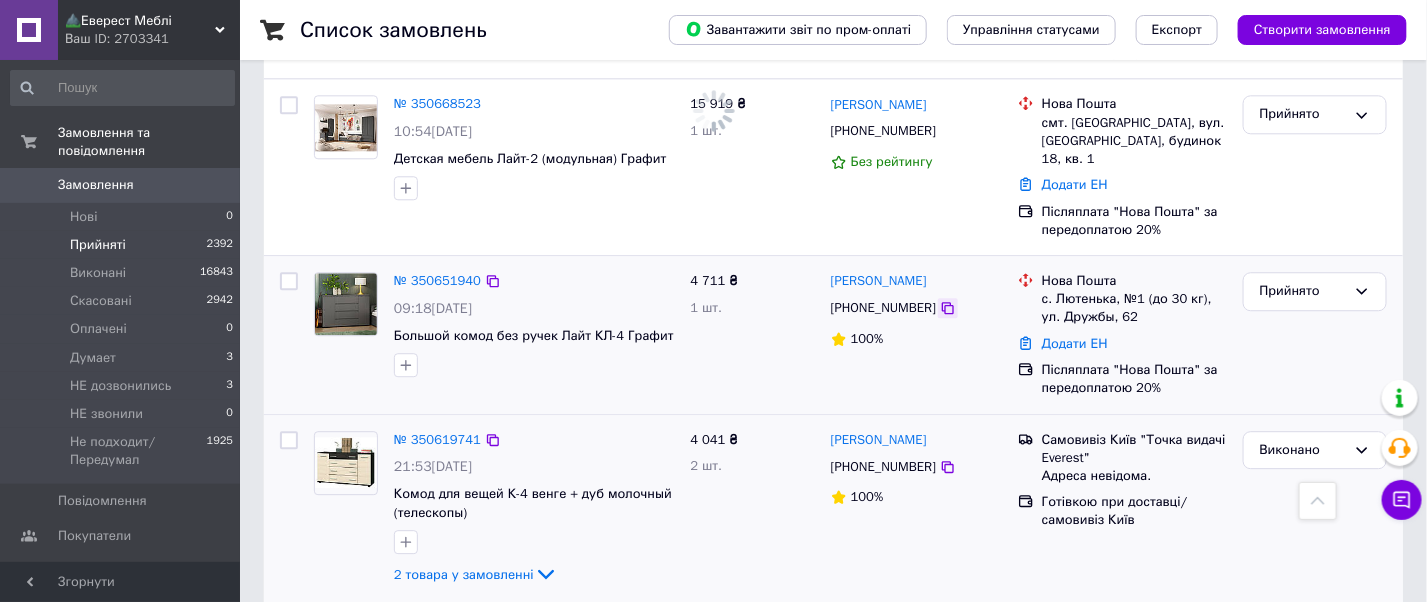 click 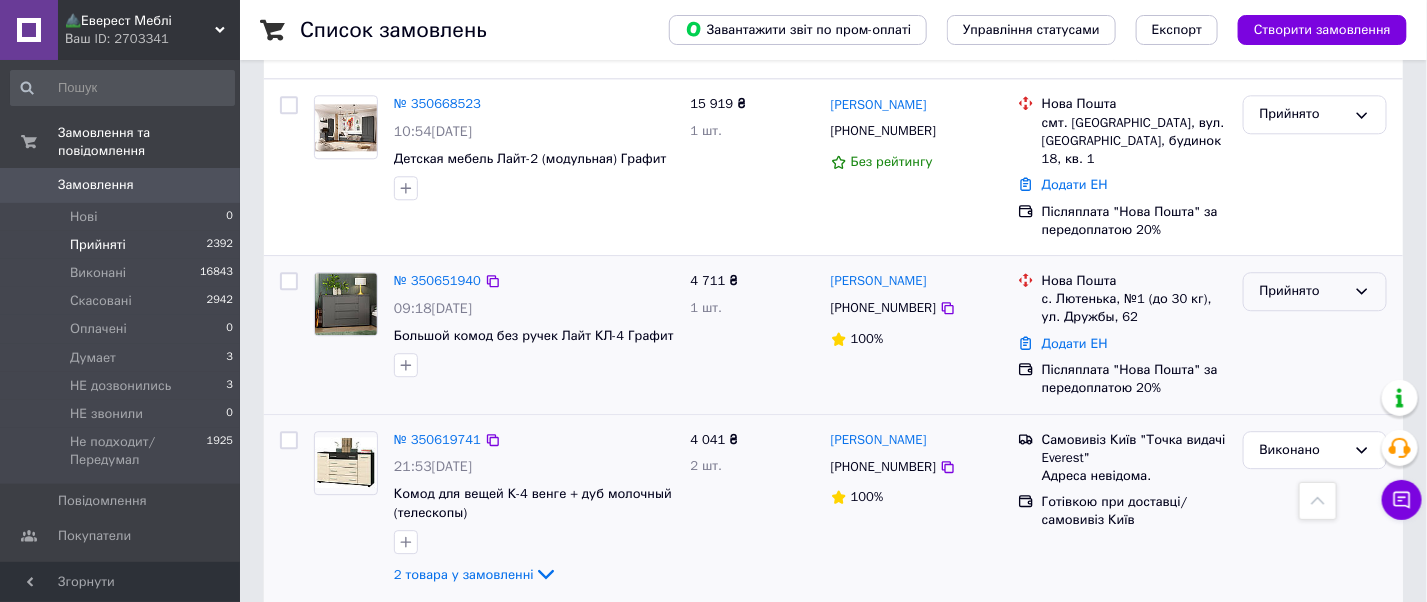 click on "Прийнято" at bounding box center (1303, 291) 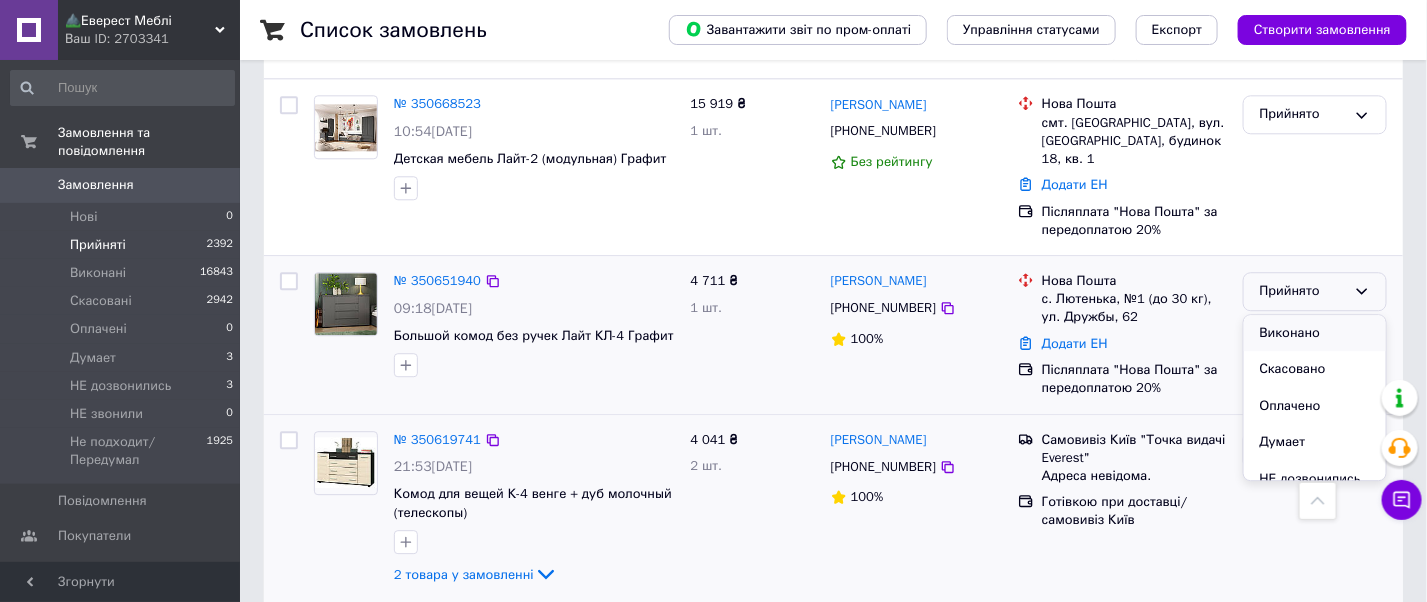 click on "Виконано" at bounding box center [1315, 333] 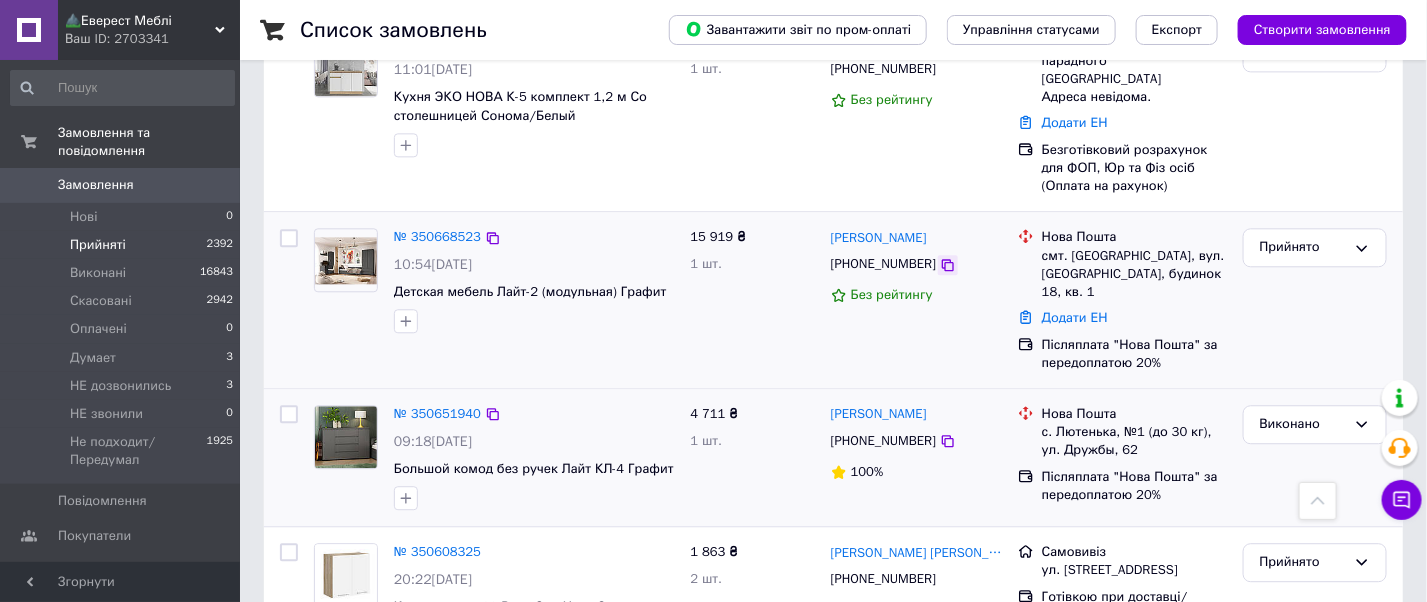 scroll, scrollTop: 1530, scrollLeft: 0, axis: vertical 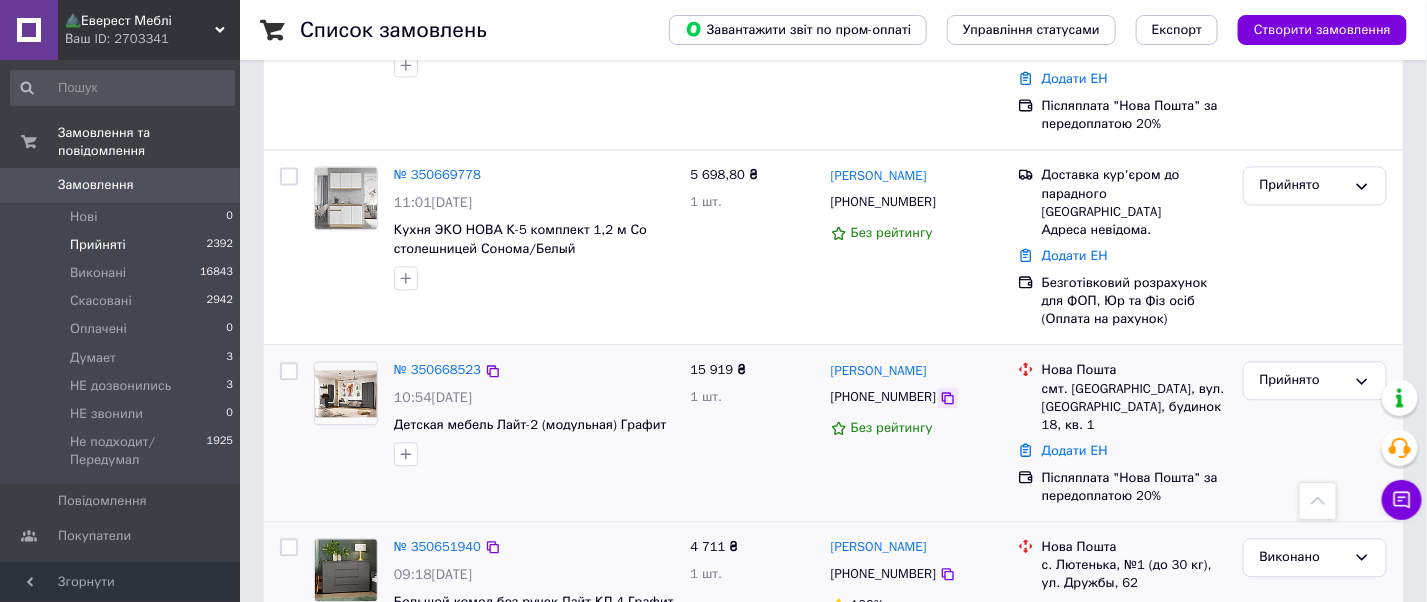 click at bounding box center (948, 398) 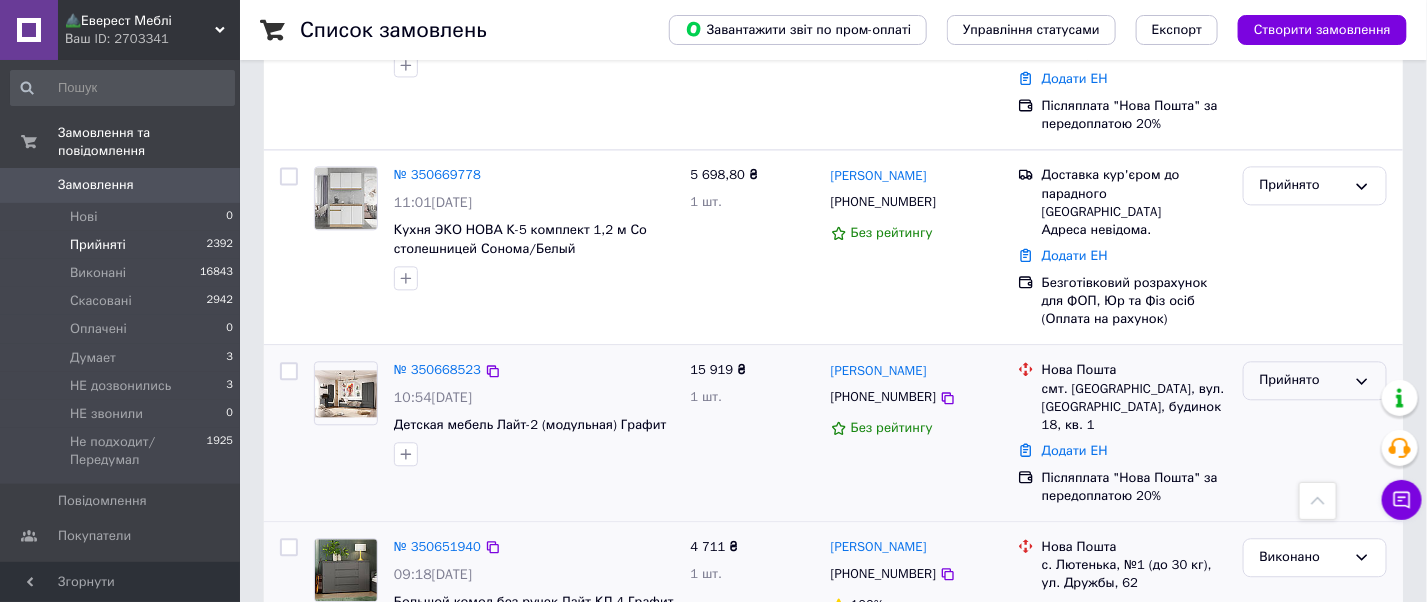 click on "Прийнято" at bounding box center (1303, 380) 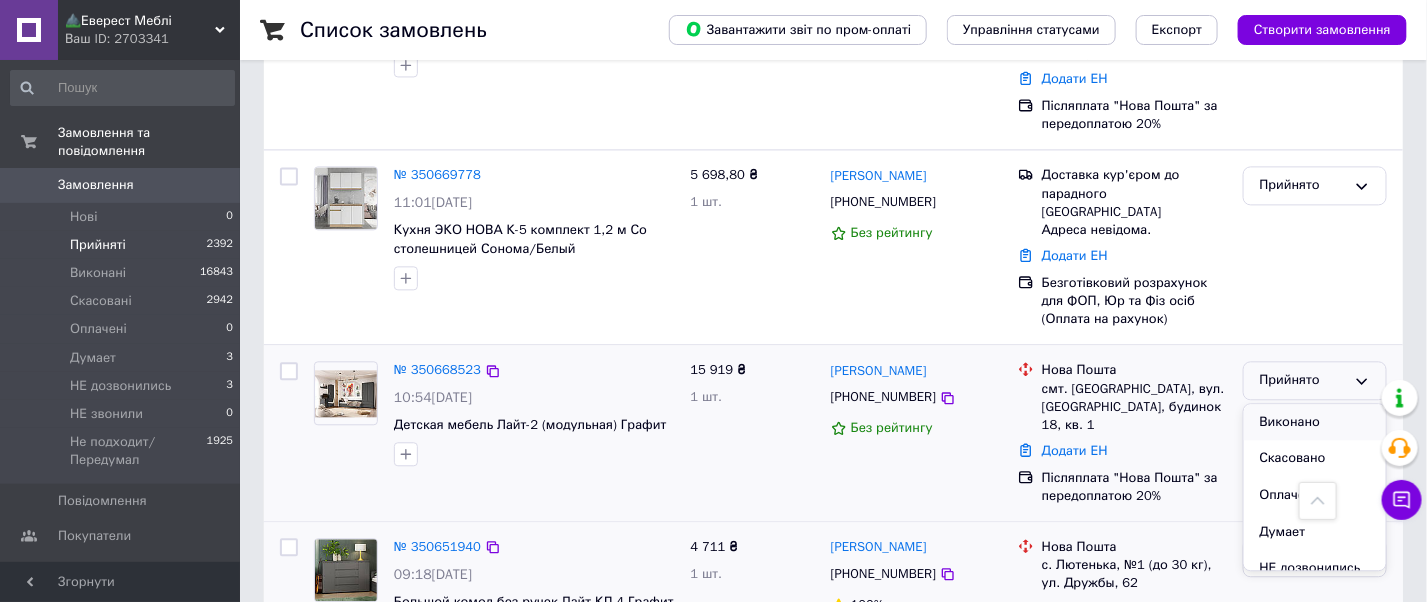 click on "Виконано" at bounding box center [1315, 422] 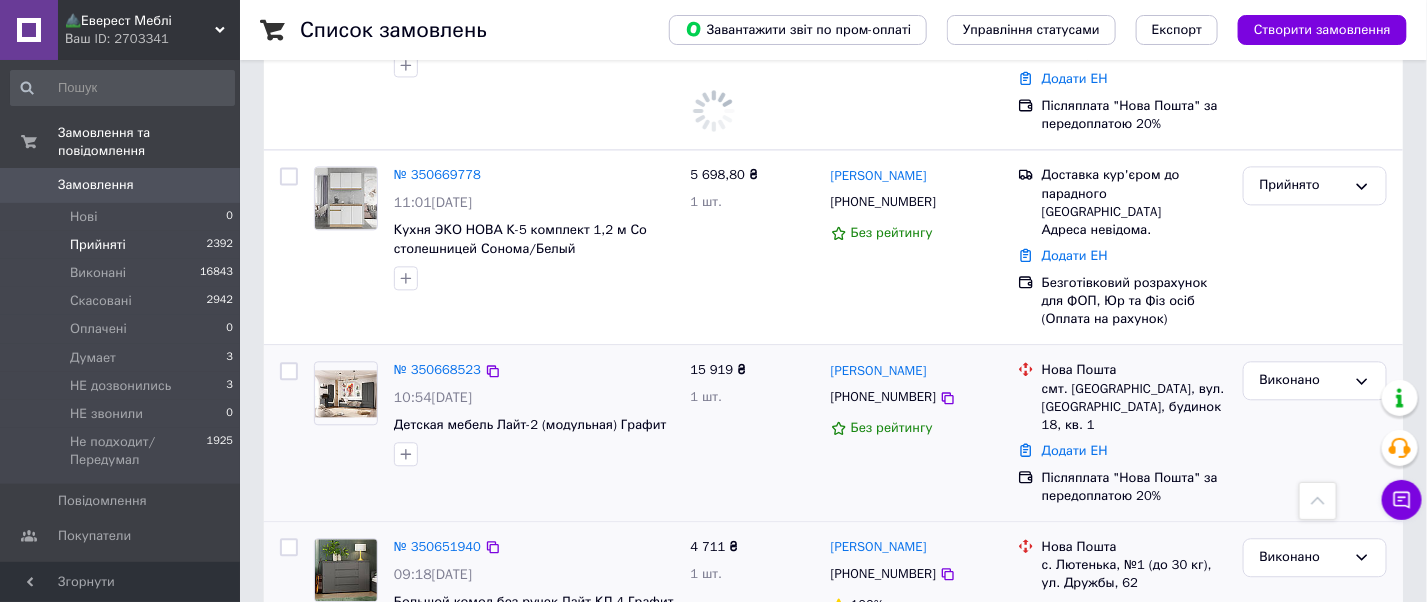scroll, scrollTop: 1396, scrollLeft: 0, axis: vertical 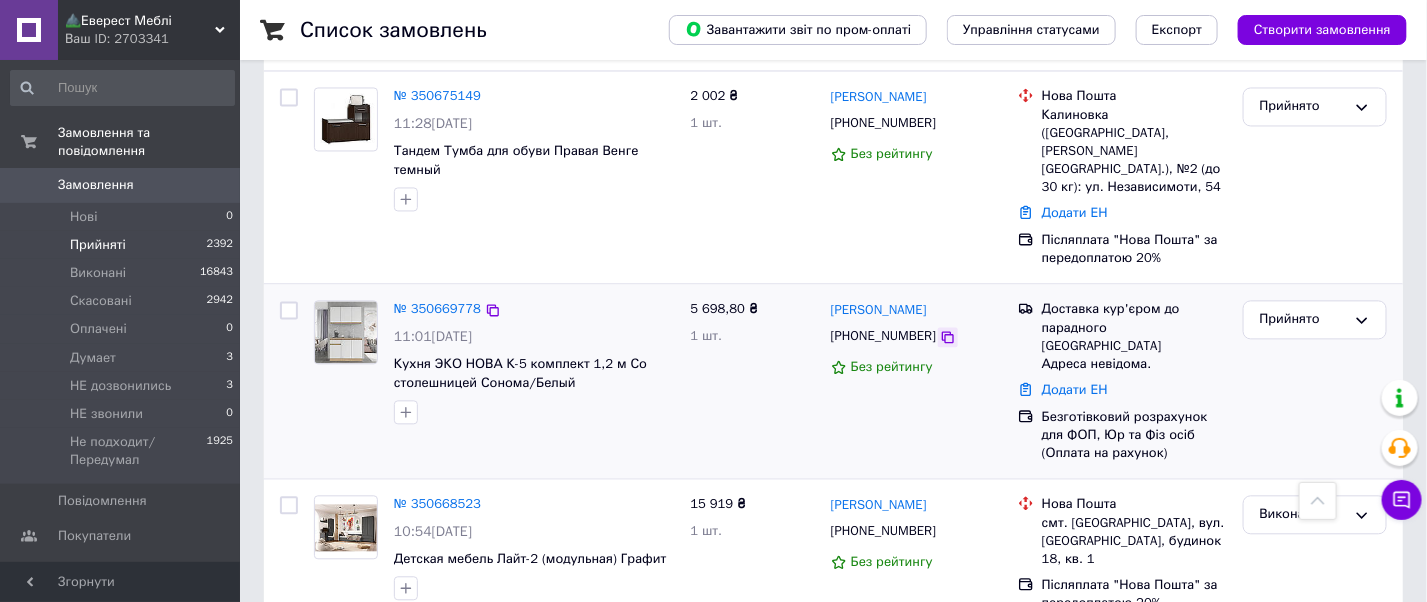 click 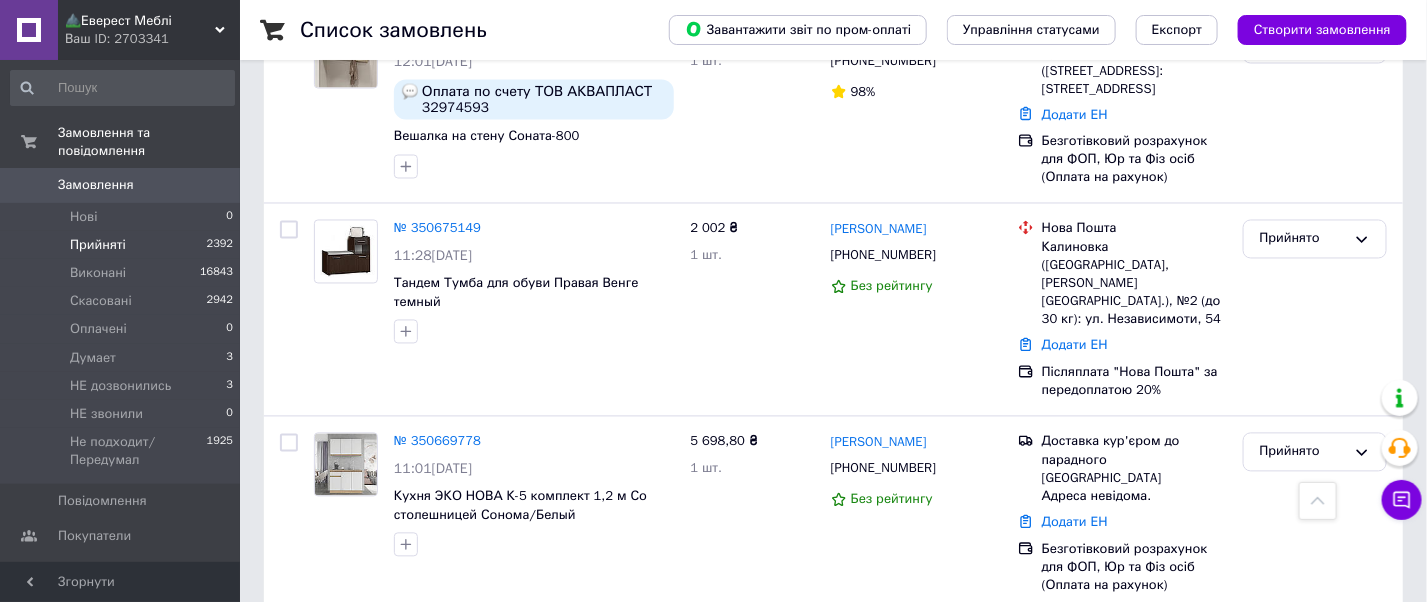 scroll, scrollTop: 1130, scrollLeft: 0, axis: vertical 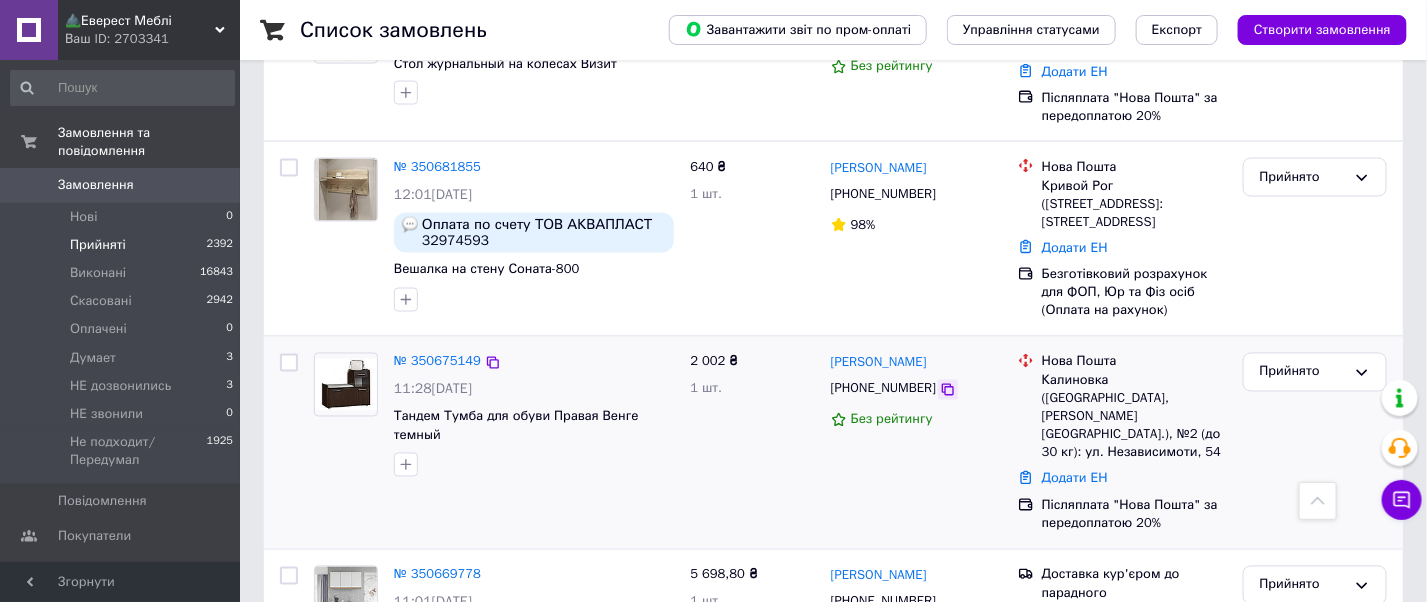 click at bounding box center (948, 390) 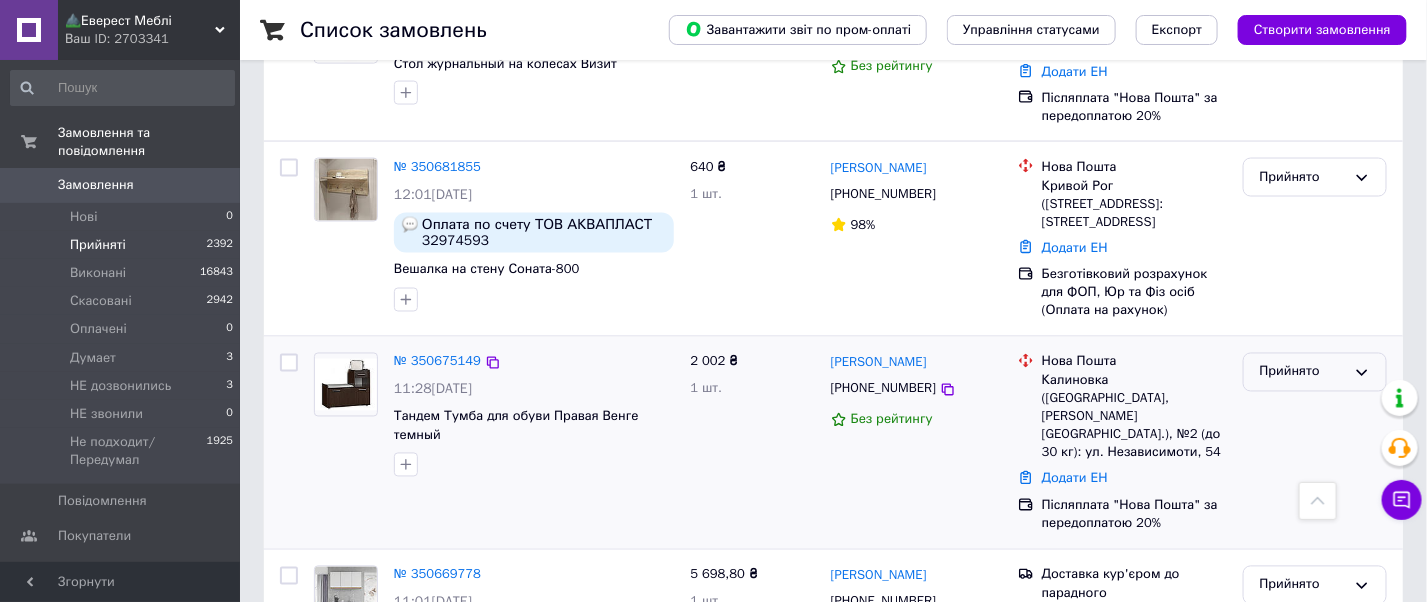 click on "Прийнято" at bounding box center [1303, 372] 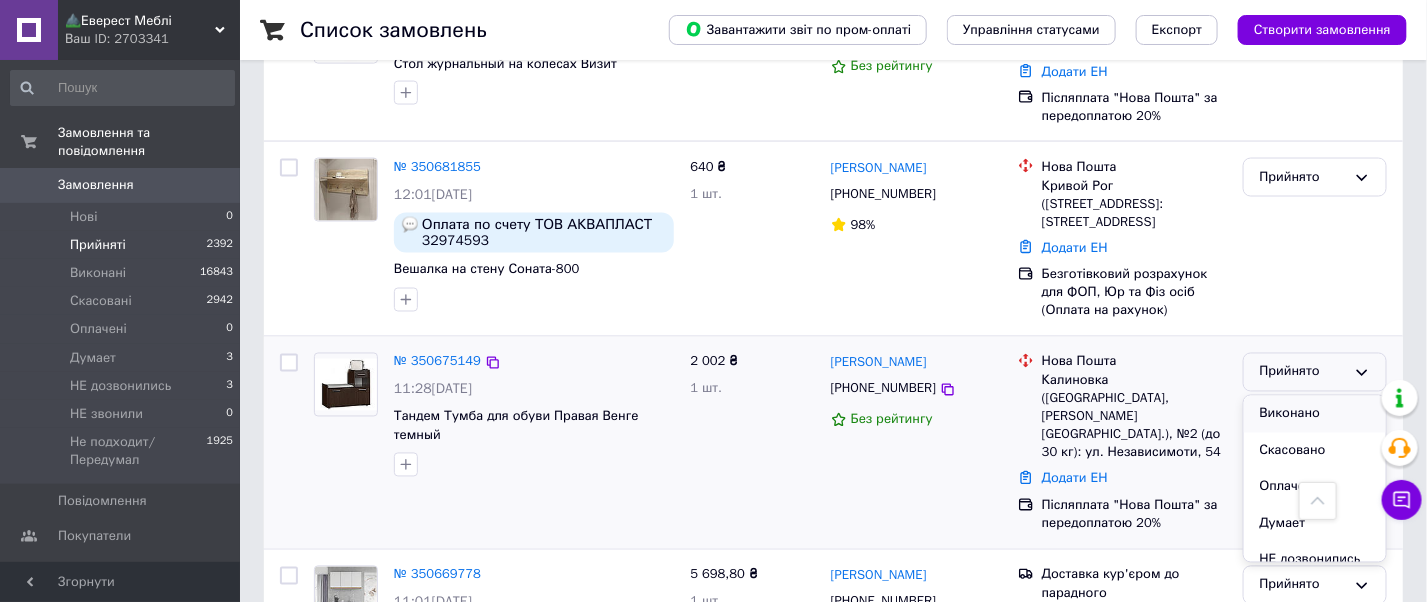 click on "Виконано" at bounding box center [1315, 414] 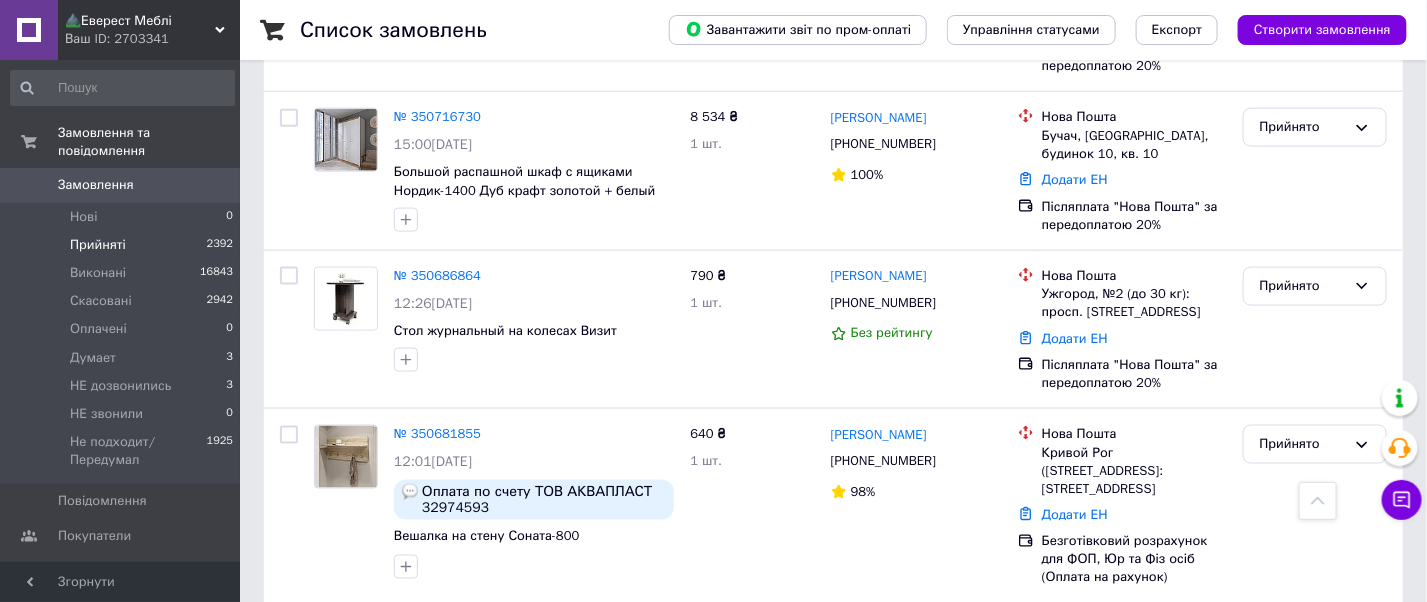 scroll, scrollTop: 996, scrollLeft: 0, axis: vertical 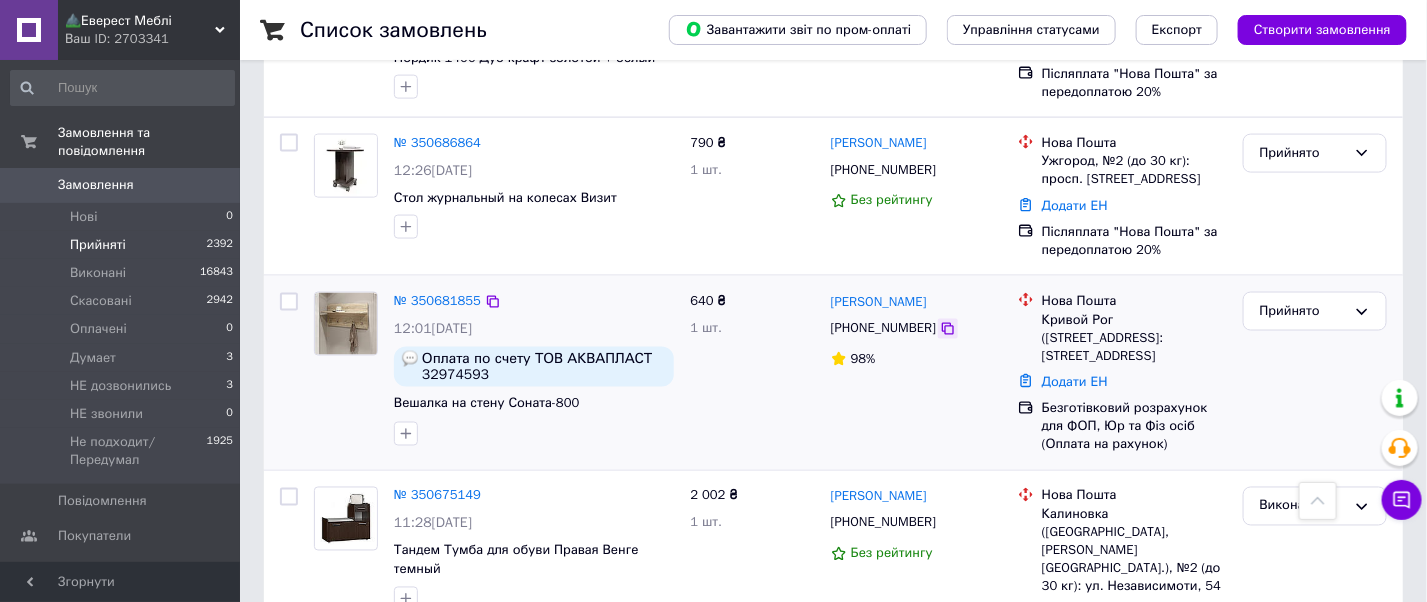 click 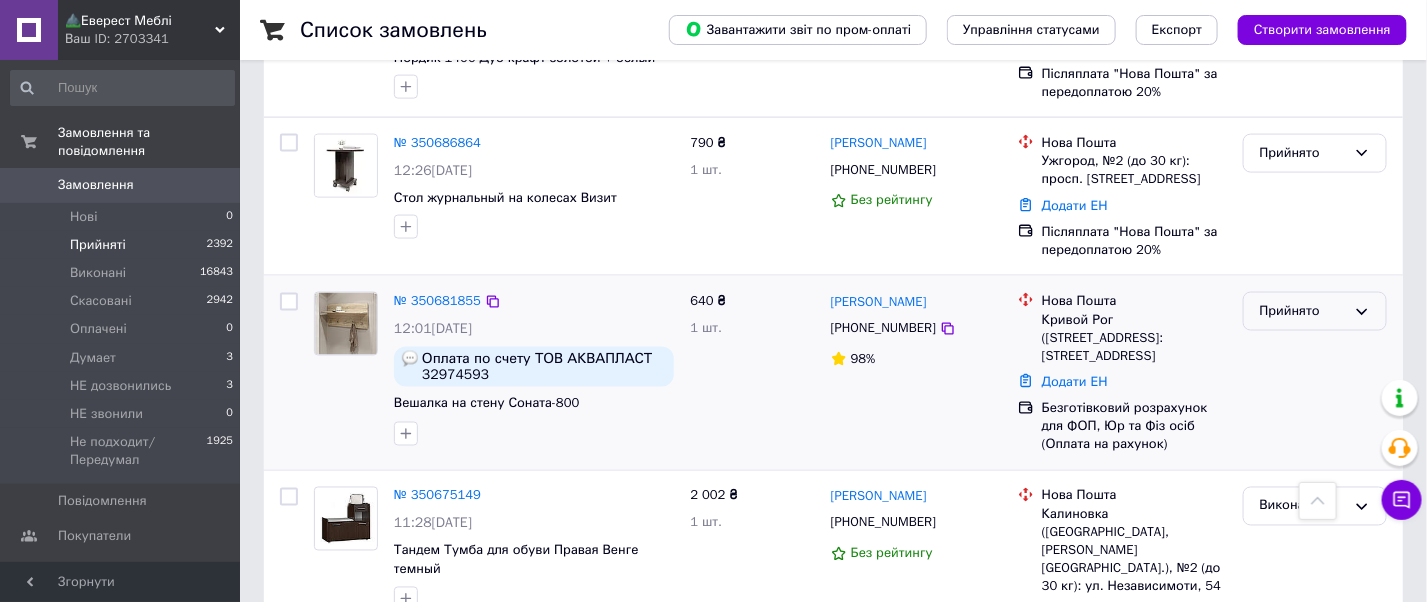click on "Прийнято" at bounding box center (1303, 311) 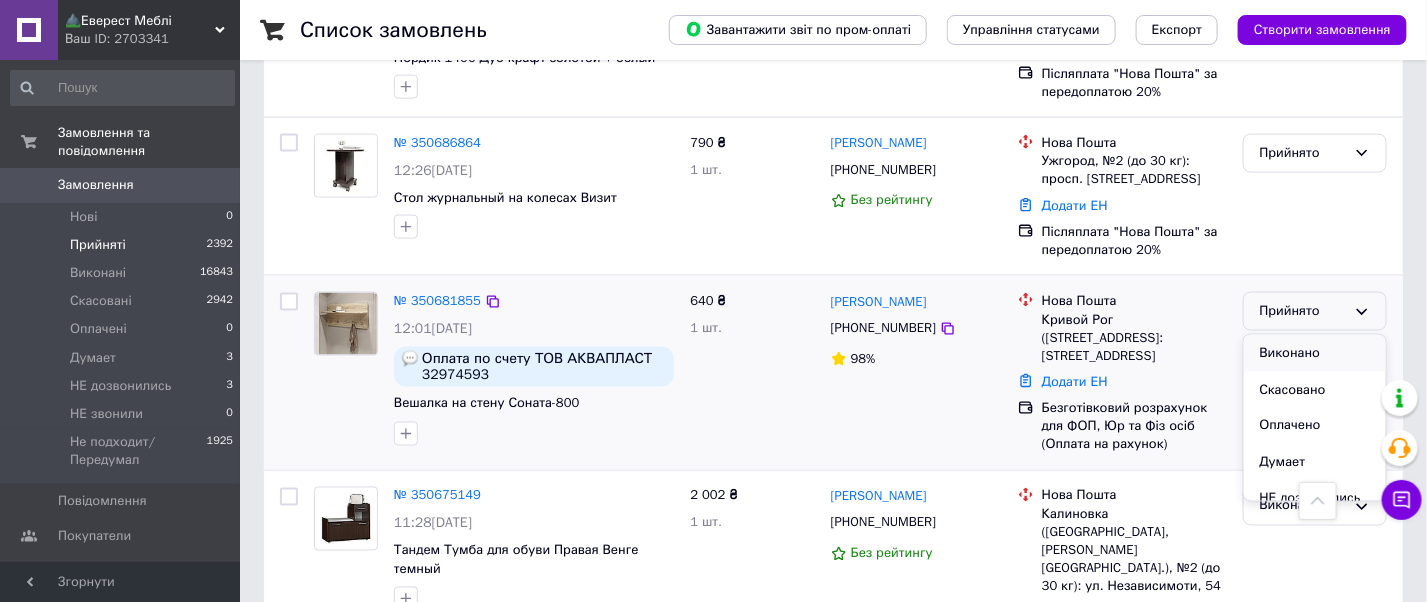 click on "Виконано" at bounding box center (1315, 353) 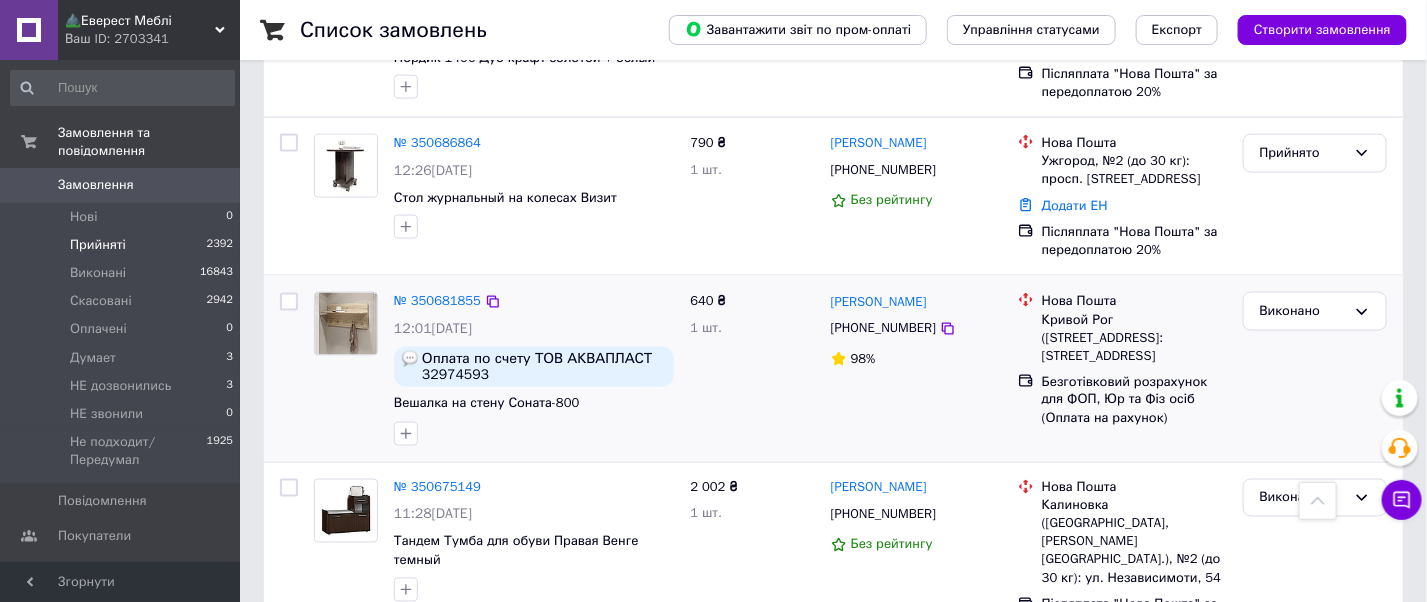 click on "Замовлення" at bounding box center [96, 185] 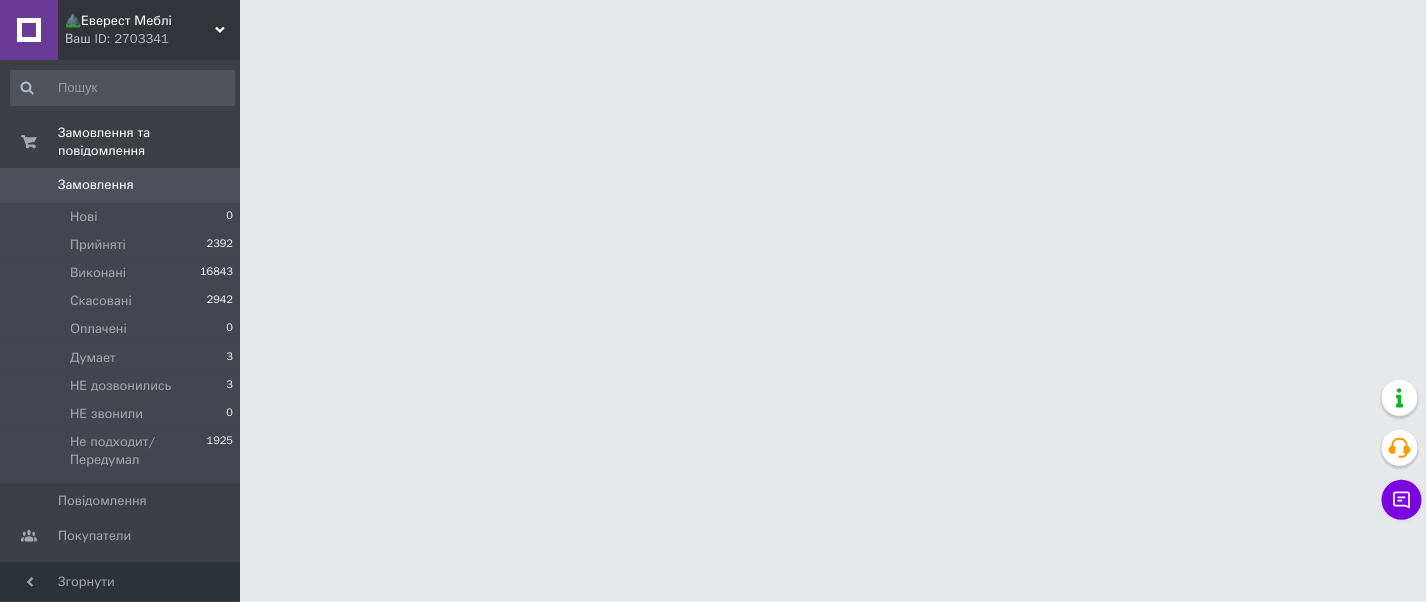 scroll, scrollTop: 0, scrollLeft: 0, axis: both 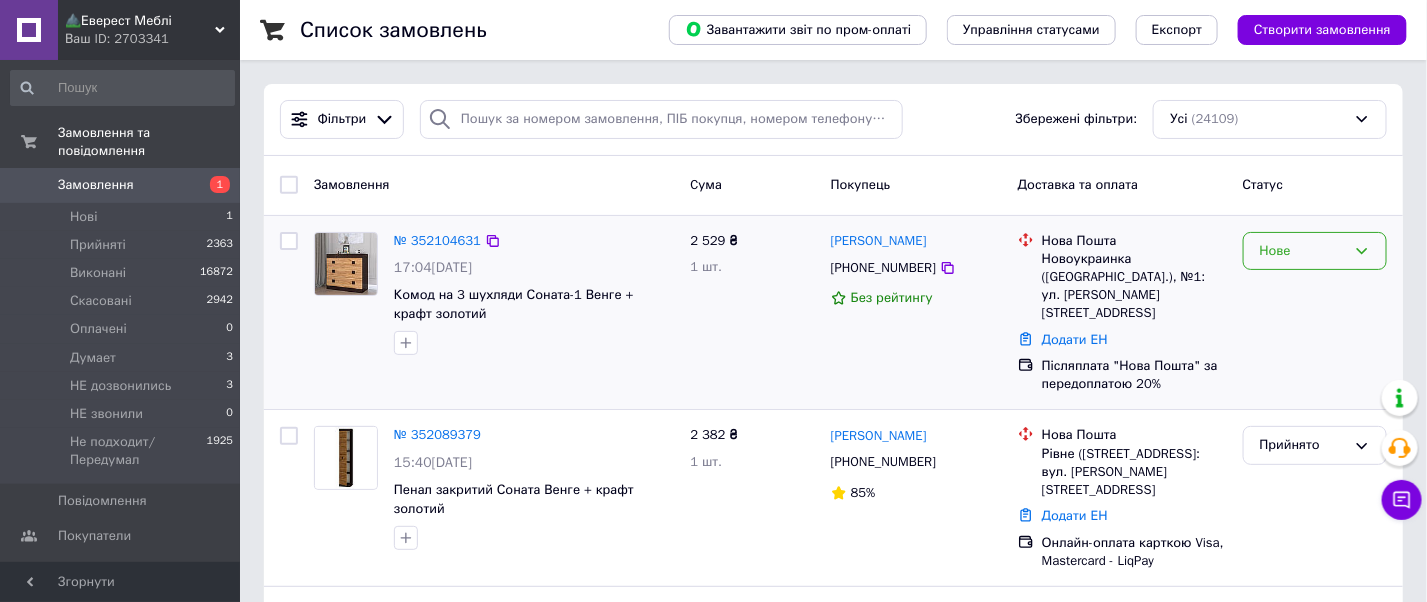 click on "Нове" at bounding box center [1303, 251] 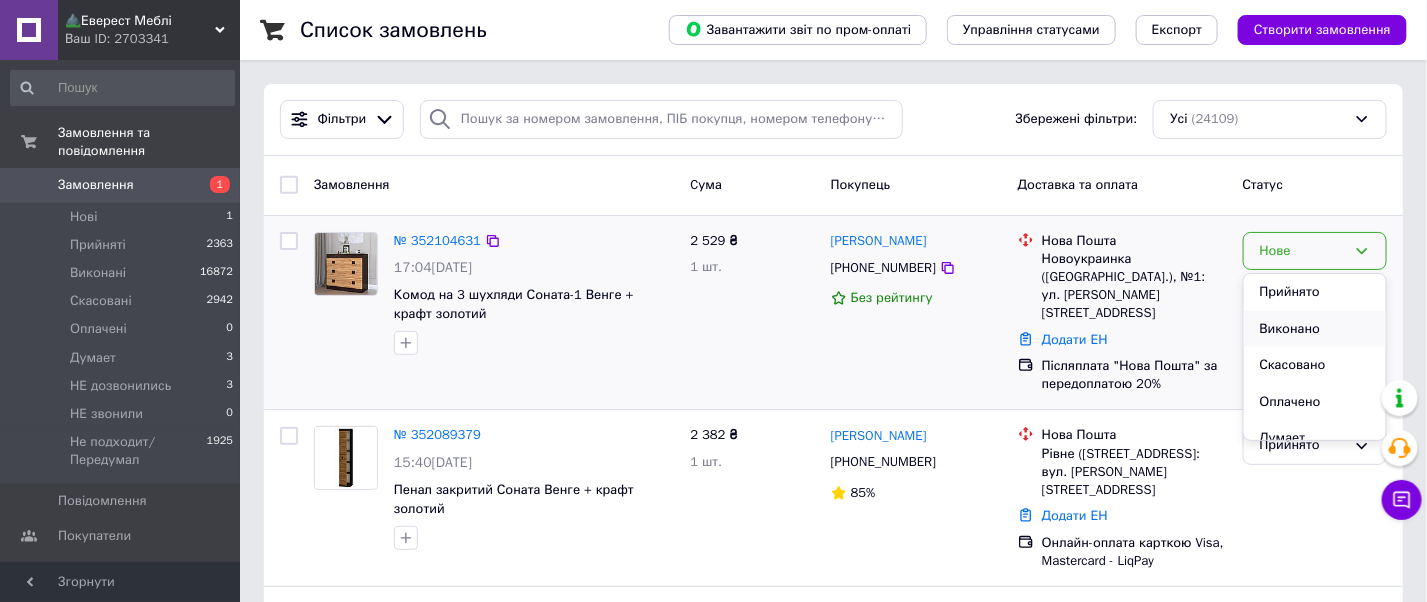scroll, scrollTop: 147, scrollLeft: 0, axis: vertical 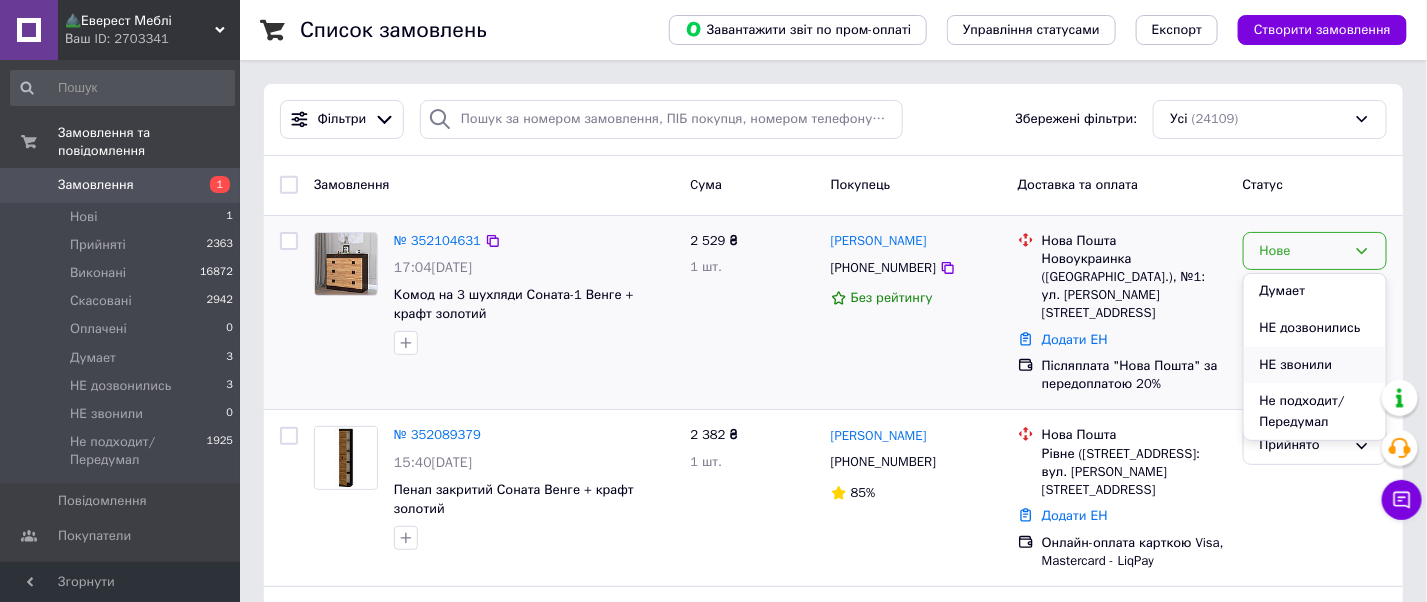 click on "НЕ звонили" at bounding box center (1315, 365) 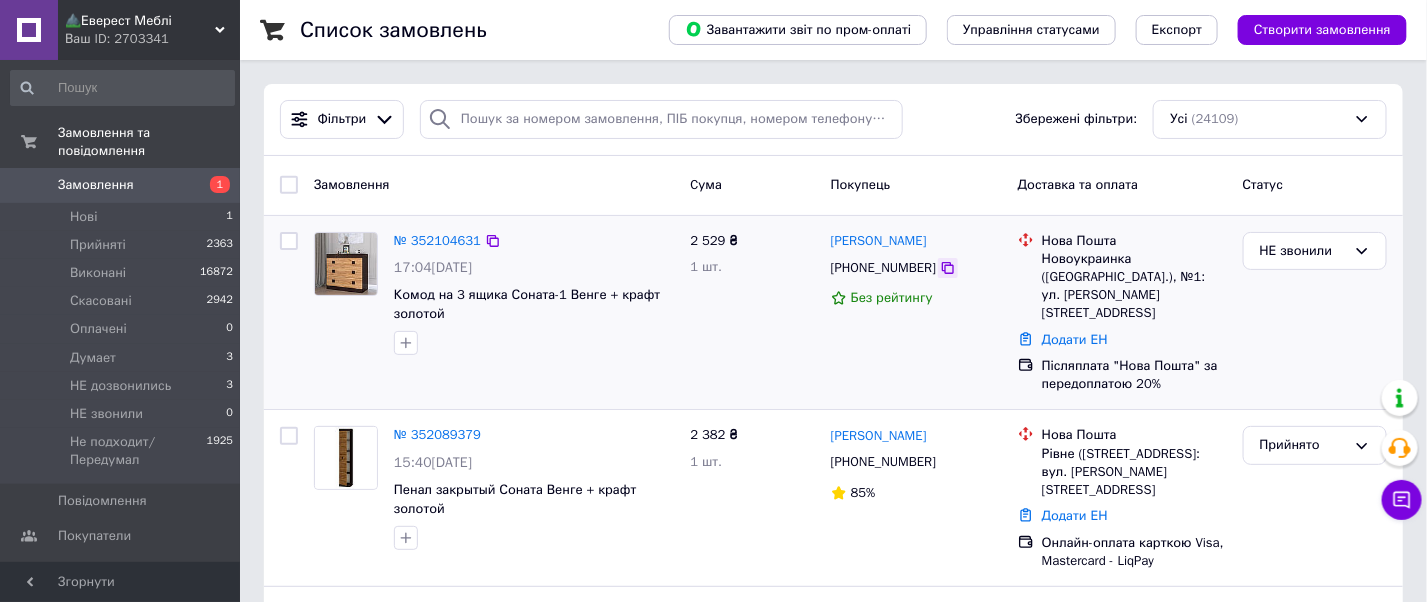 click 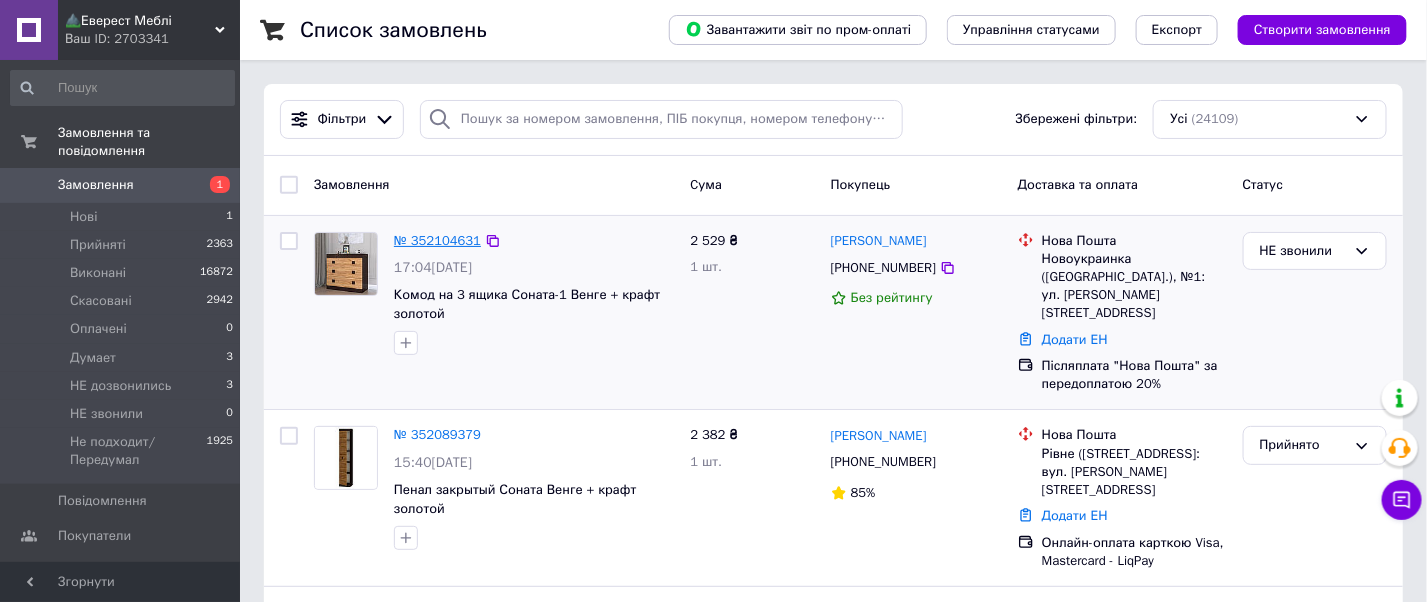 click on "№ 352104631" at bounding box center (437, 240) 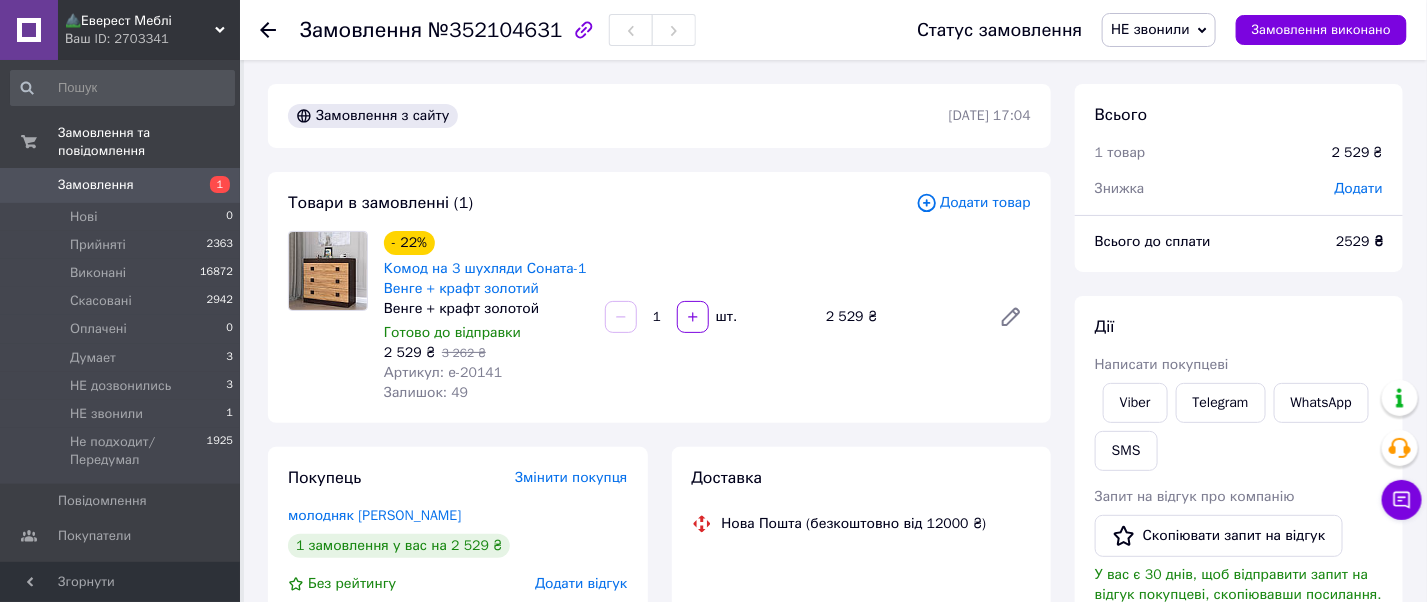 scroll, scrollTop: 400, scrollLeft: 0, axis: vertical 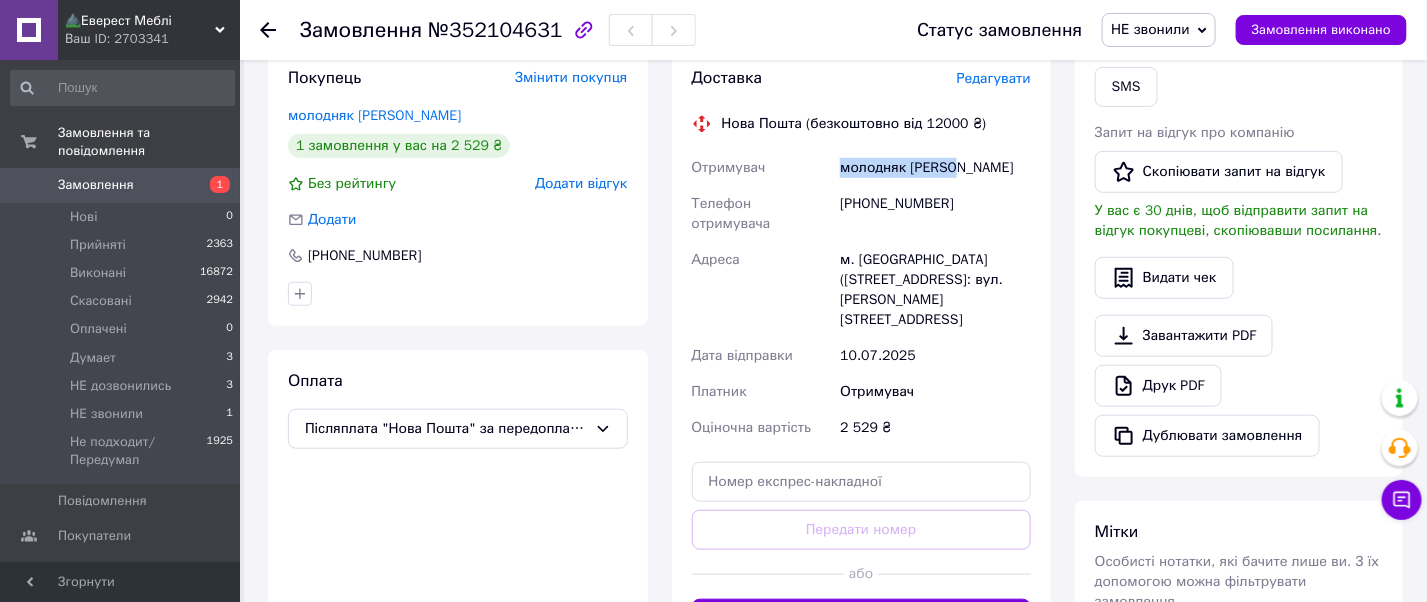 drag, startPoint x: 934, startPoint y: 170, endPoint x: 800, endPoint y: 160, distance: 134.37262 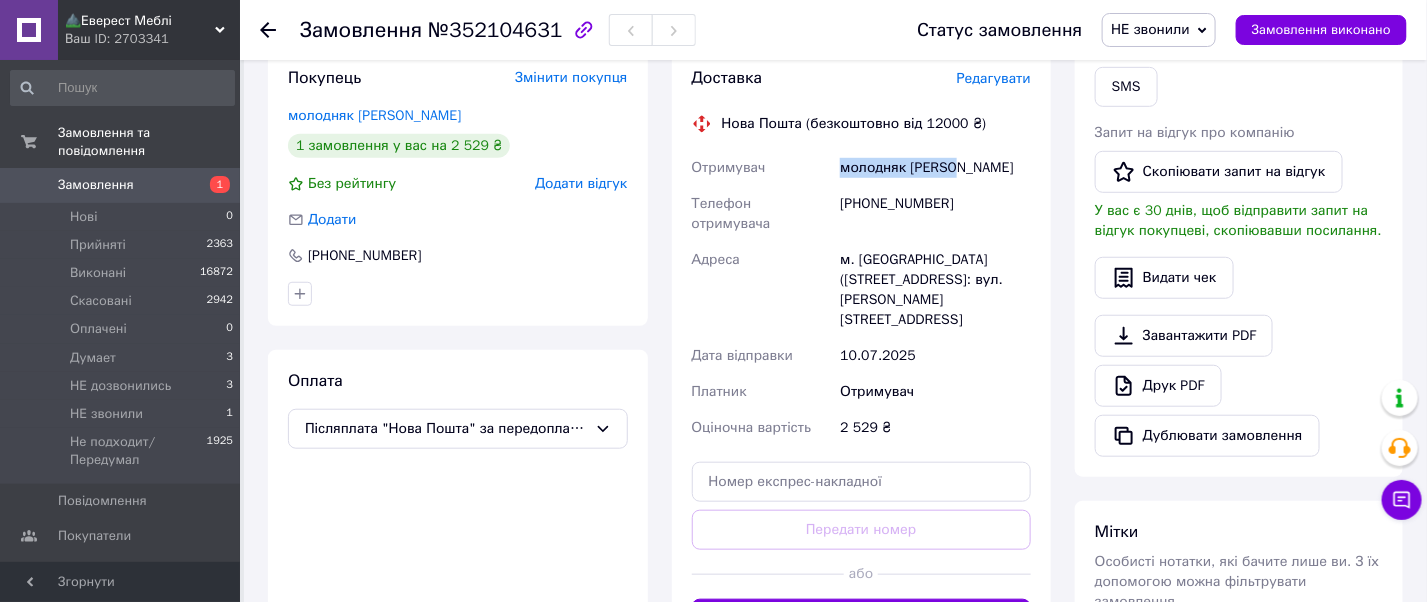 click on "НЕ звонили" at bounding box center [1150, 29] 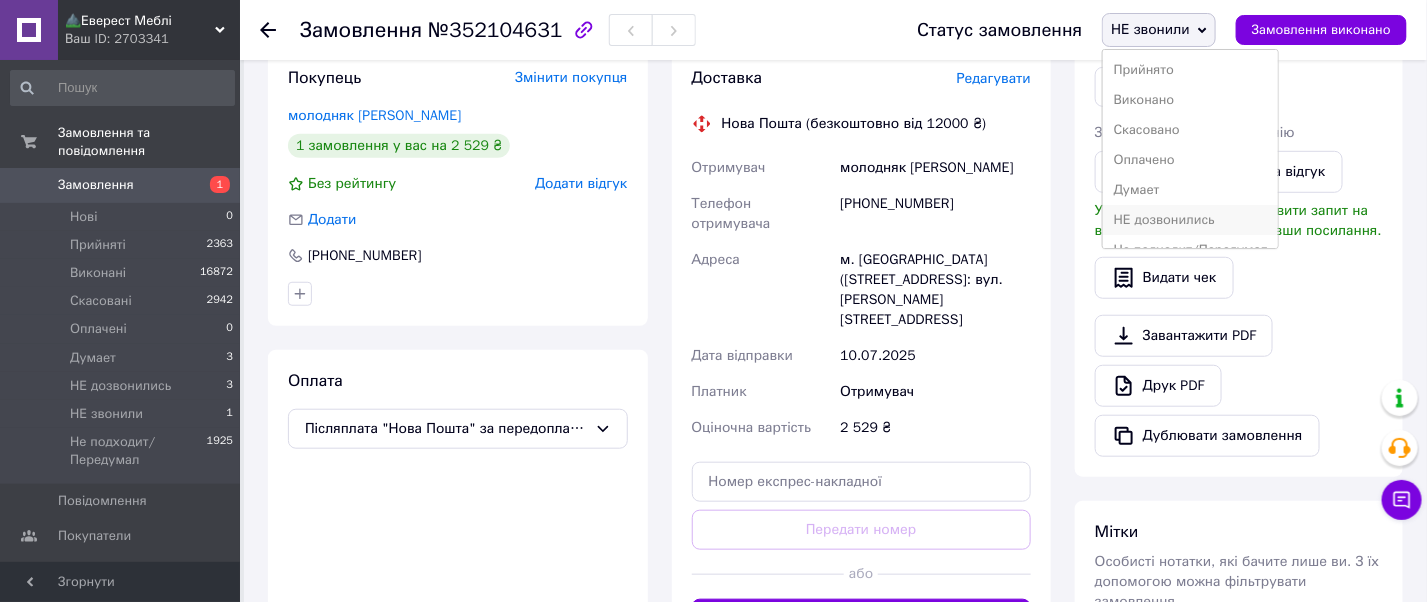 click on "НЕ дозвонились" at bounding box center [1190, 220] 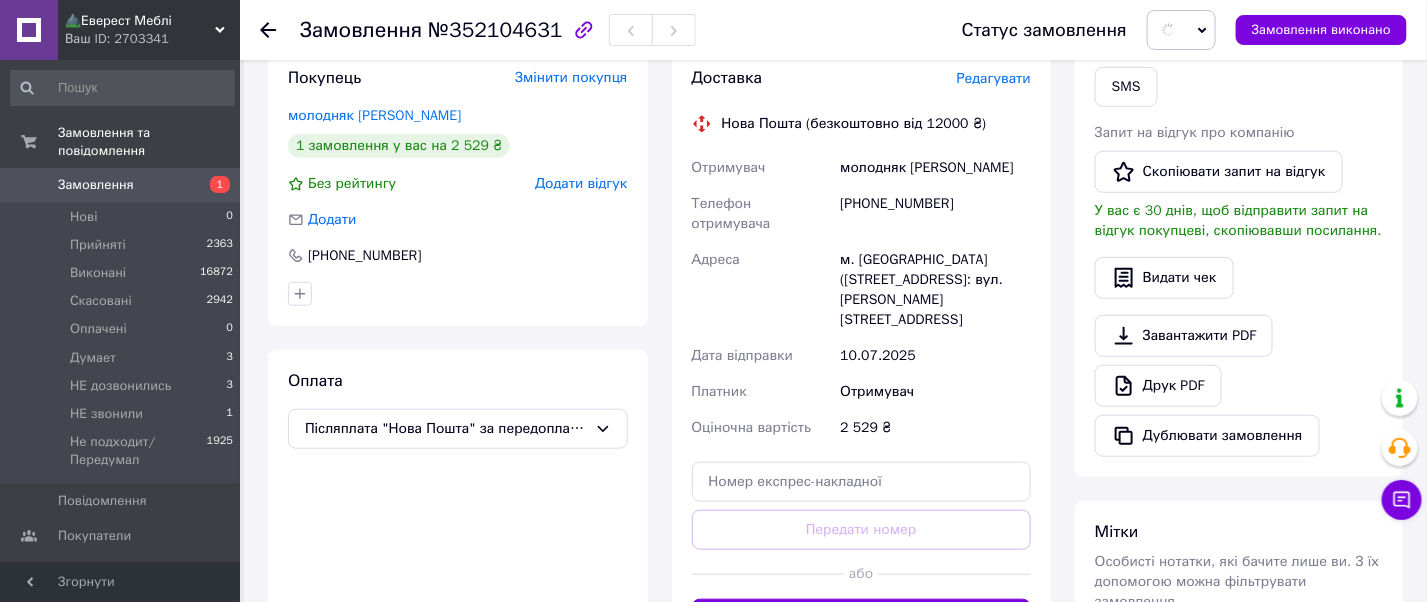 scroll, scrollTop: 762, scrollLeft: 0, axis: vertical 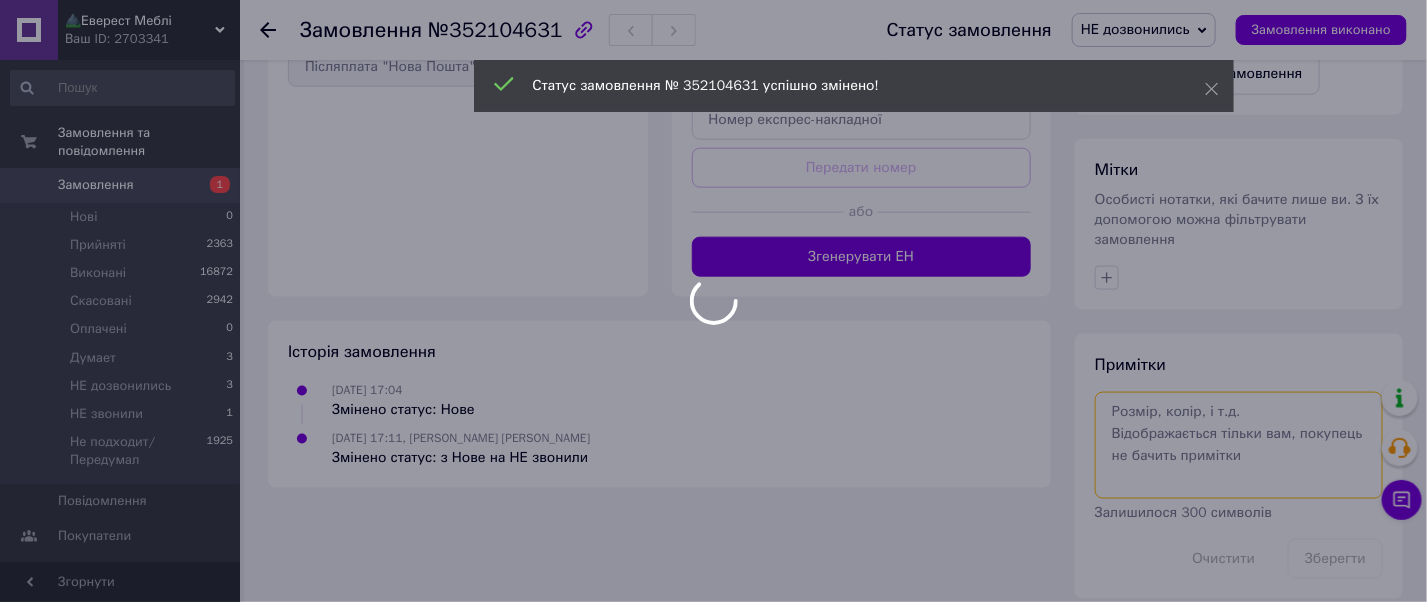 click at bounding box center [1239, 445] 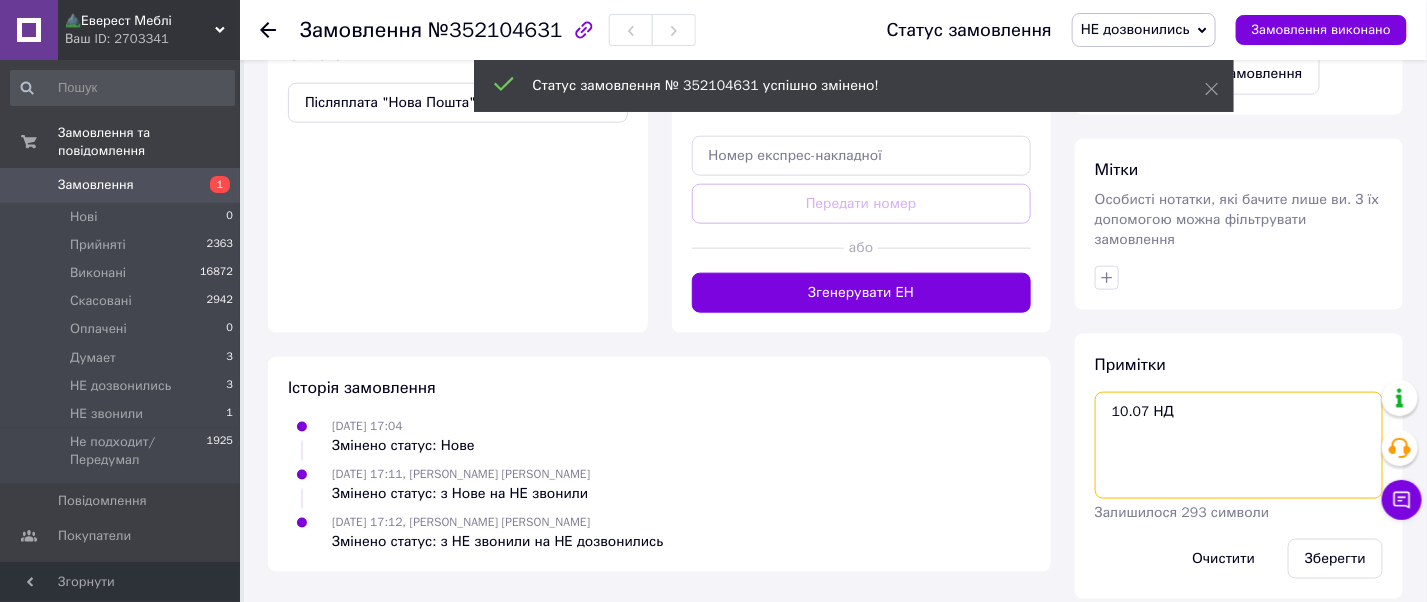 scroll, scrollTop: 762, scrollLeft: 0, axis: vertical 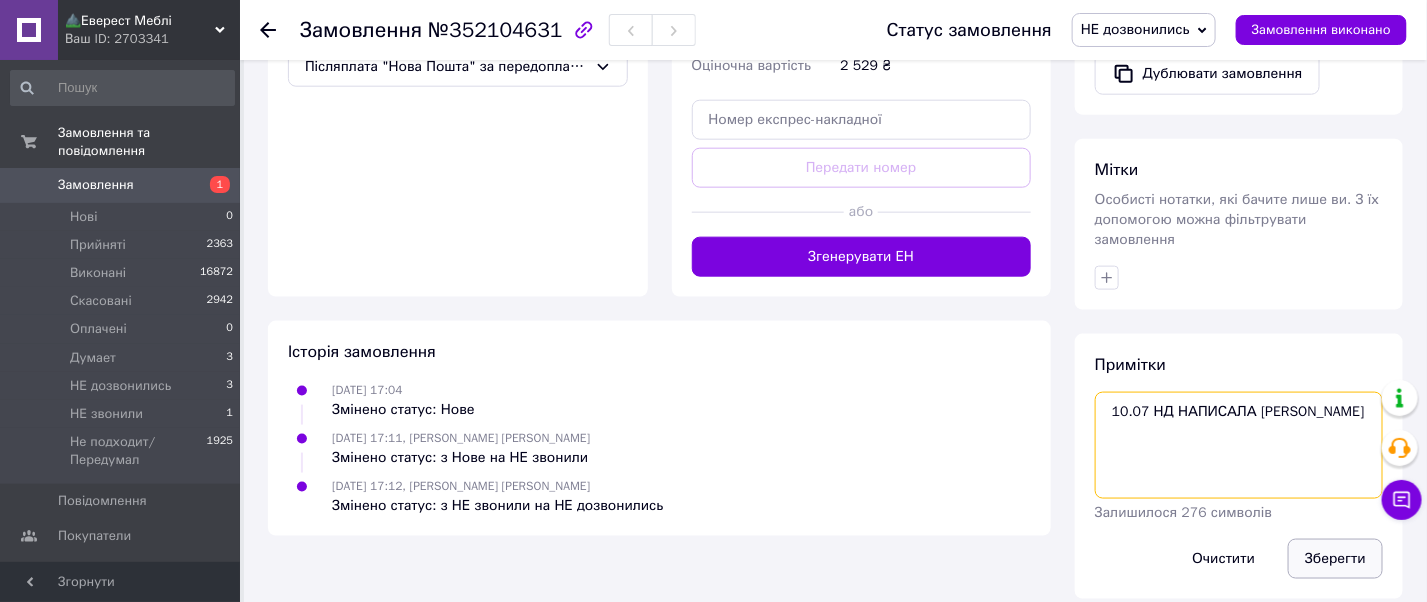 type on "10.07 НД НАПИСАЛА [PERSON_NAME]" 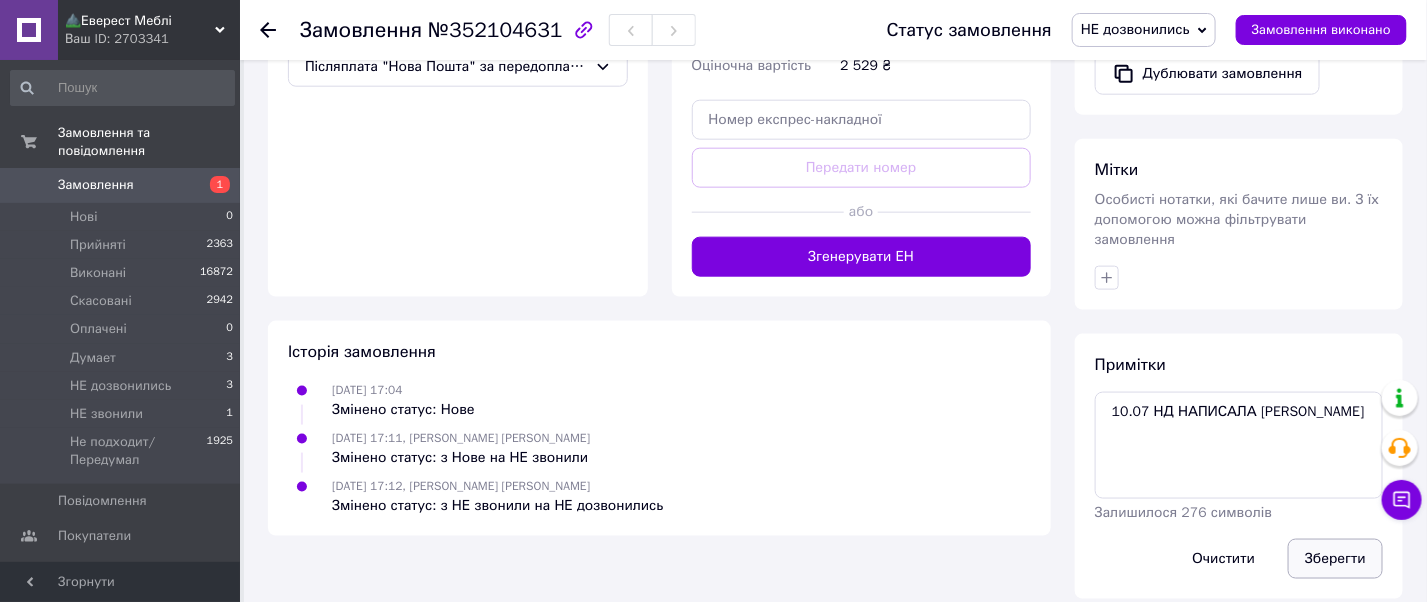 click on "Зберегти" at bounding box center [1335, 559] 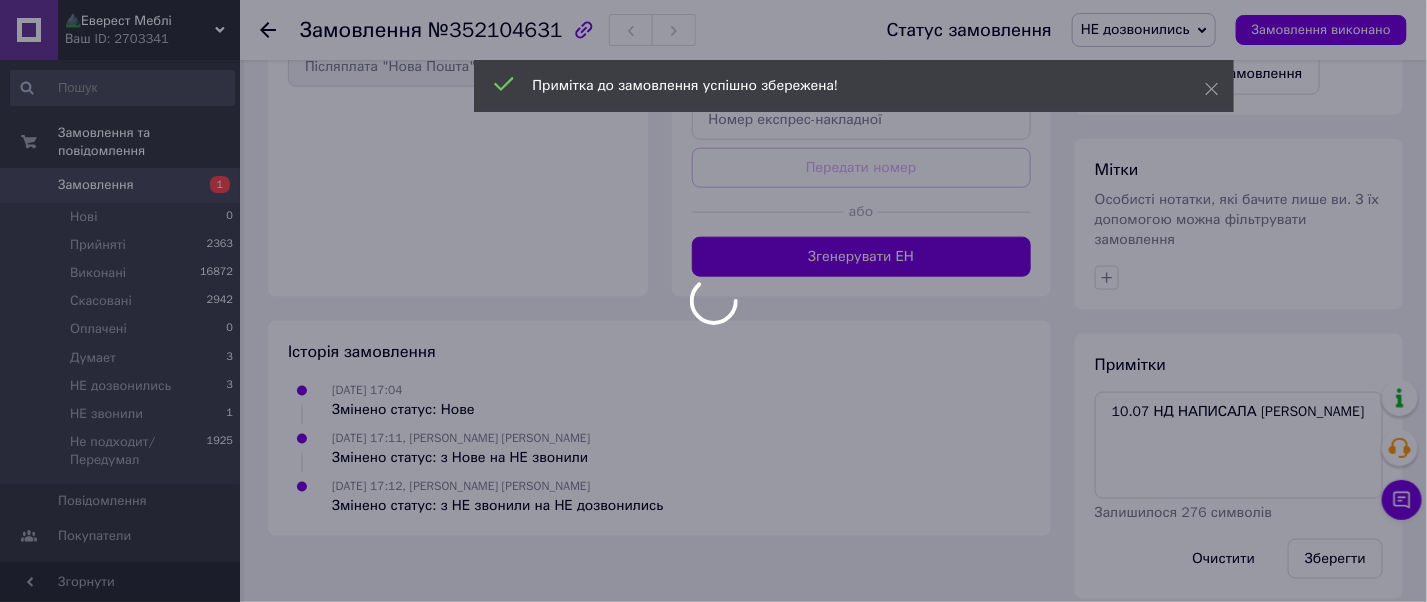 type 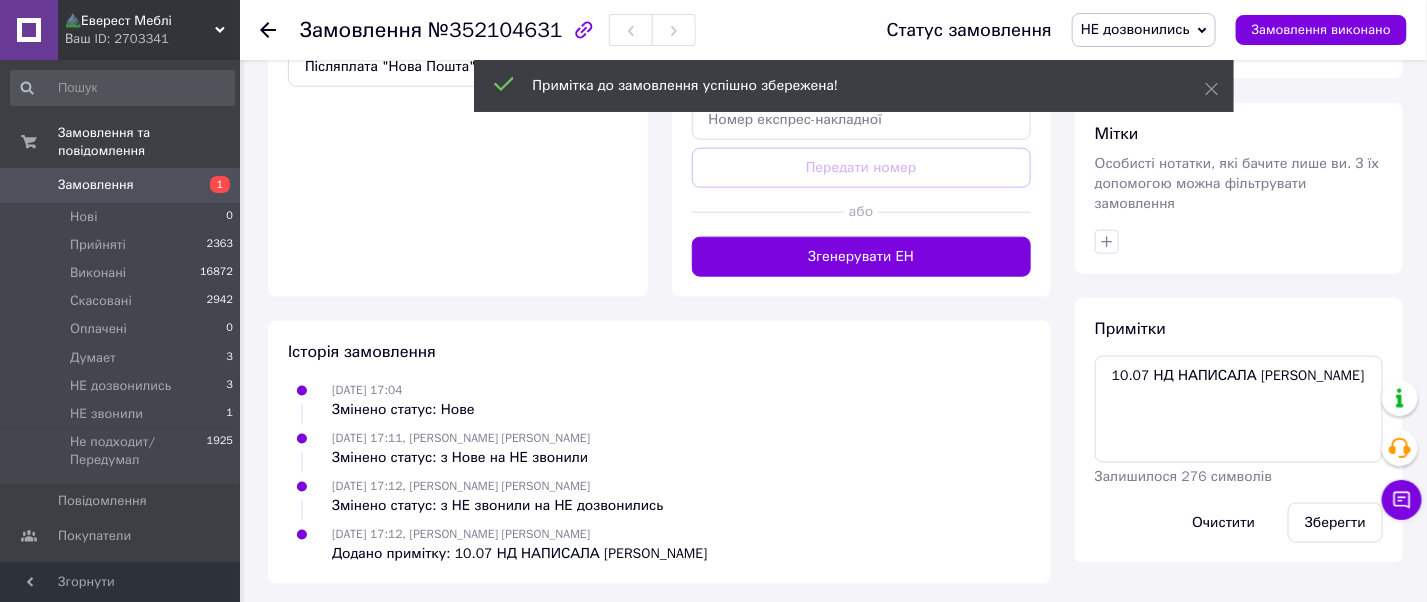 scroll, scrollTop: 728, scrollLeft: 0, axis: vertical 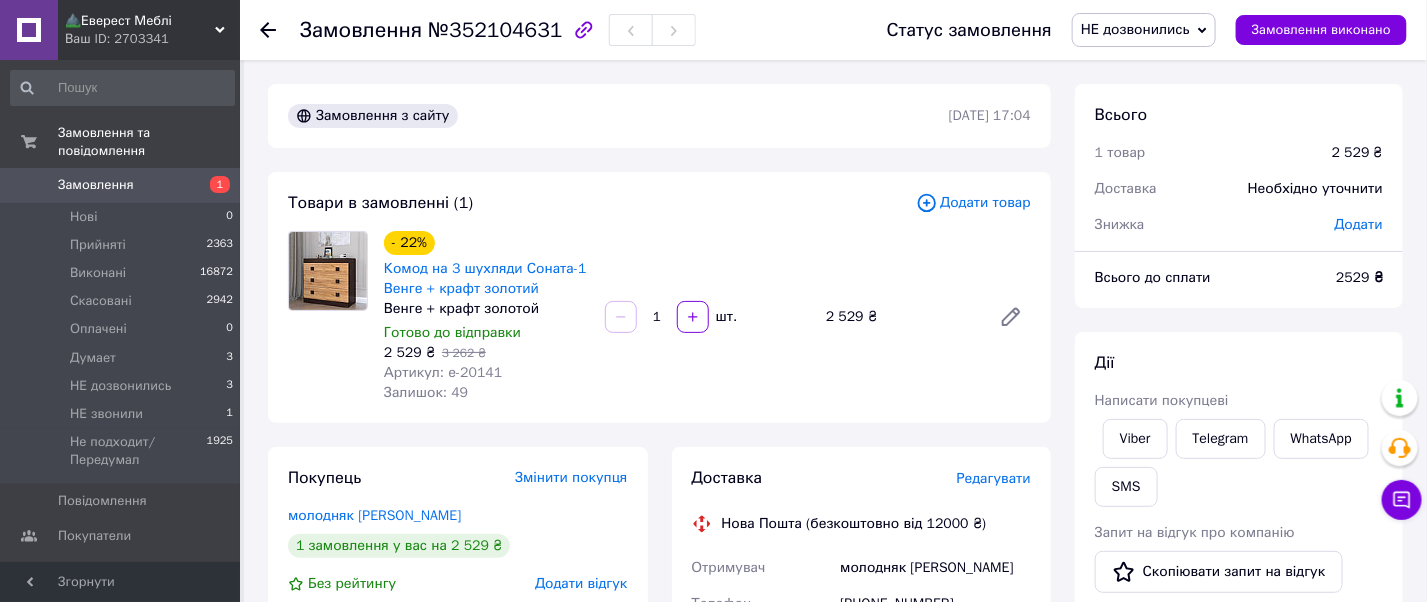 click on "Замовлення" at bounding box center [96, 185] 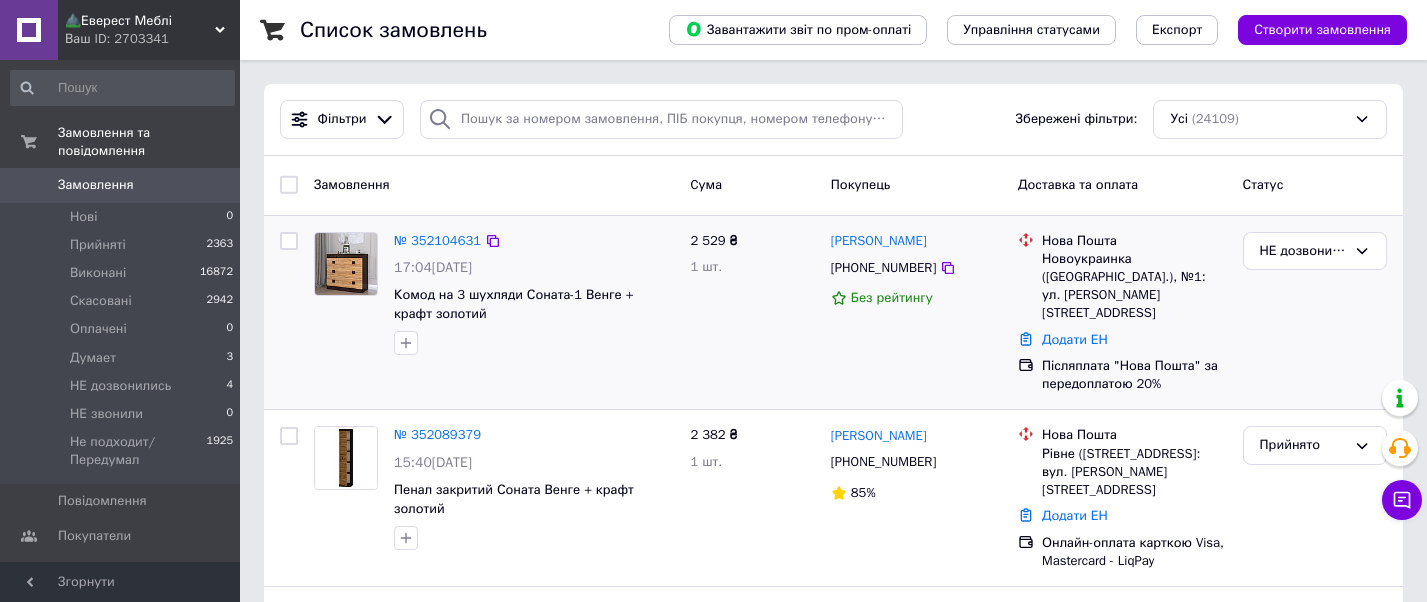scroll, scrollTop: 0, scrollLeft: 0, axis: both 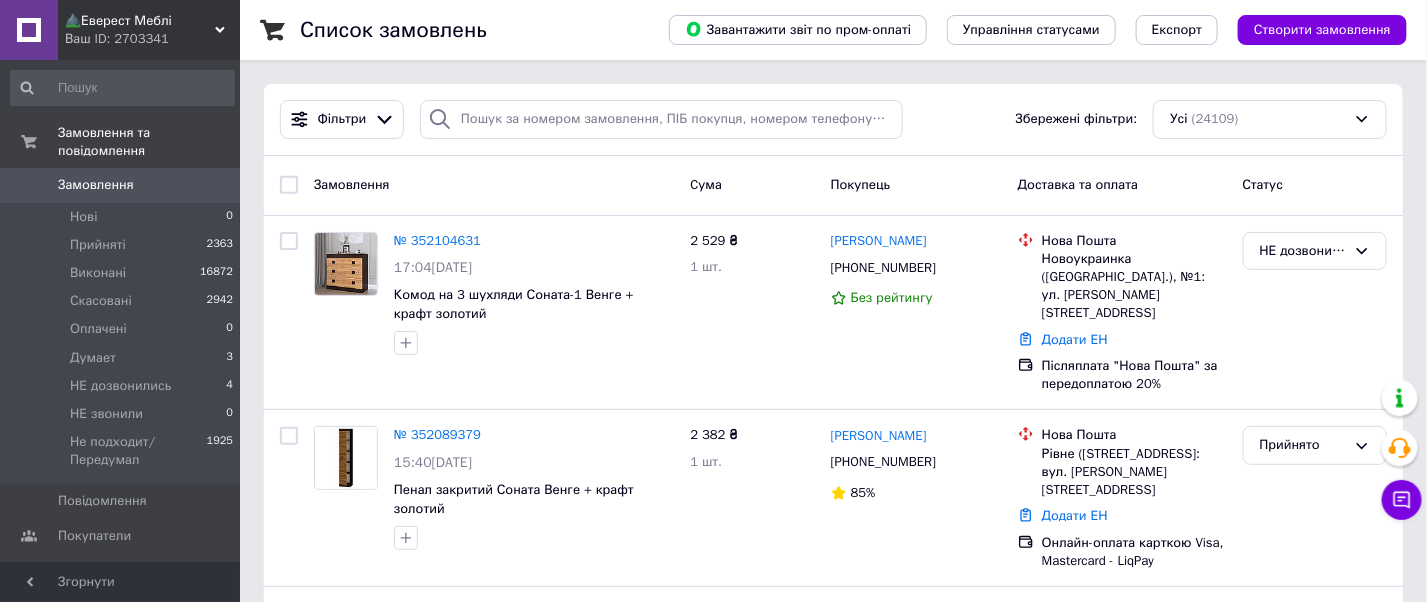 click on "Замовлення" at bounding box center [96, 185] 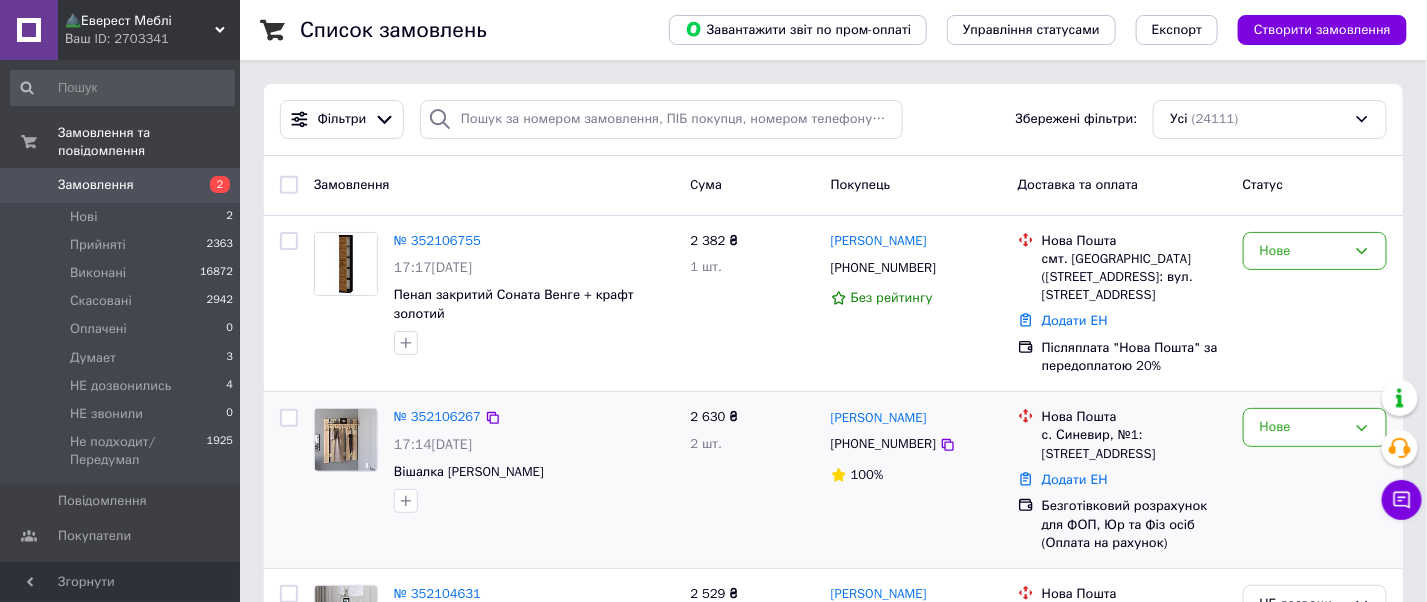 scroll, scrollTop: 133, scrollLeft: 0, axis: vertical 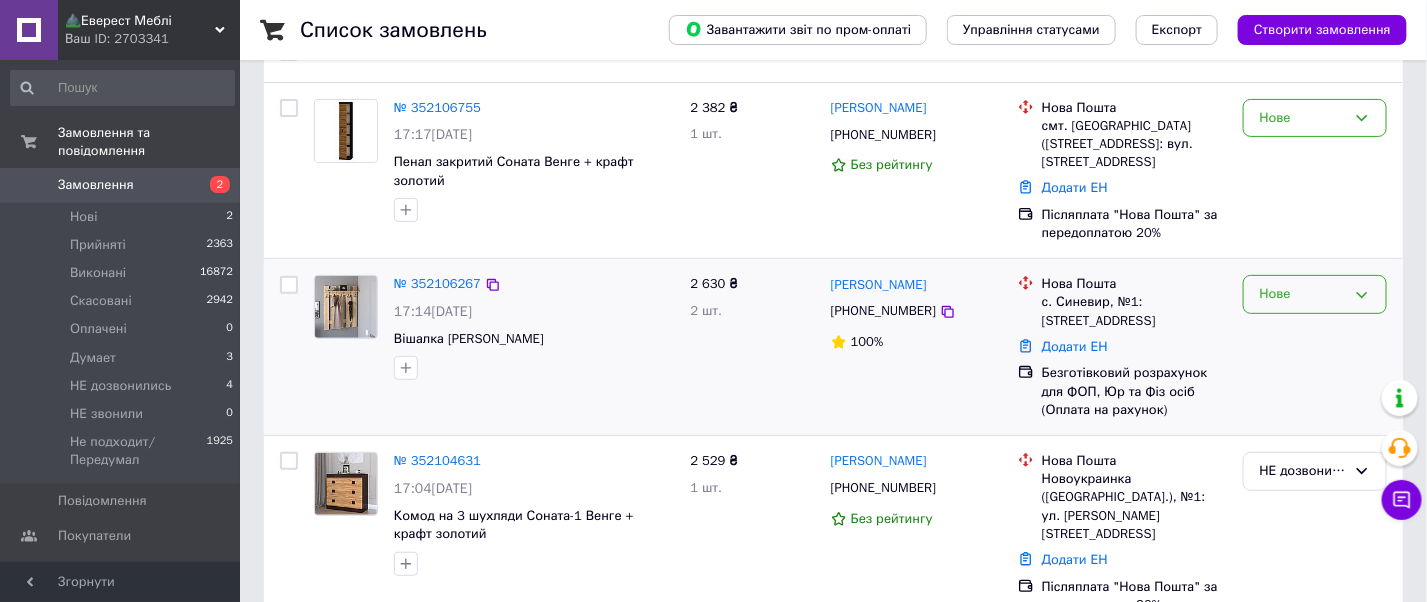 click on "Нове" at bounding box center (1303, 294) 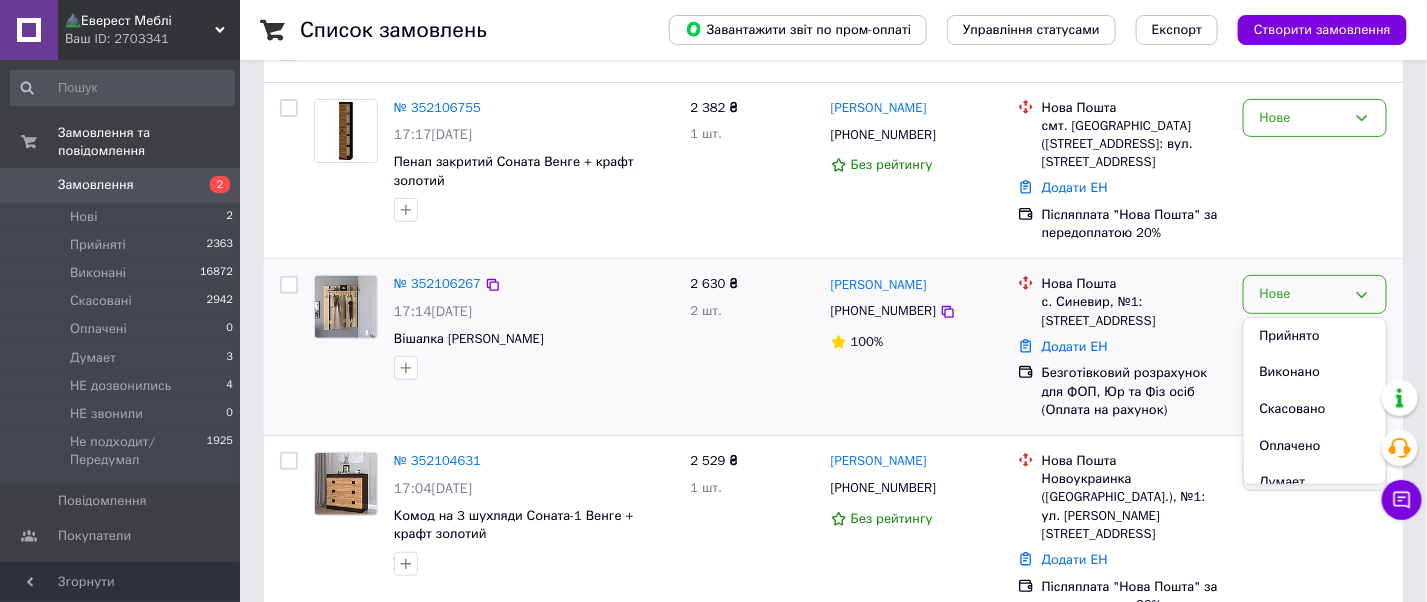 scroll, scrollTop: 147, scrollLeft: 0, axis: vertical 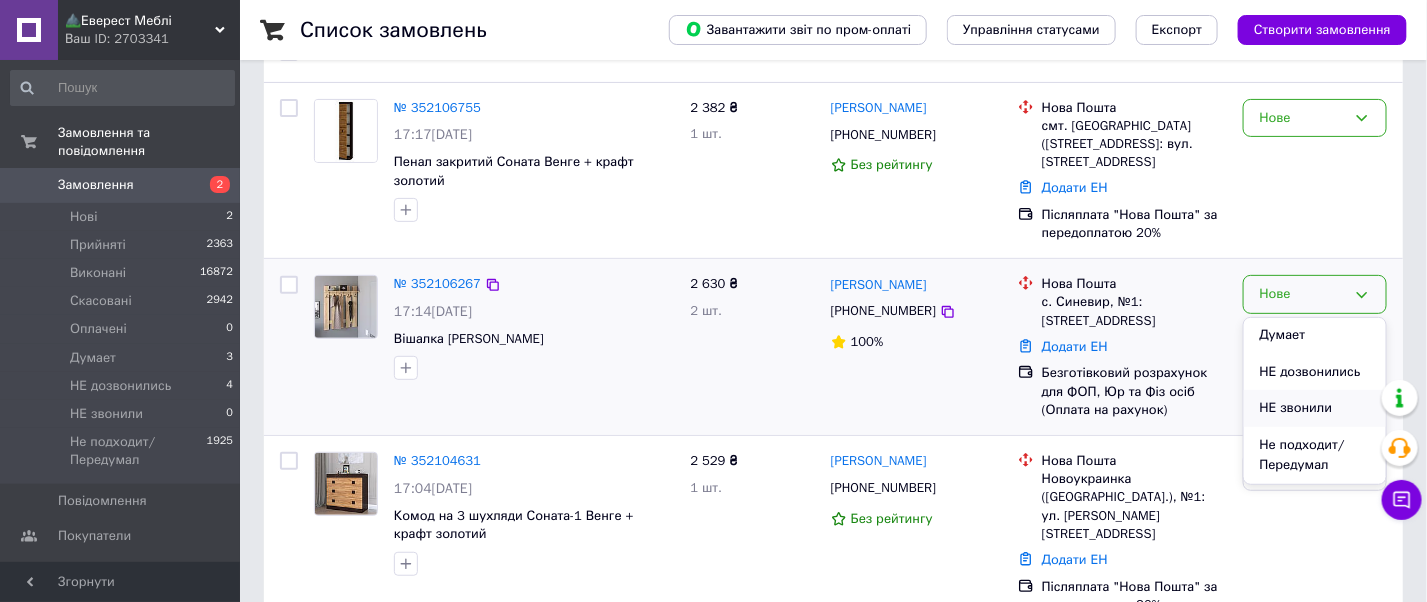click on "НЕ звонили" at bounding box center (1315, 408) 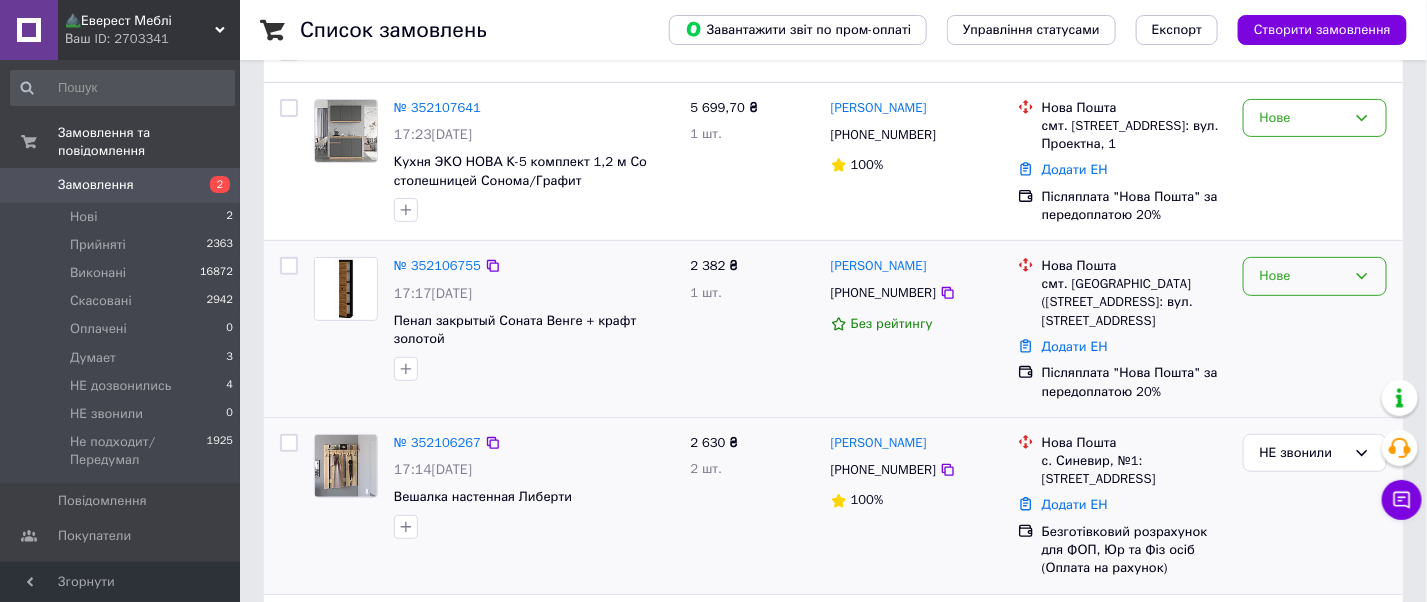 click on "Нове" at bounding box center (1303, 276) 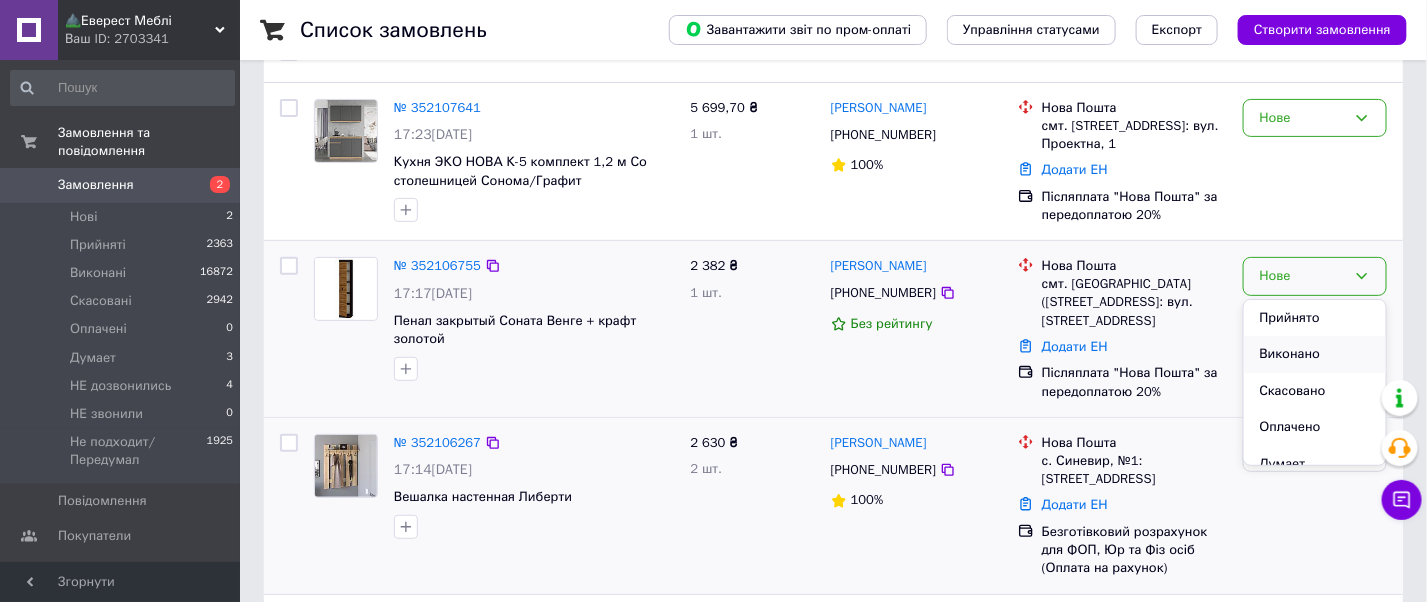 scroll, scrollTop: 147, scrollLeft: 0, axis: vertical 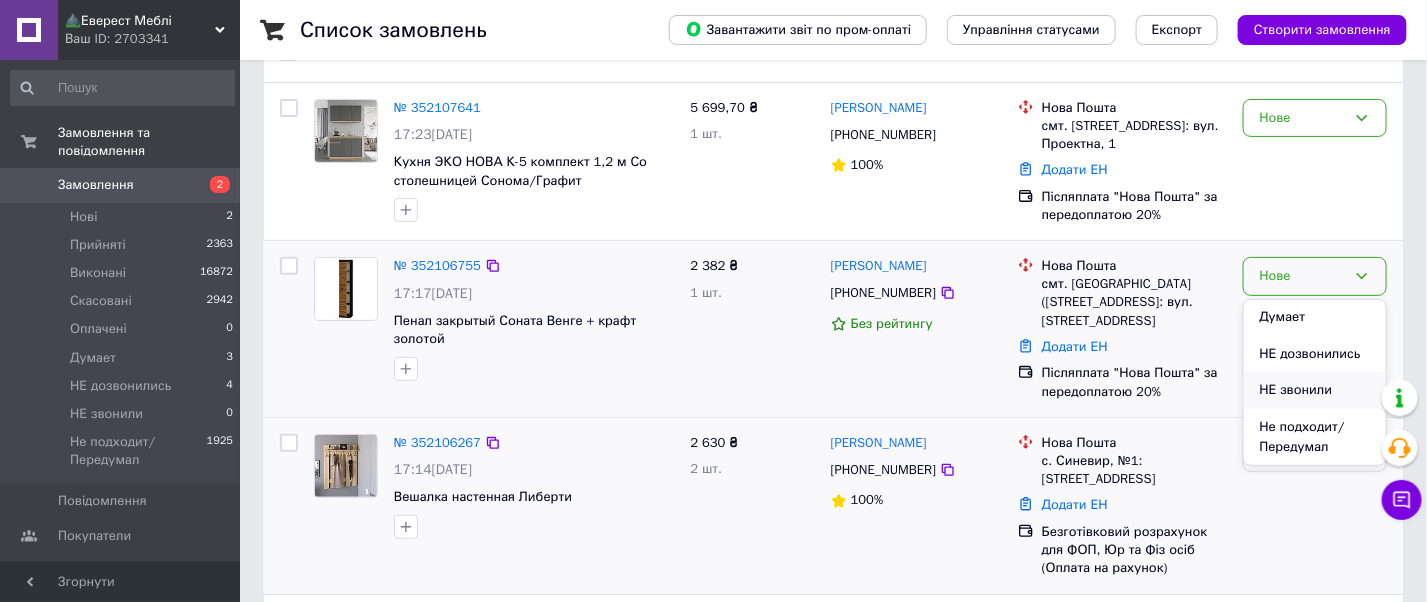 click on "НЕ звонили" at bounding box center (1315, 390) 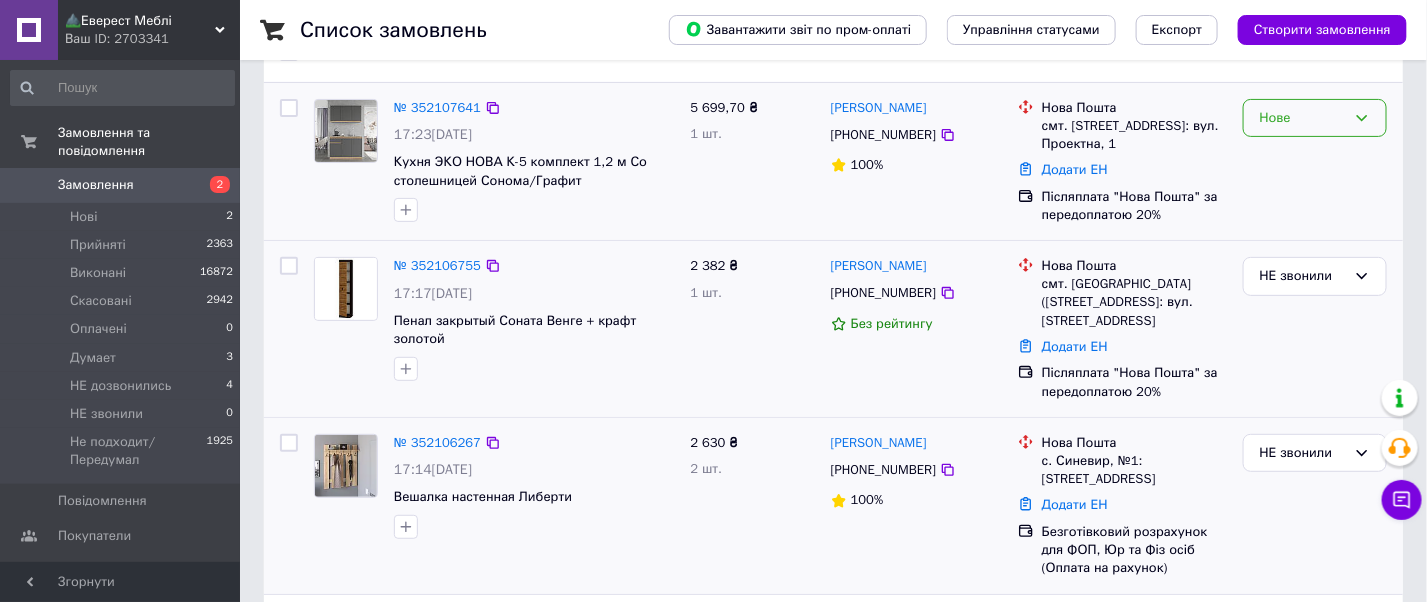 click on "Нове" at bounding box center [1303, 118] 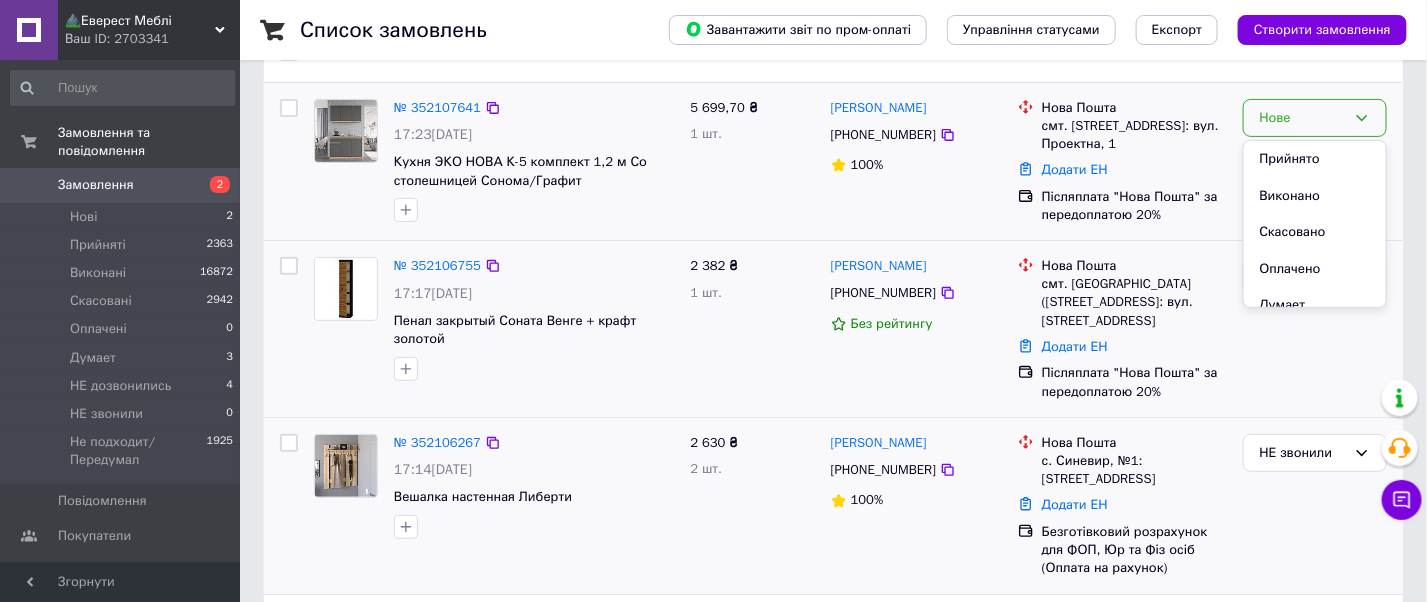 scroll, scrollTop: 147, scrollLeft: 0, axis: vertical 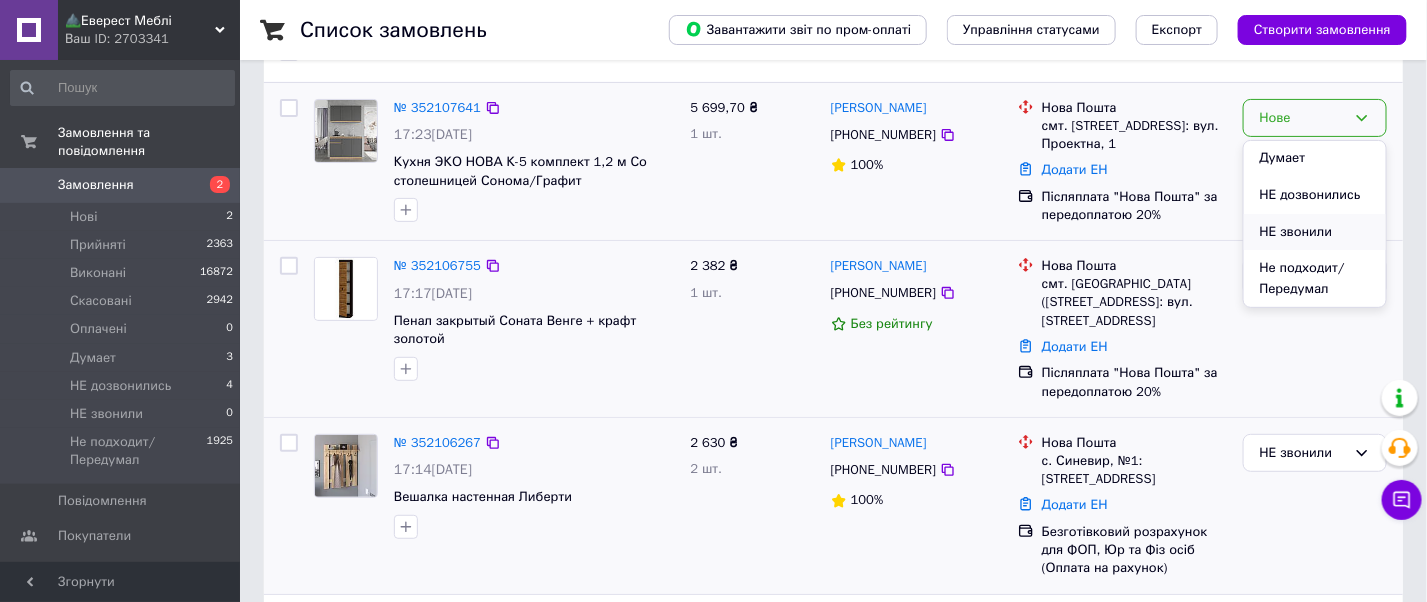 click on "НЕ звонили" at bounding box center [1315, 232] 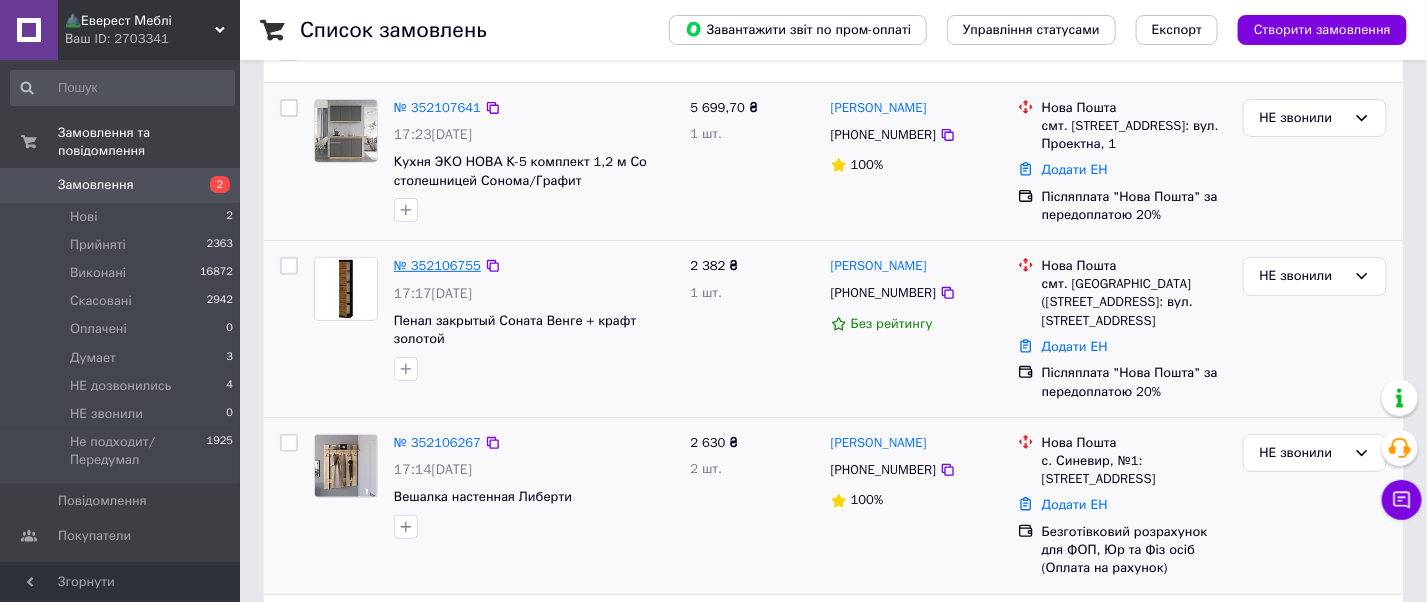click on "№ 352106755" at bounding box center [437, 265] 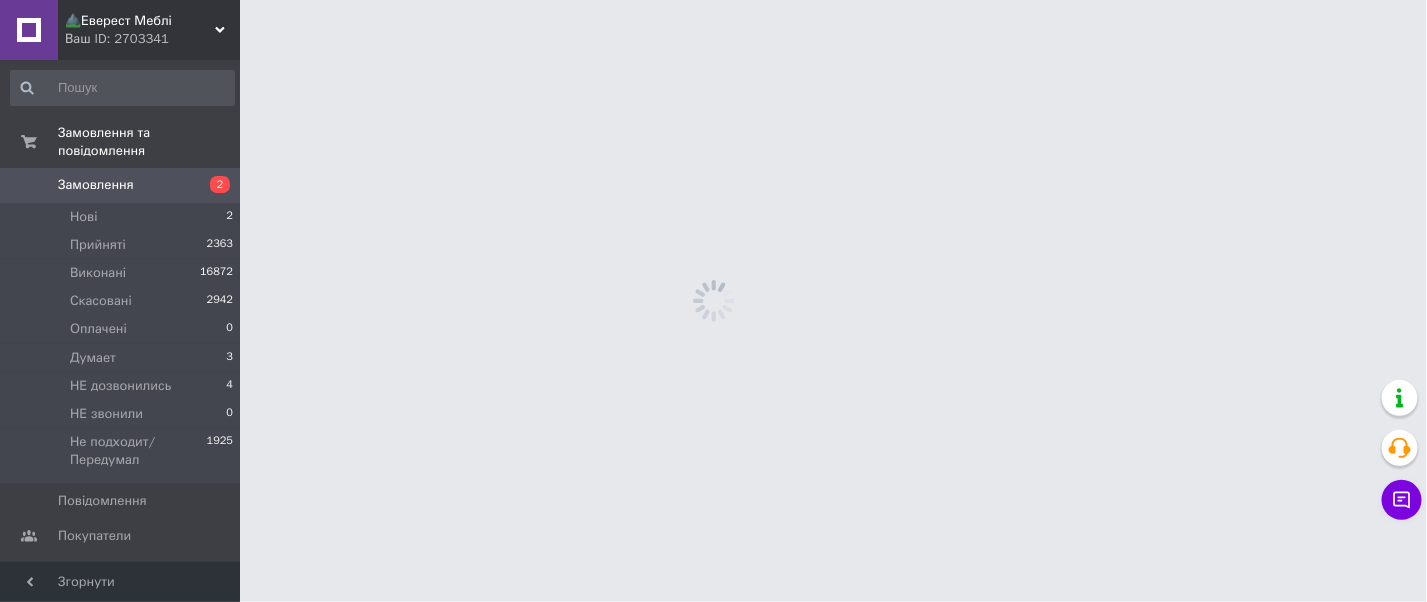 scroll, scrollTop: 0, scrollLeft: 0, axis: both 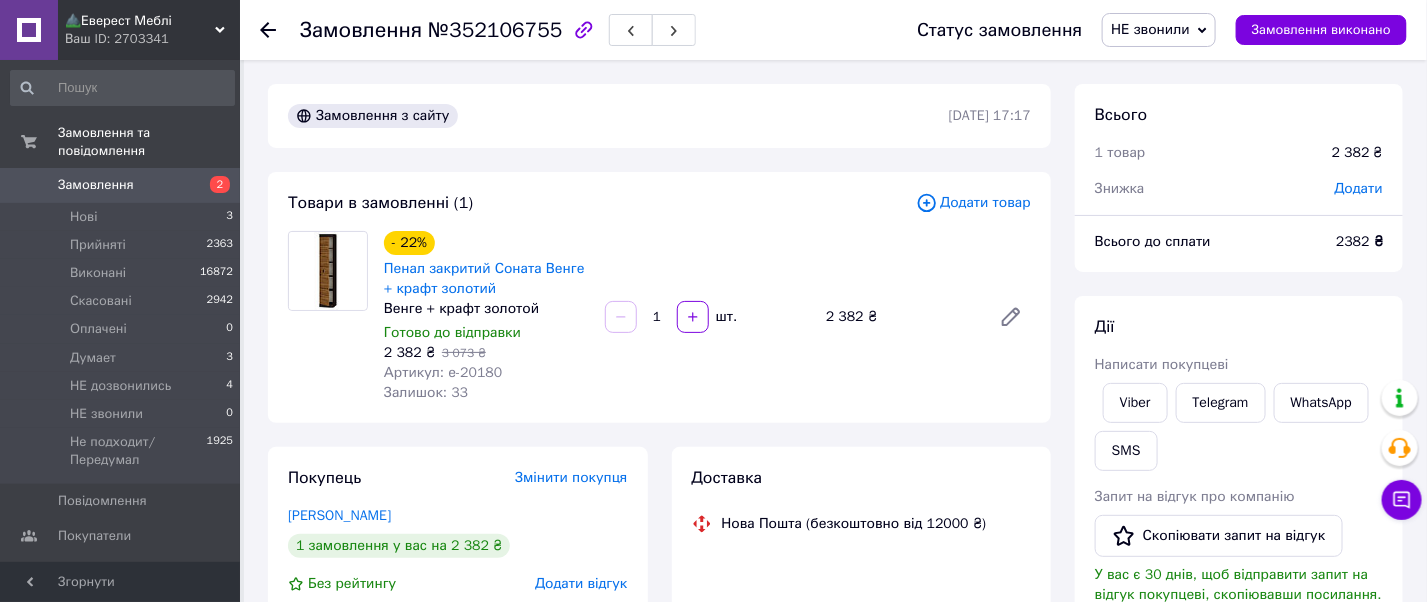 click on "НЕ звонили" at bounding box center (1150, 29) 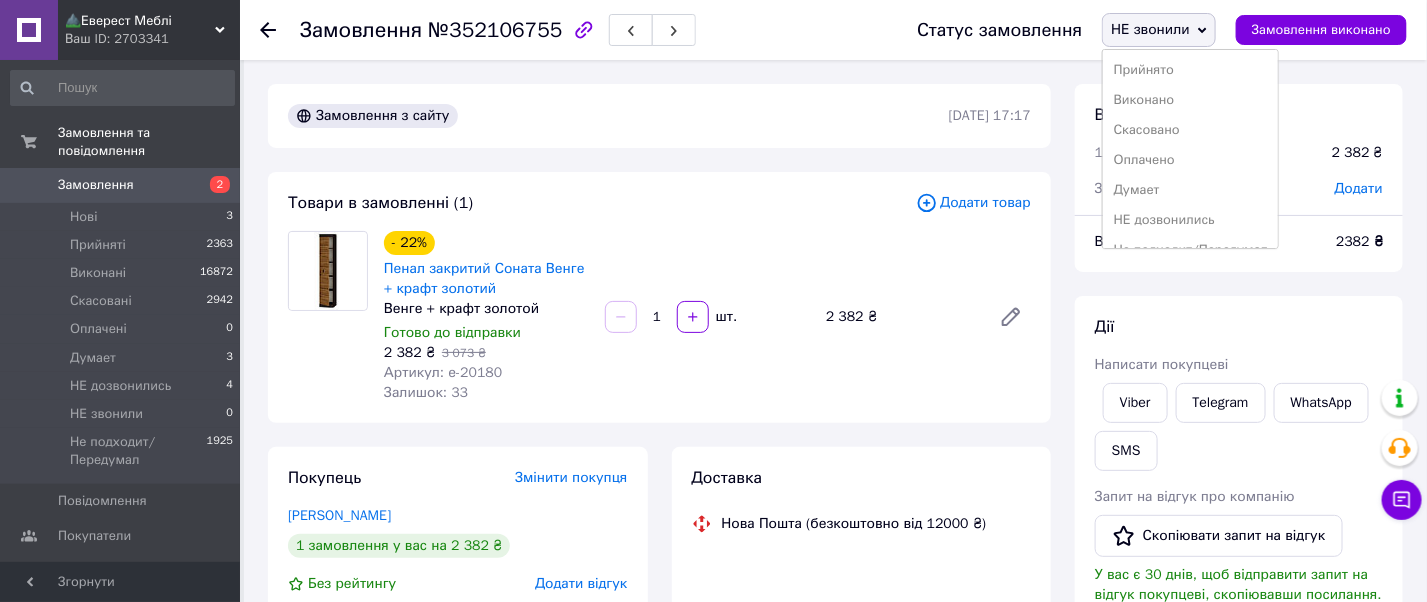 click on "НЕ дозвонились" at bounding box center [1190, 220] 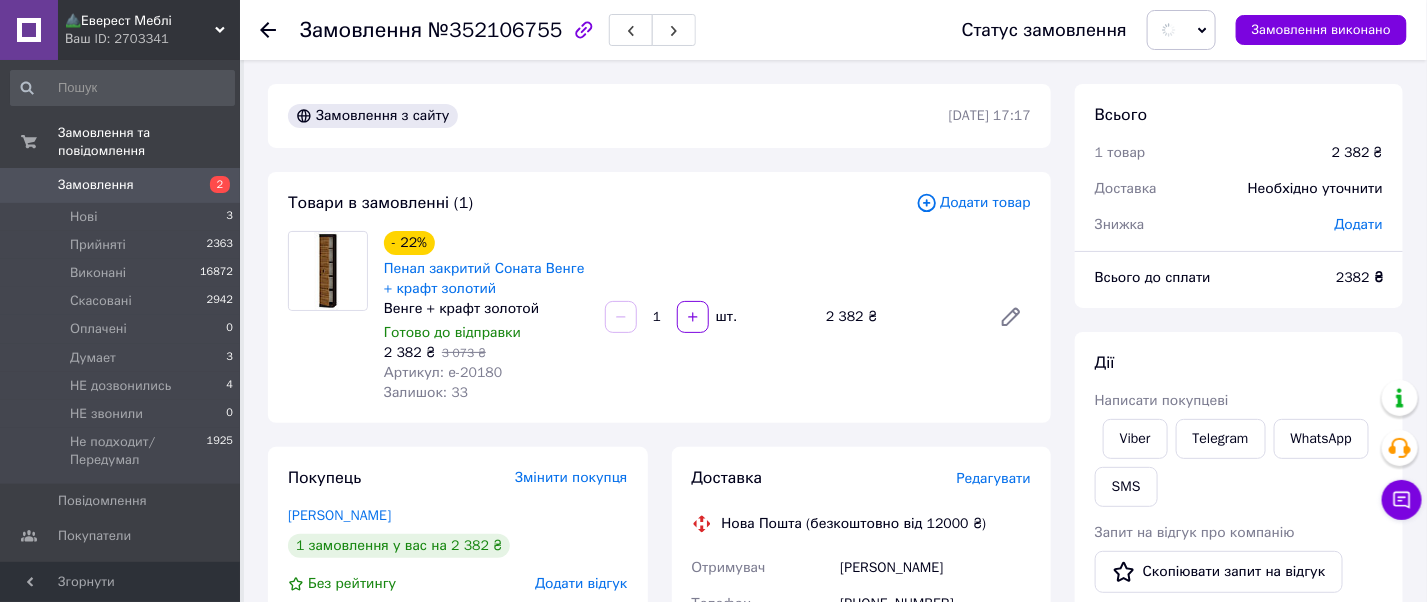 scroll, scrollTop: 666, scrollLeft: 0, axis: vertical 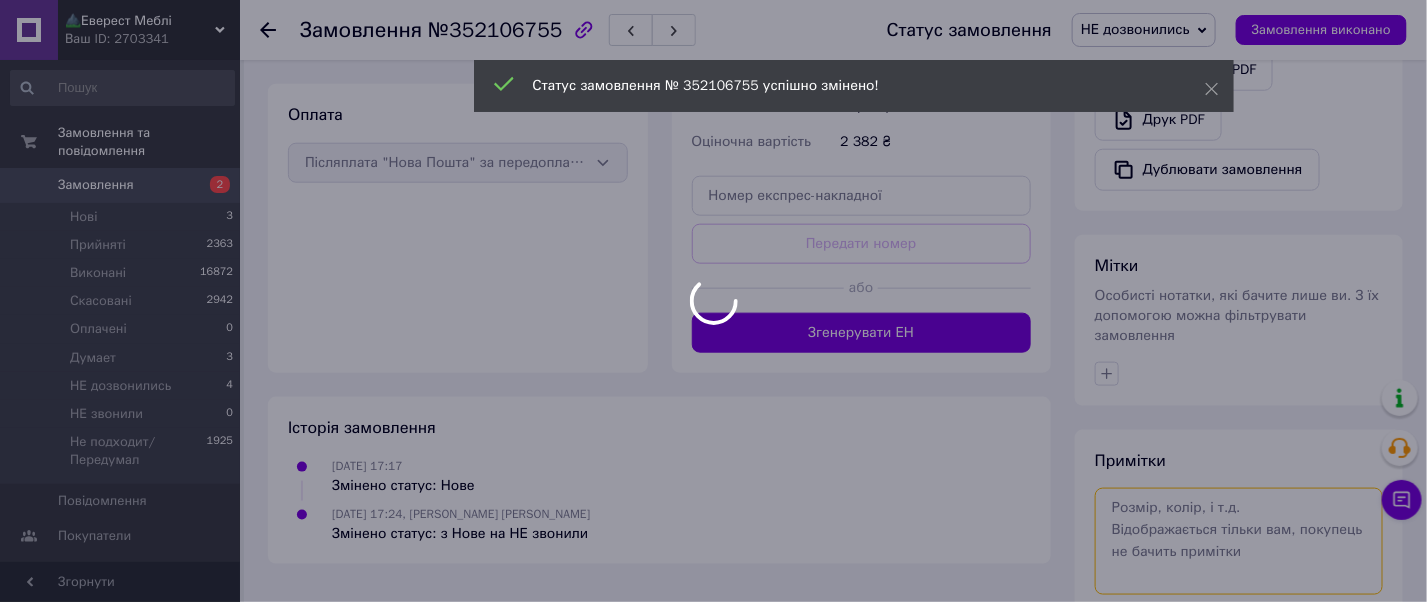 click on "⛰️Еверест Меблі Ваш ID: 2703341 Сайт ⛰️Еверест Меблі Кабінет покупця Перевірити стан системи Сторінка на порталі 🛍️🏪Базар Мебели 🌿🛋️ Мебель Вашего Комфорта Довідка Вийти Замовлення та повідомлення Замовлення 2 Нові 3 Прийняті 2363 Виконані 16872 Скасовані 2942 Оплачені 0 Думает 3 НЕ дозвонились 4 НЕ звонили 0 Не подходит/Передумал 1925 Повідомлення 0 Покупатели Згорнути
Замовлення №352106755 Статус замовлення НЕ дозвонились Прийнято Виконано Скасовано Оплачено Думает НЕ звонили Не подходит/Передумал - 22%" at bounding box center (713, 26) 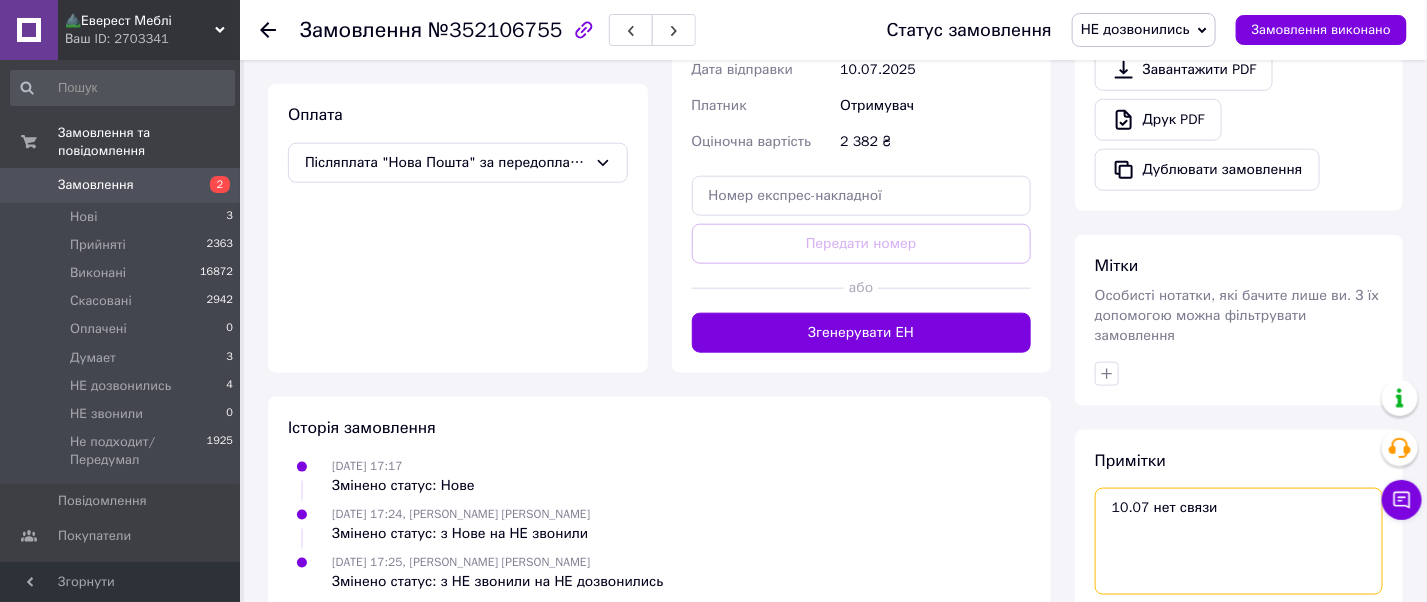 scroll, scrollTop: 762, scrollLeft: 0, axis: vertical 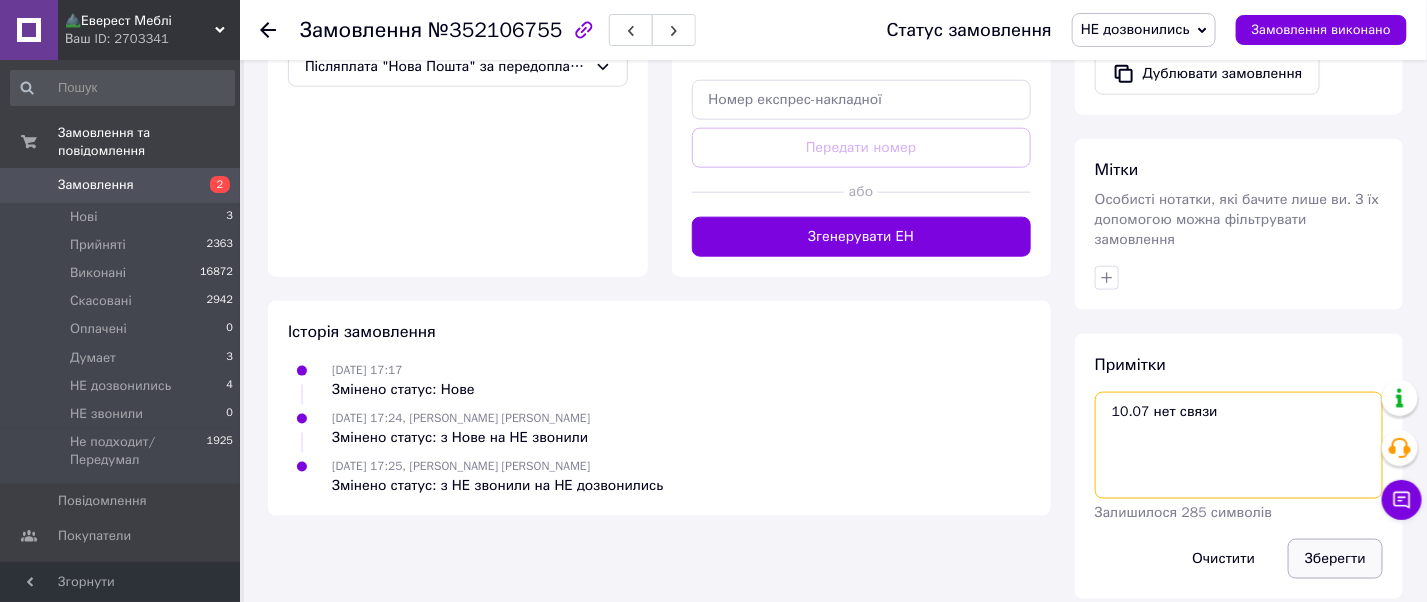 type on "10.07 нет связи" 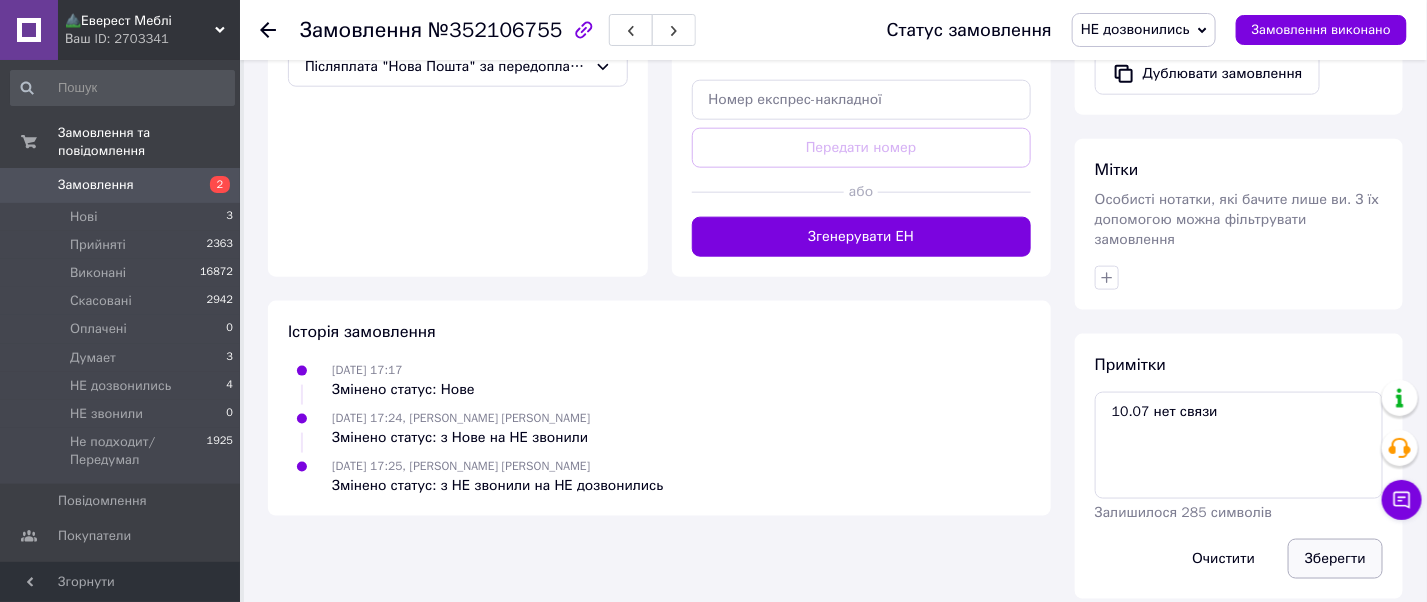 click on "Зберегти" at bounding box center [1335, 559] 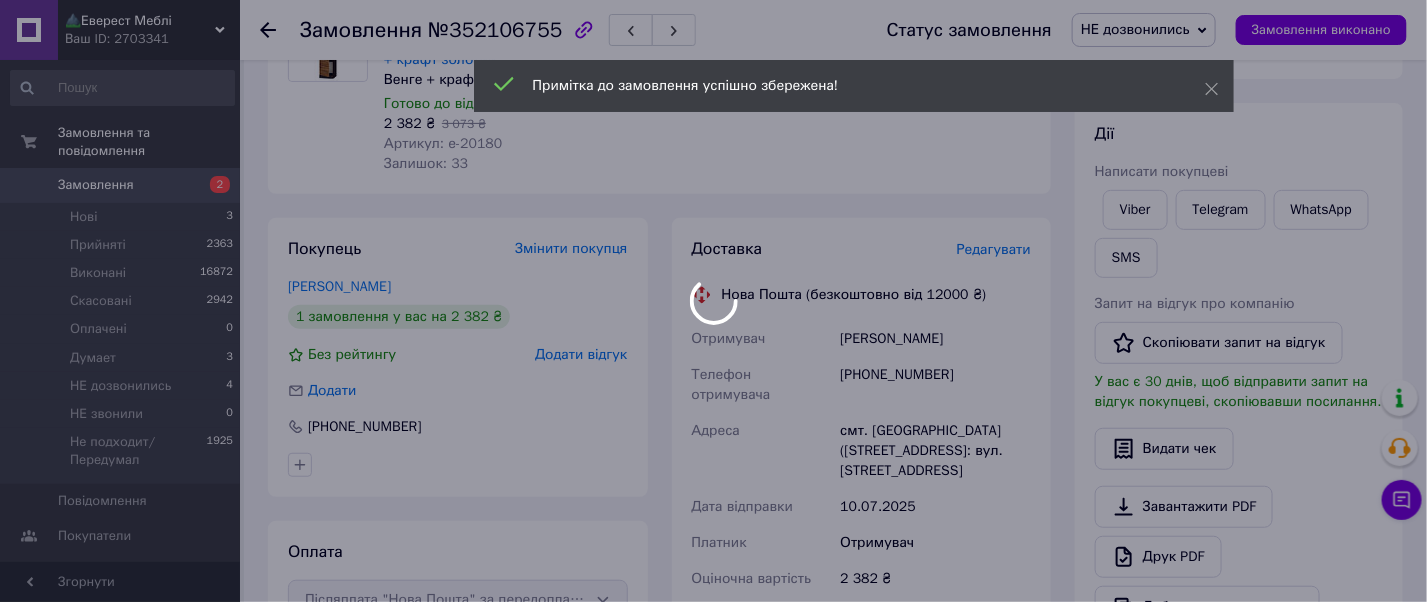 scroll, scrollTop: 0, scrollLeft: 0, axis: both 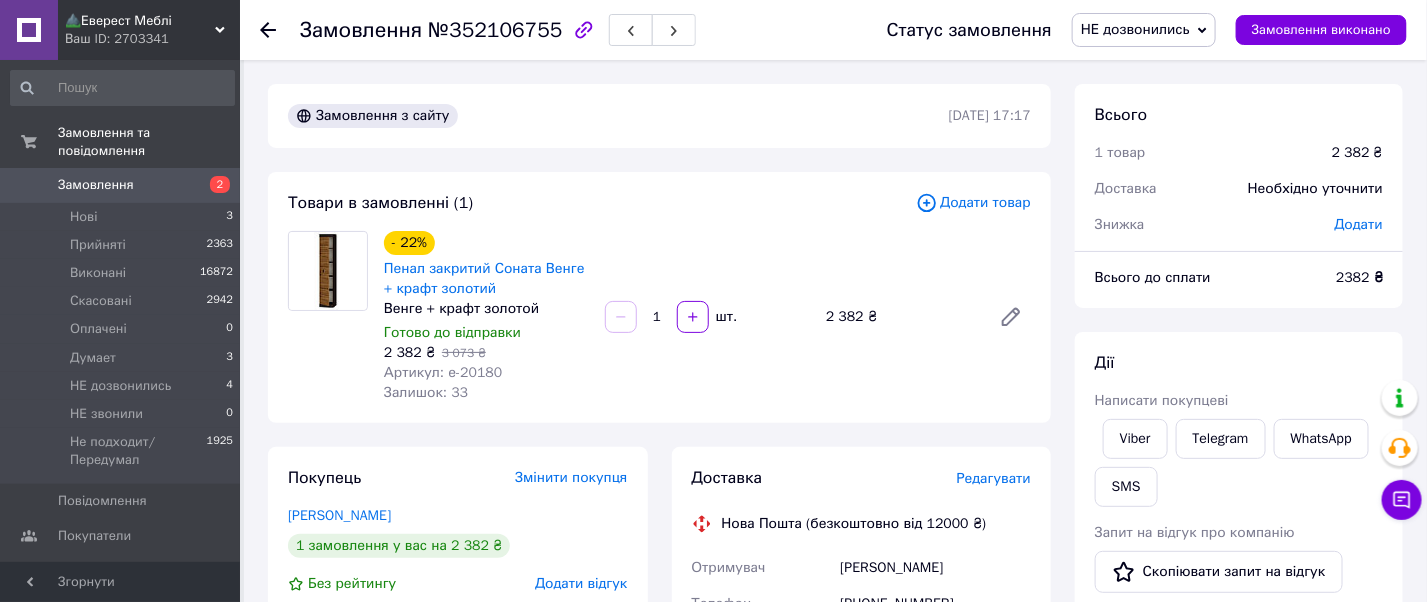 click on "Замовлення 2" at bounding box center [122, 185] 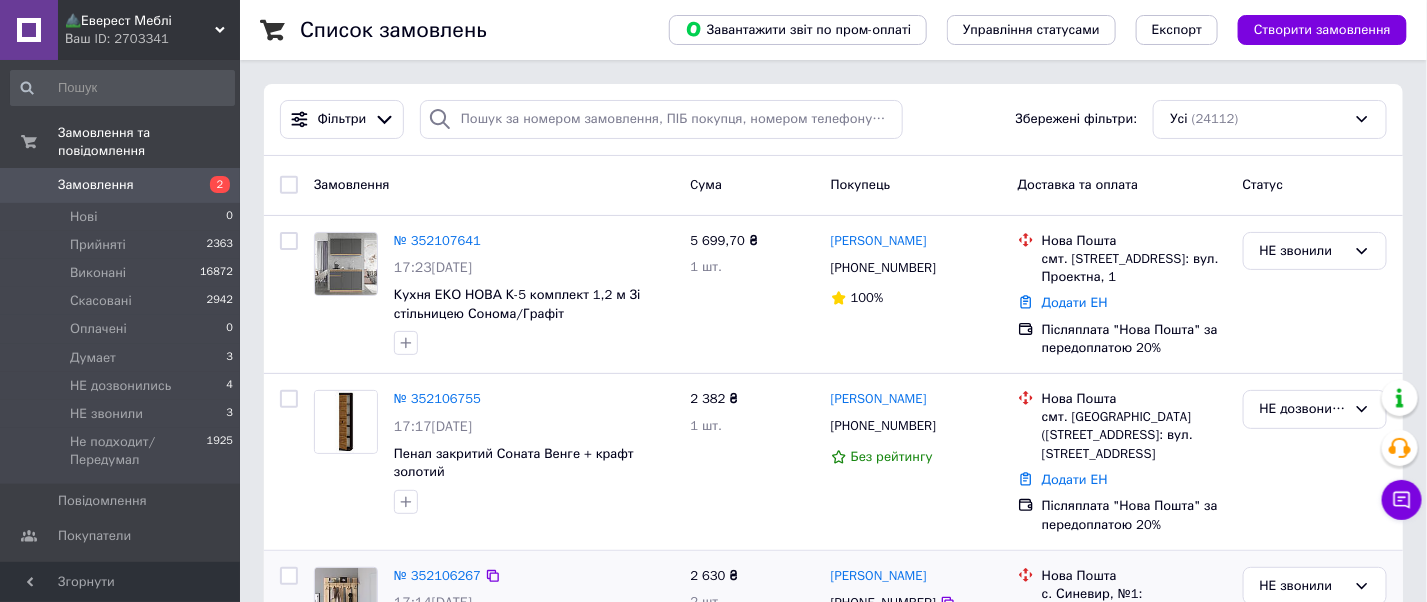 scroll, scrollTop: 133, scrollLeft: 0, axis: vertical 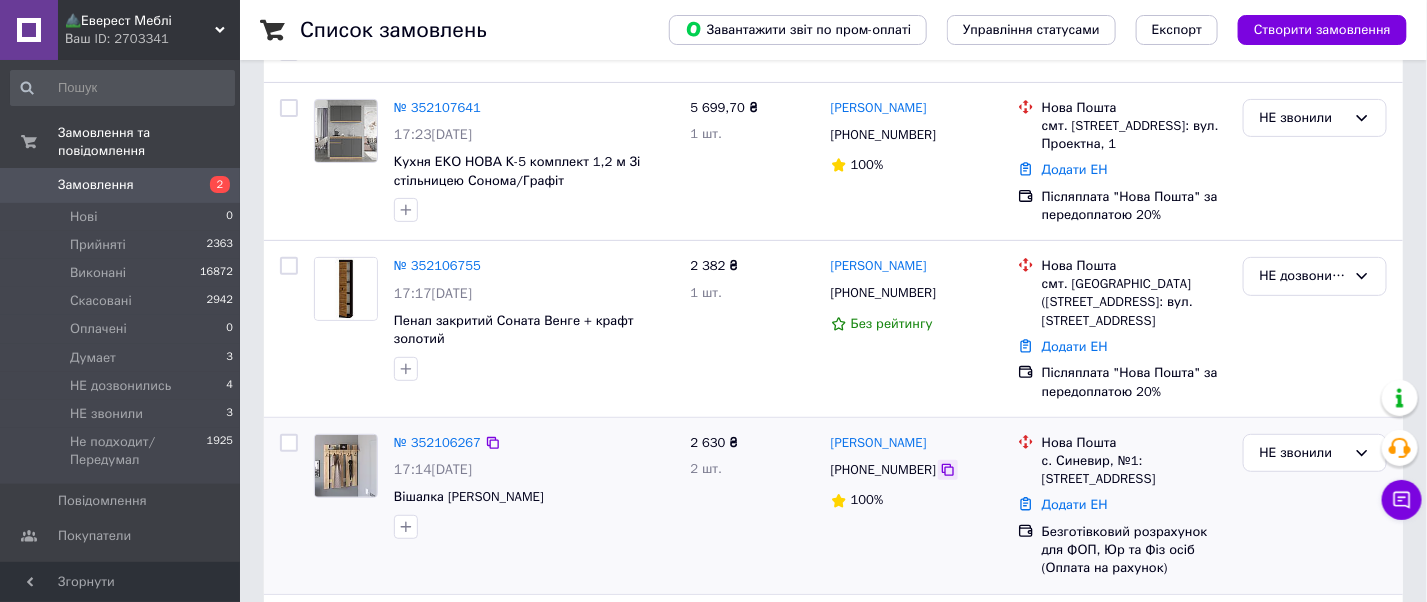 click 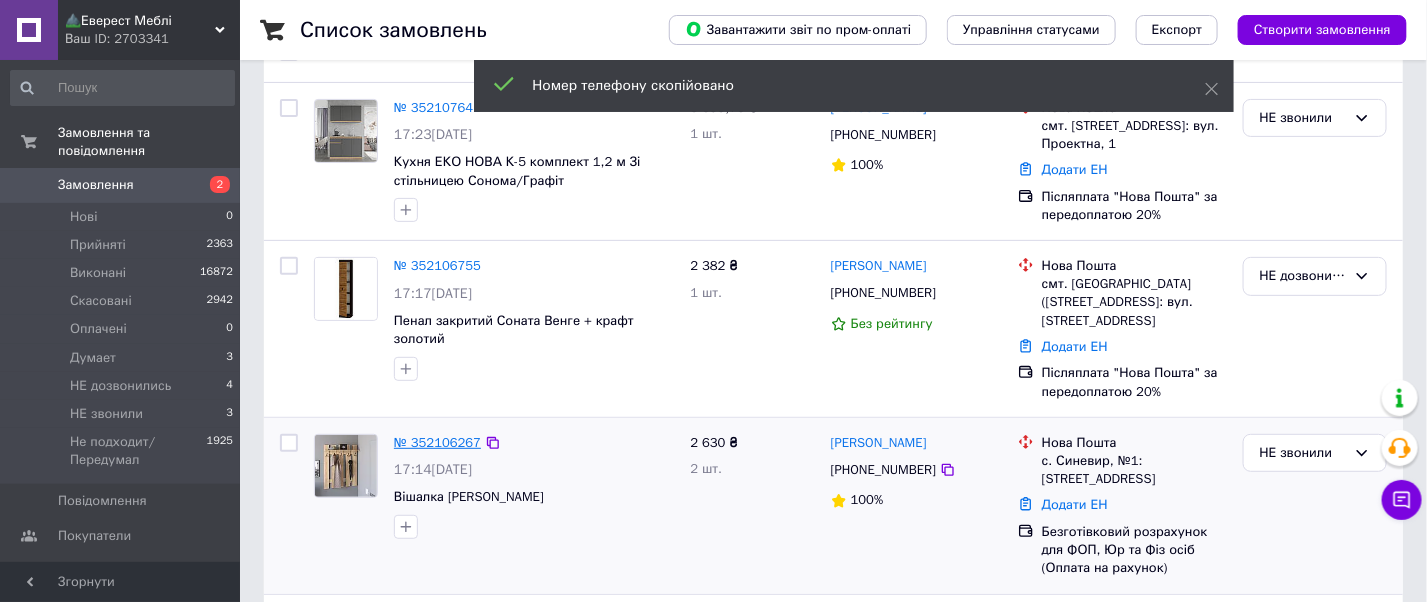 click on "№ 352106267" at bounding box center [437, 442] 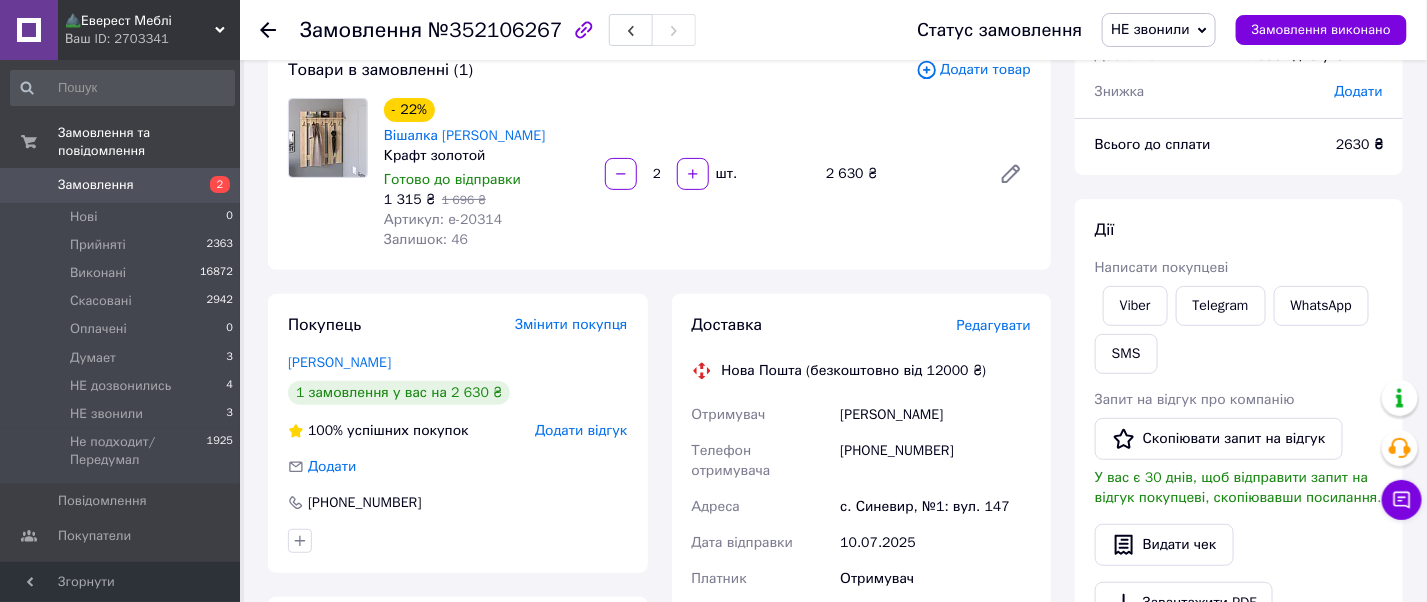 scroll, scrollTop: 266, scrollLeft: 0, axis: vertical 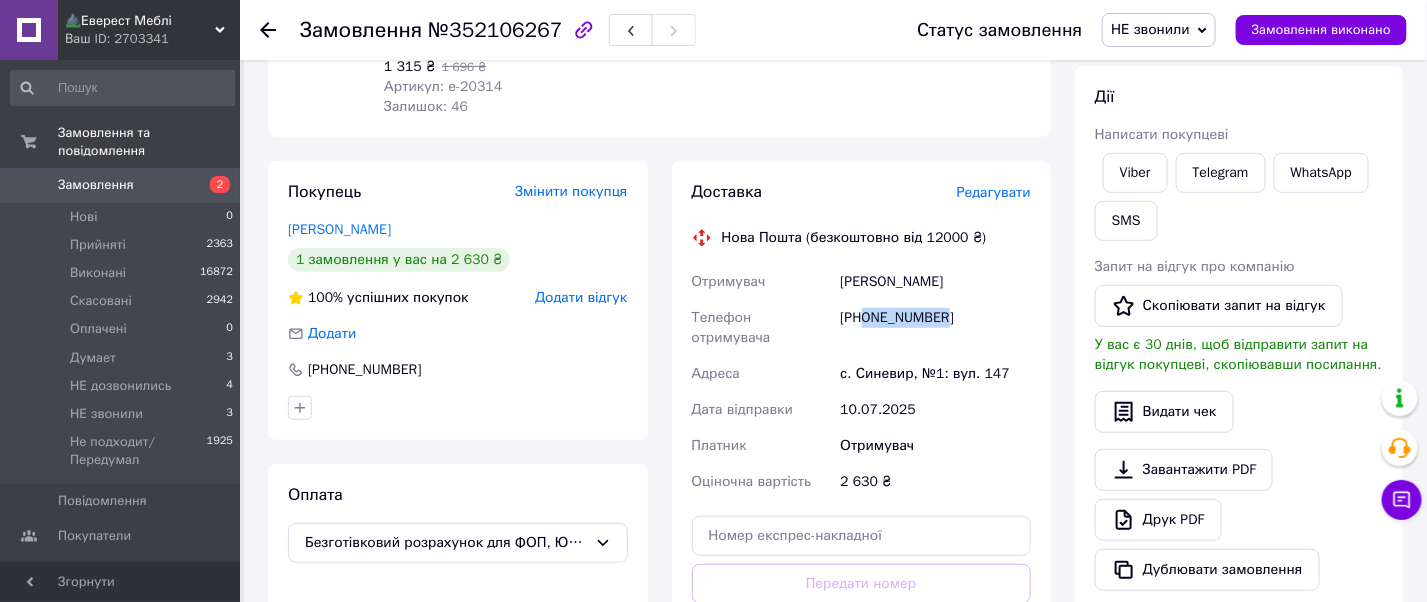 drag, startPoint x: 965, startPoint y: 314, endPoint x: 867, endPoint y: 319, distance: 98.12747 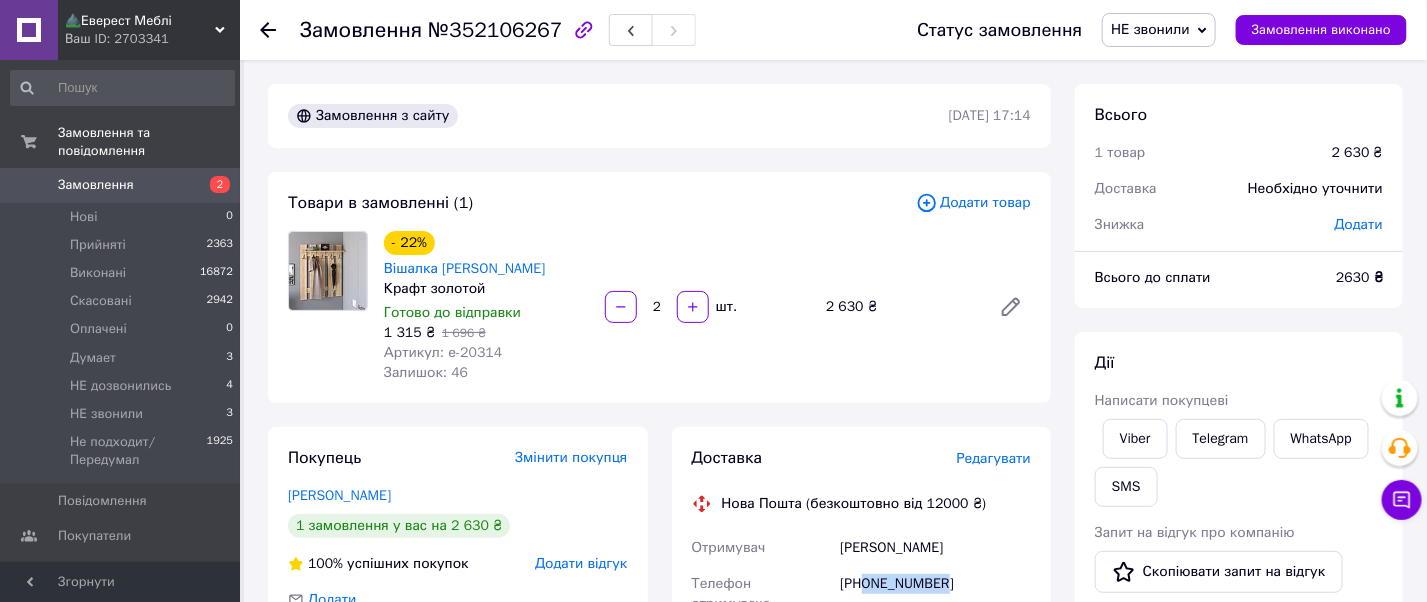 scroll, scrollTop: 133, scrollLeft: 0, axis: vertical 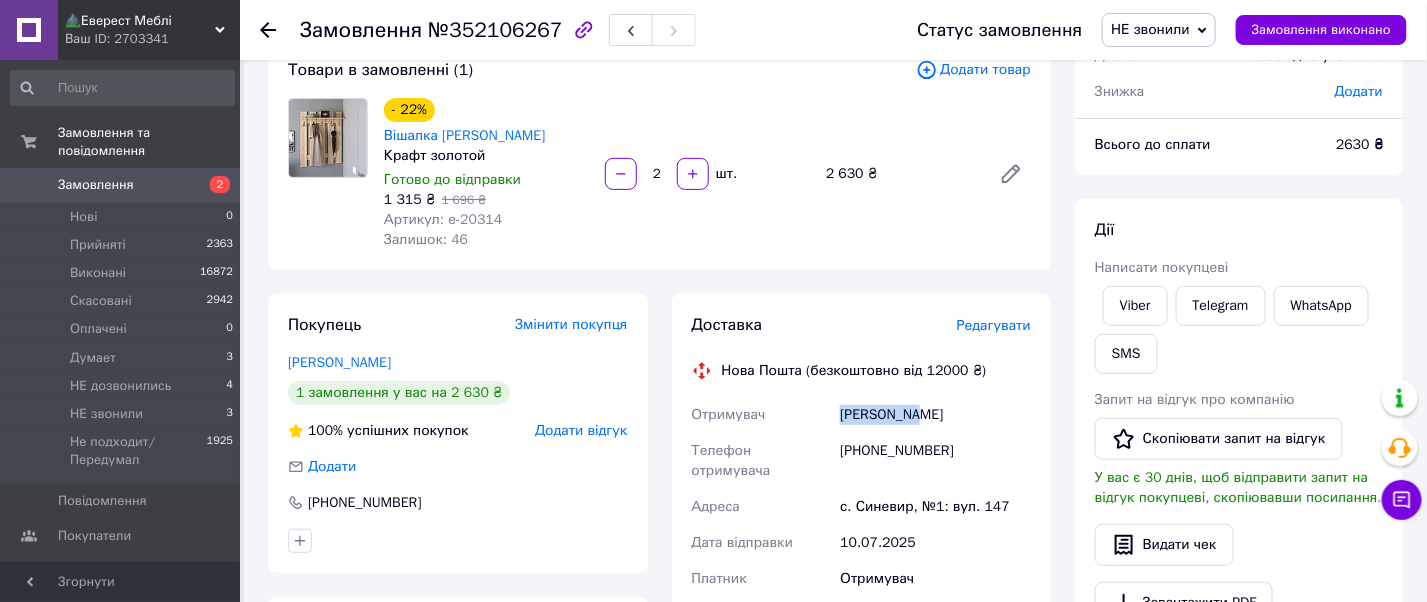 drag, startPoint x: 920, startPoint y: 413, endPoint x: 792, endPoint y: 398, distance: 128.87592 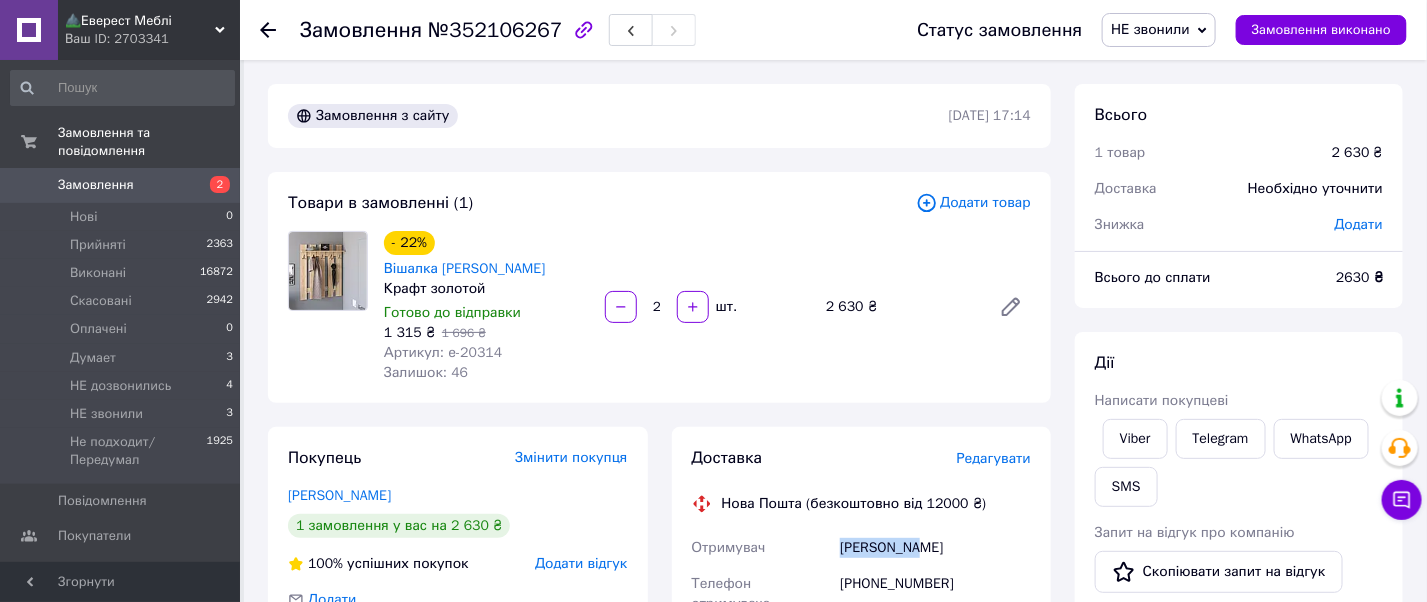 scroll, scrollTop: 133, scrollLeft: 0, axis: vertical 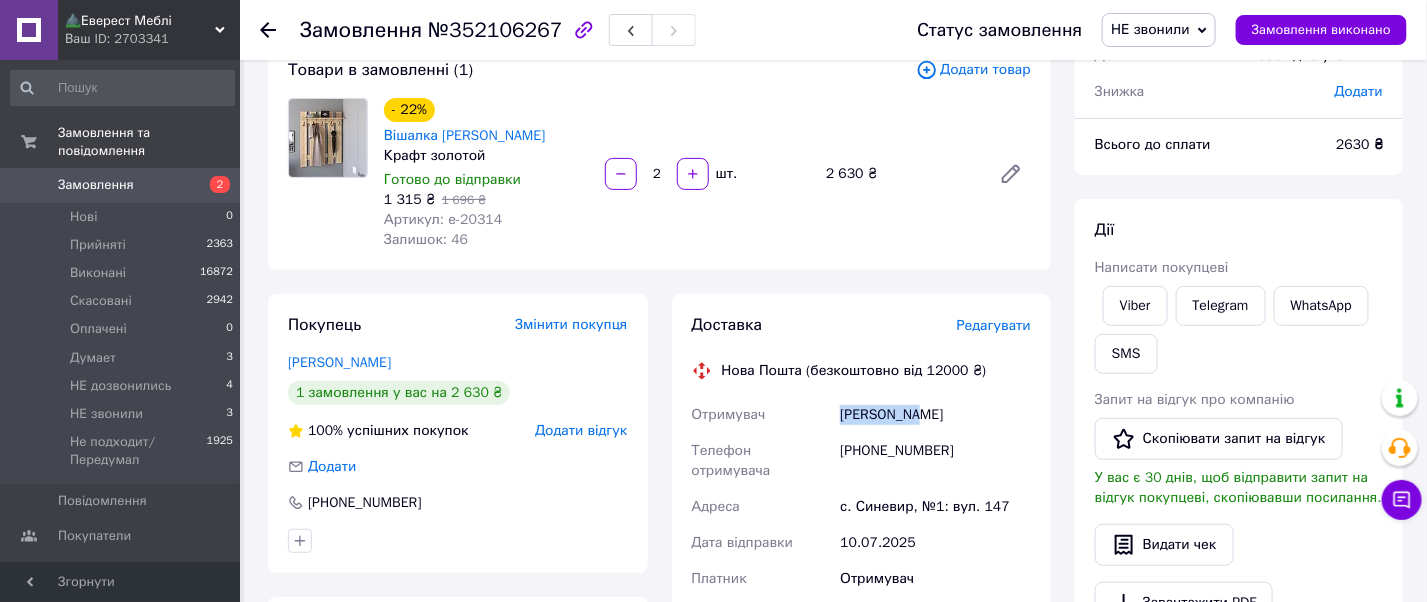 click on "НЕ звонили" at bounding box center [1150, 29] 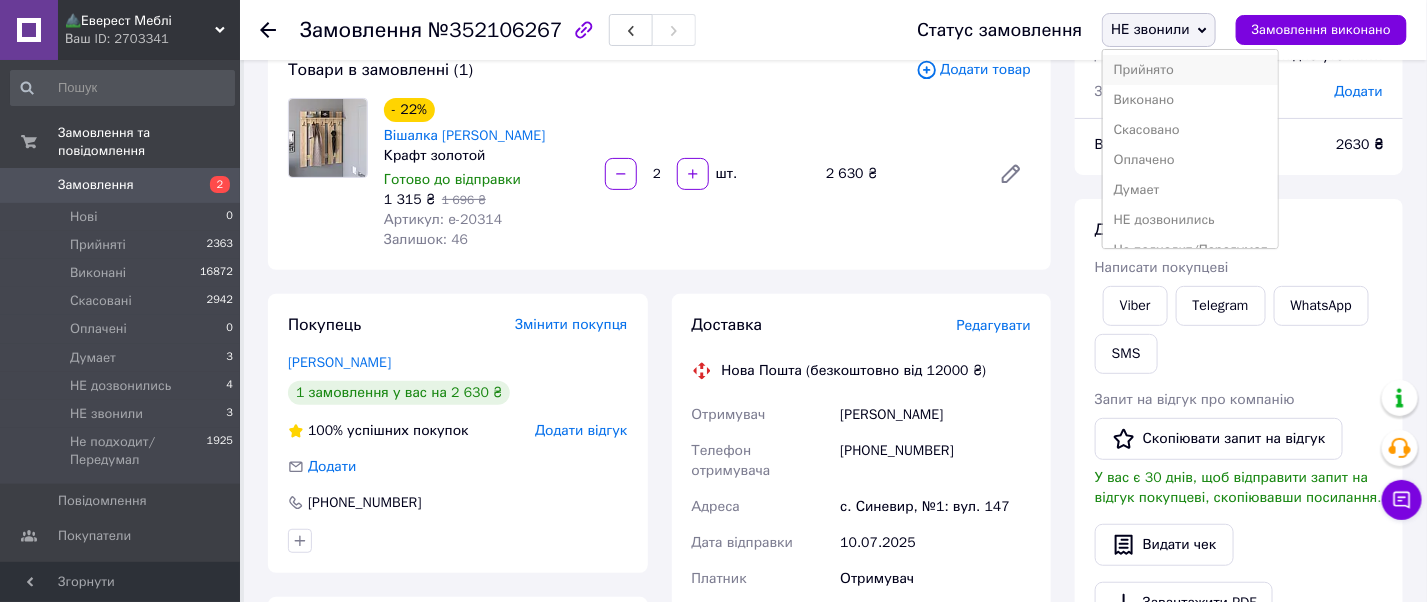 click on "Прийнято" at bounding box center (1190, 70) 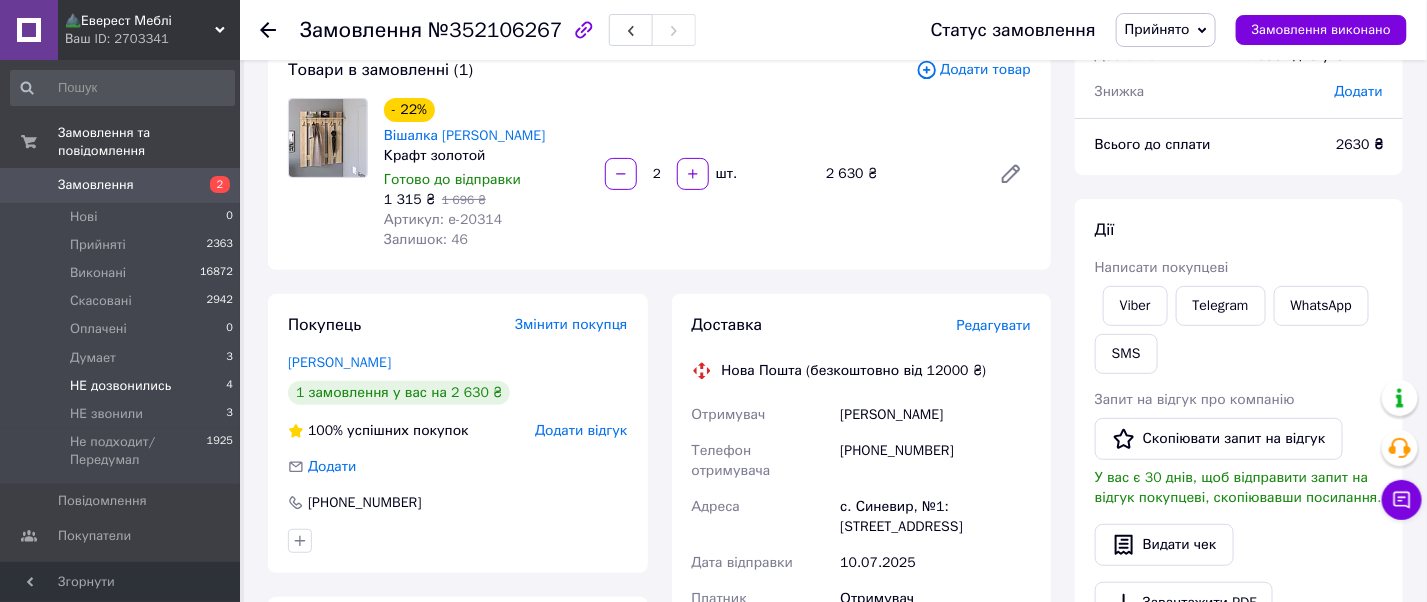 click on "НЕ дозвонились" at bounding box center (120, 386) 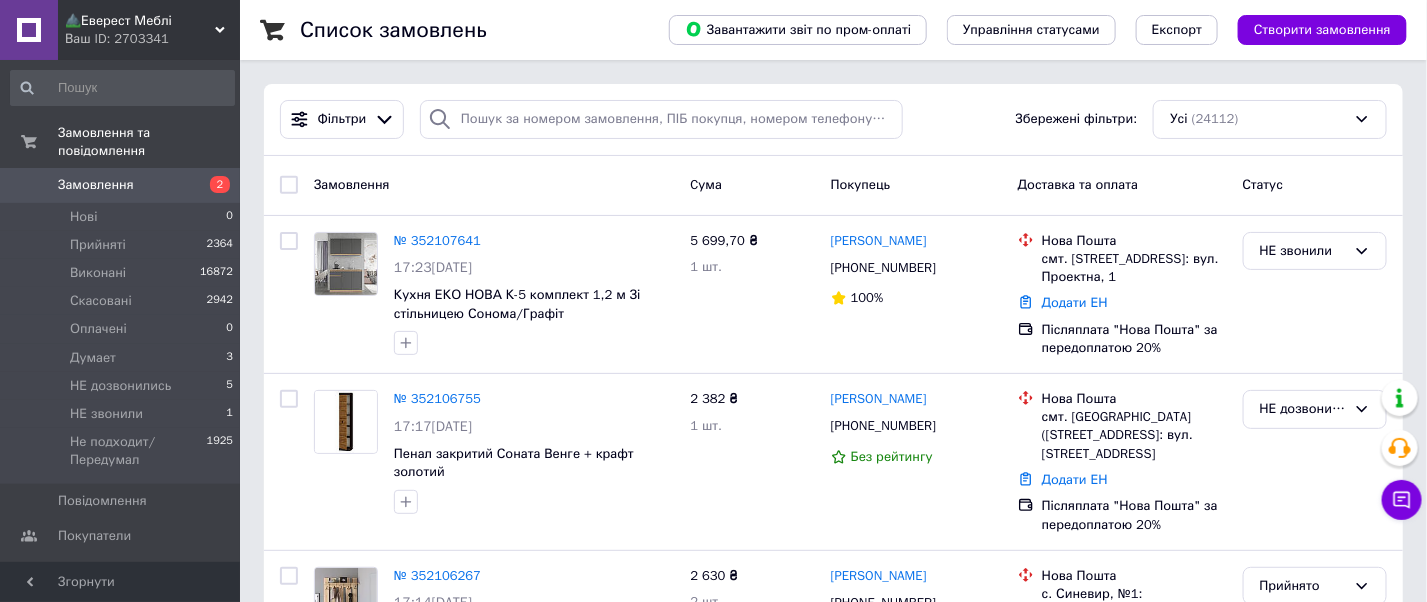 scroll, scrollTop: 266, scrollLeft: 0, axis: vertical 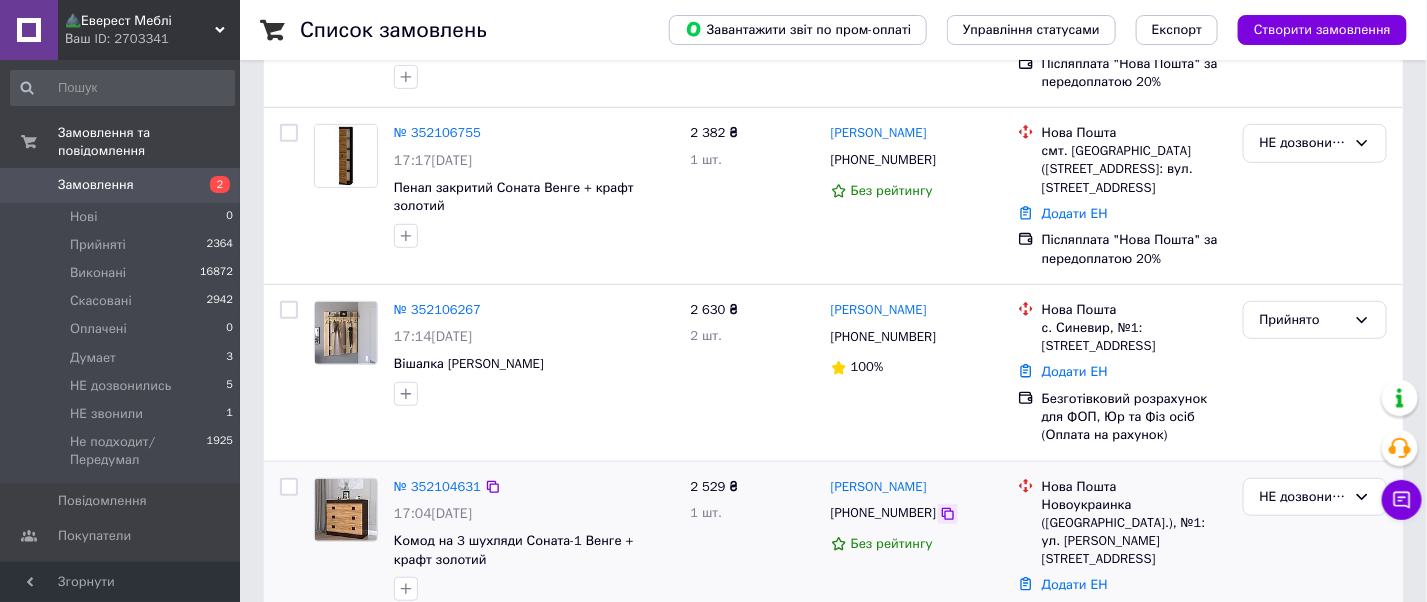 click 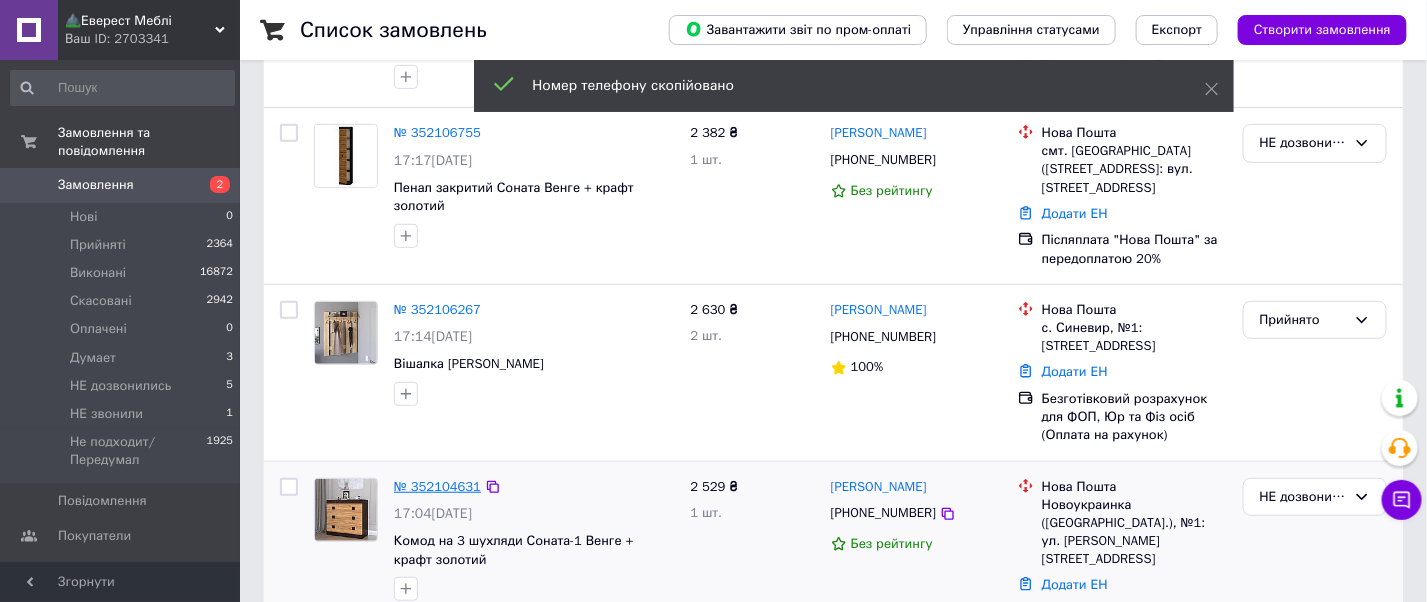 click on "№ 352104631" at bounding box center (437, 486) 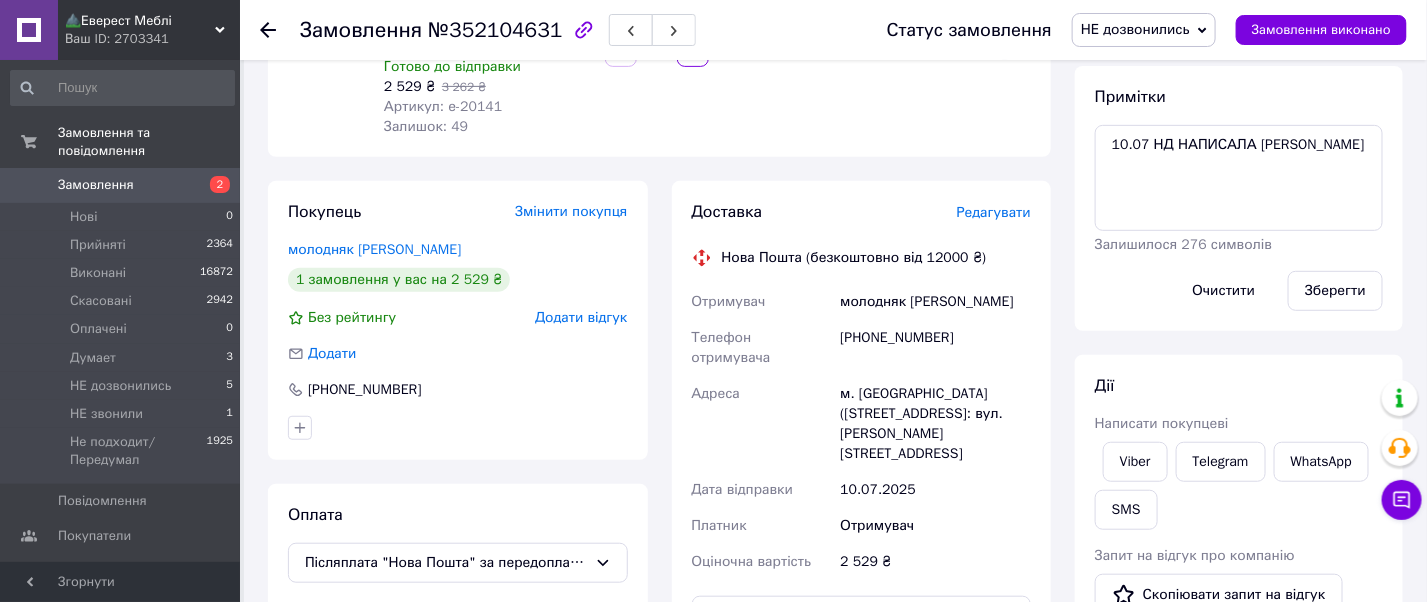 scroll, scrollTop: 400, scrollLeft: 0, axis: vertical 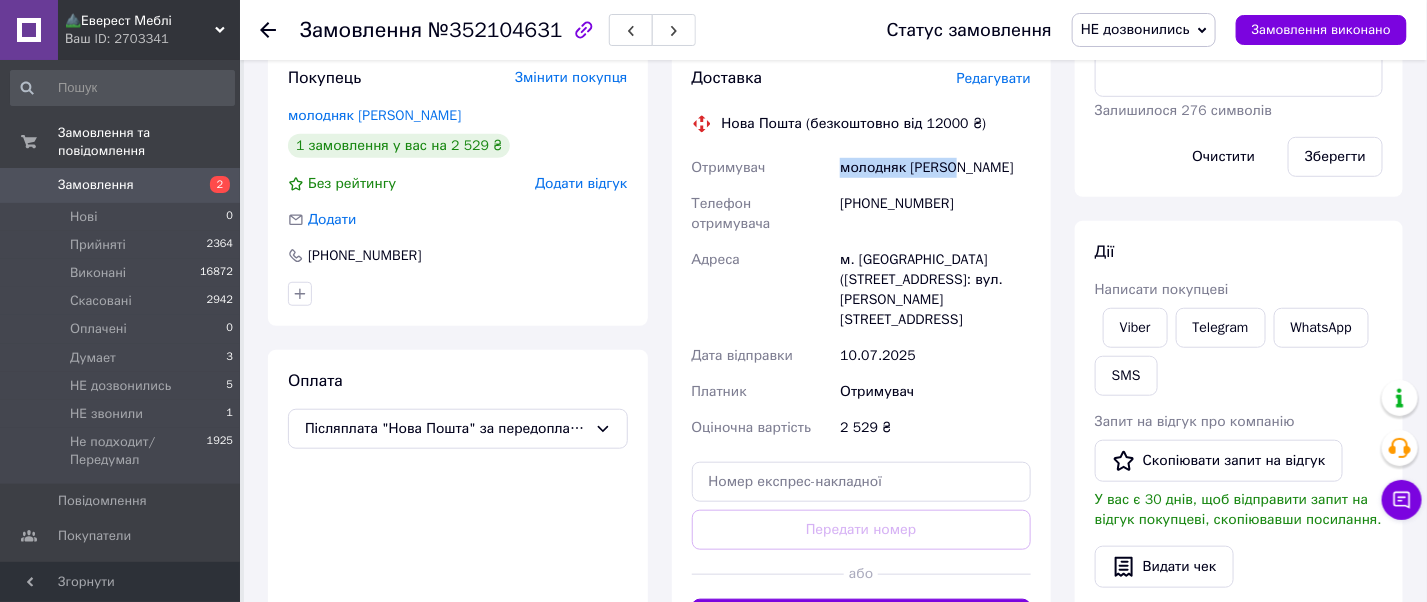 drag, startPoint x: 968, startPoint y: 173, endPoint x: 811, endPoint y: 162, distance: 157.38487 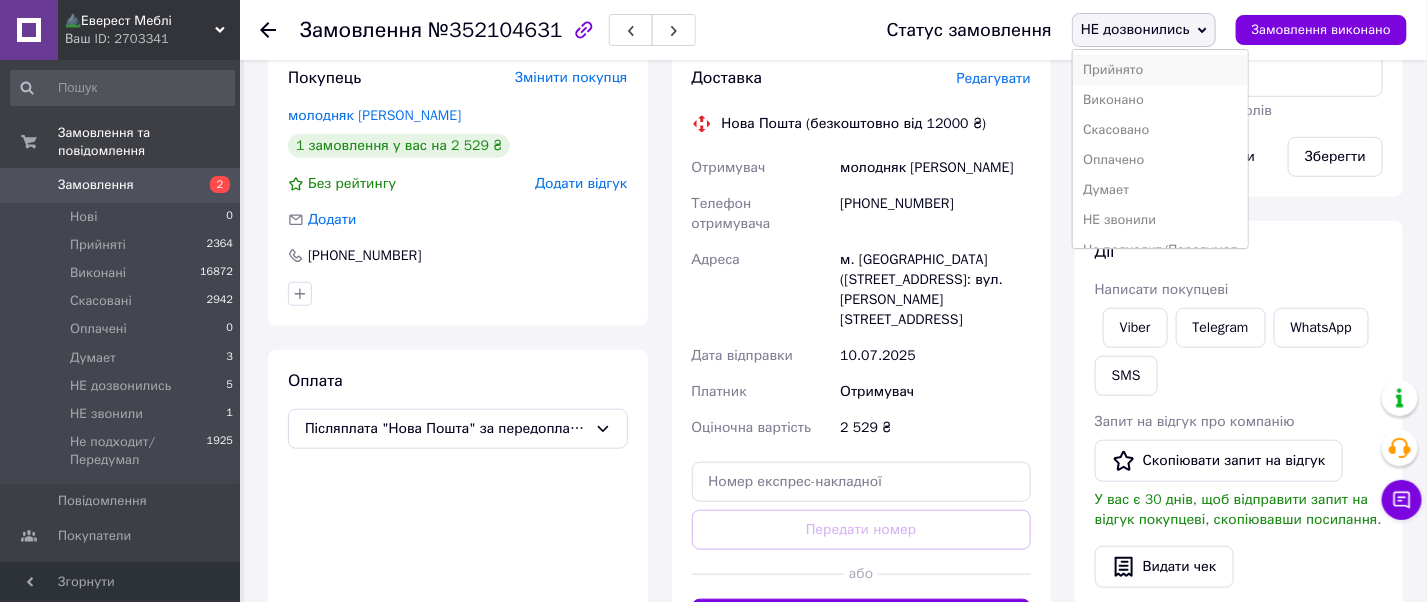 click on "Прийнято" at bounding box center (1160, 70) 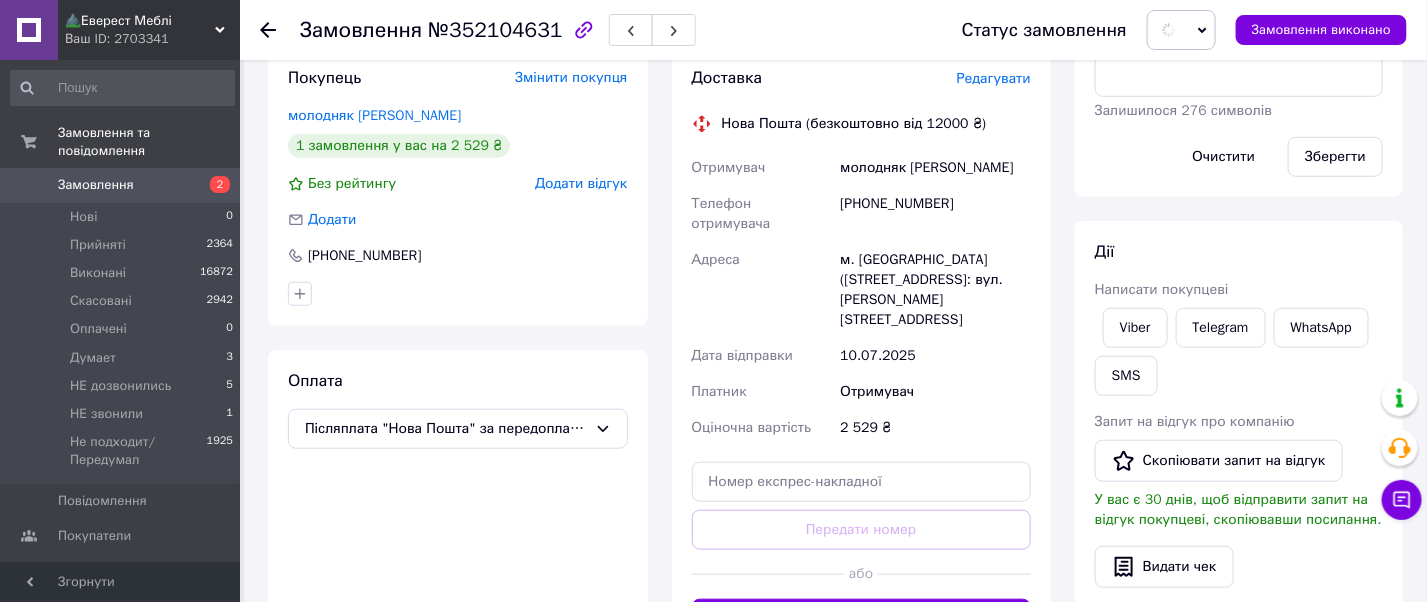 scroll, scrollTop: 0, scrollLeft: 0, axis: both 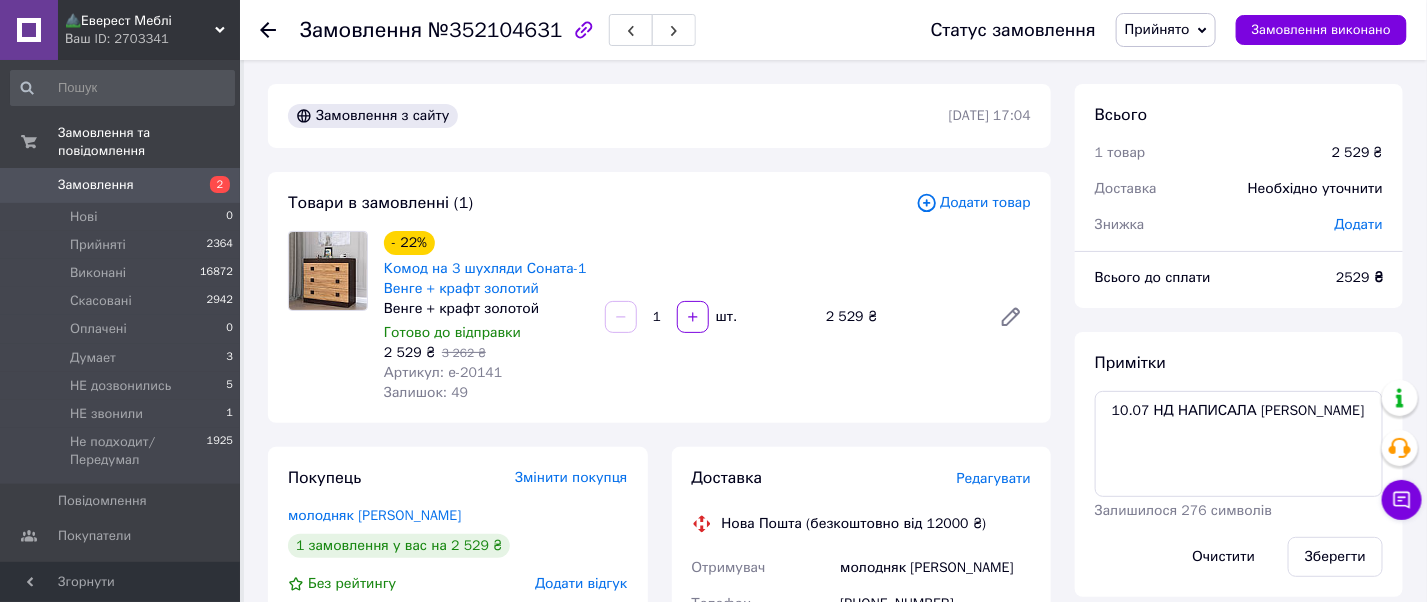 click on "Замовлення" at bounding box center [96, 185] 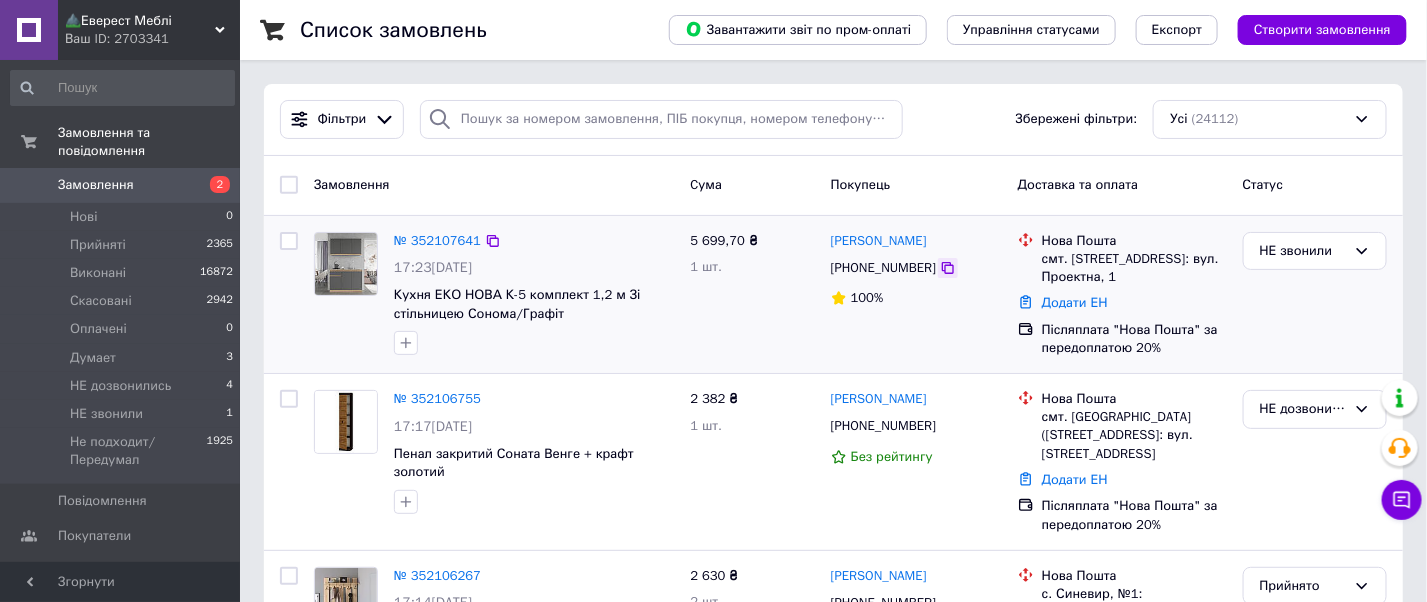 click 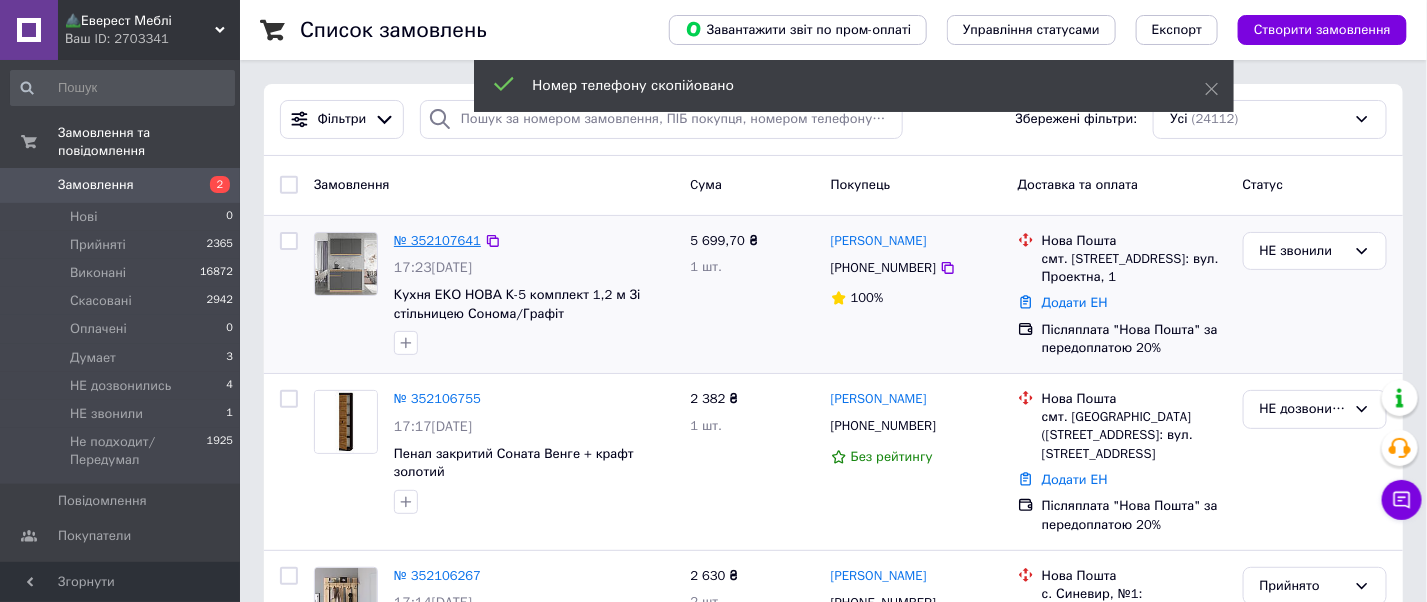 click on "№ 352107641" at bounding box center [437, 240] 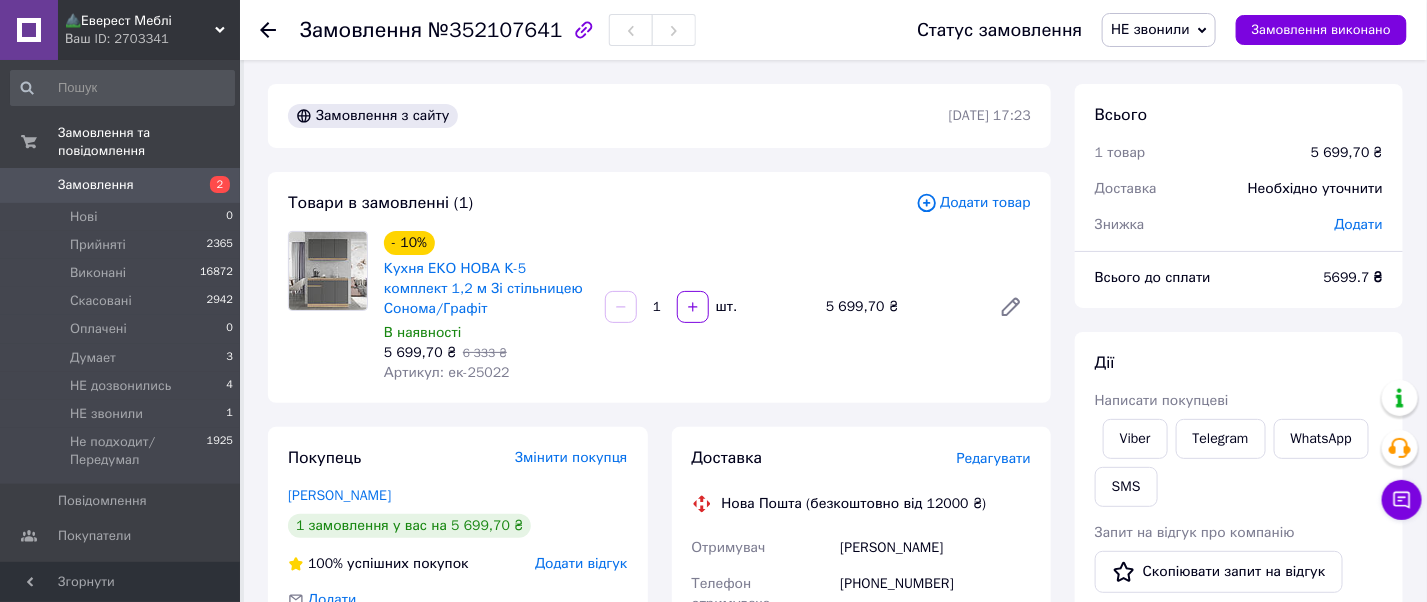 scroll, scrollTop: 133, scrollLeft: 0, axis: vertical 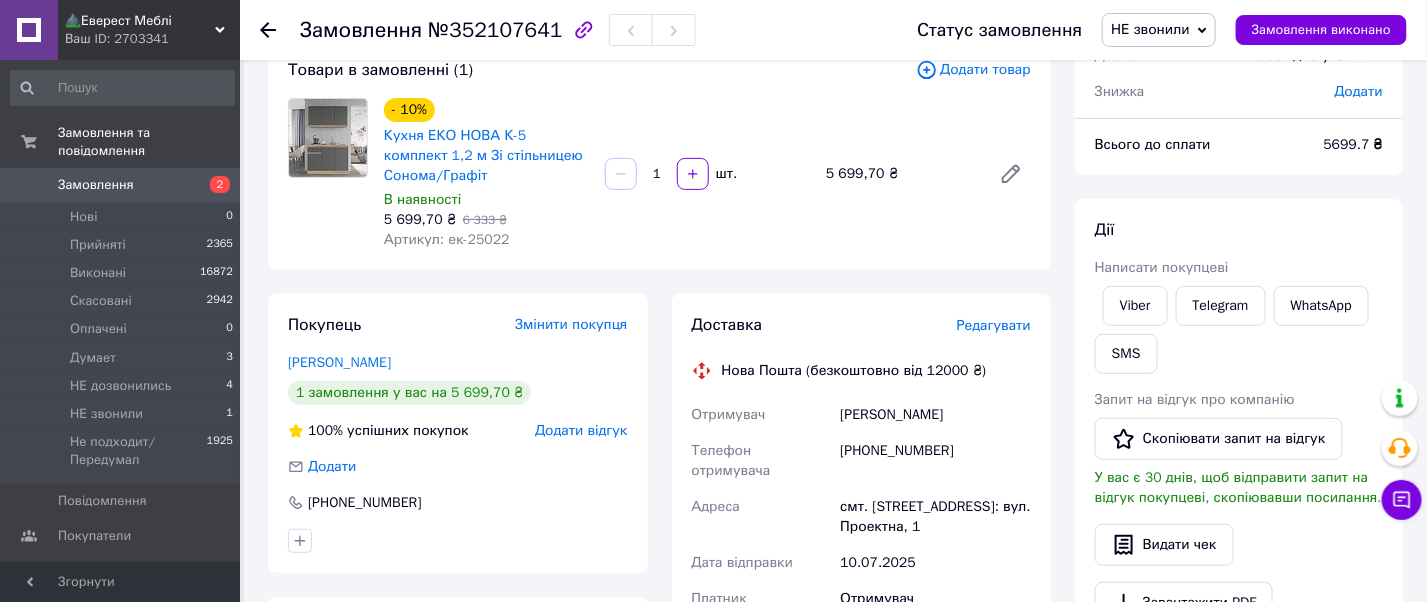 drag, startPoint x: 970, startPoint y: 417, endPoint x: 830, endPoint y: 412, distance: 140.08926 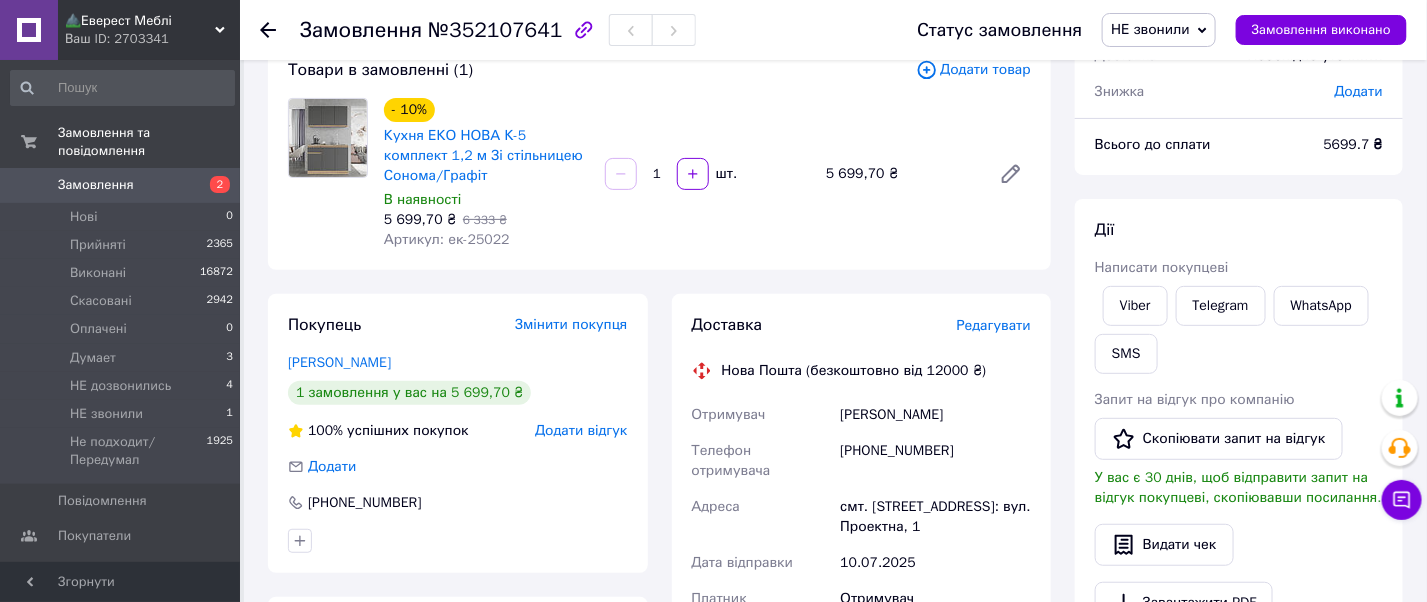 copy on "Отримувач Юхименко Галина" 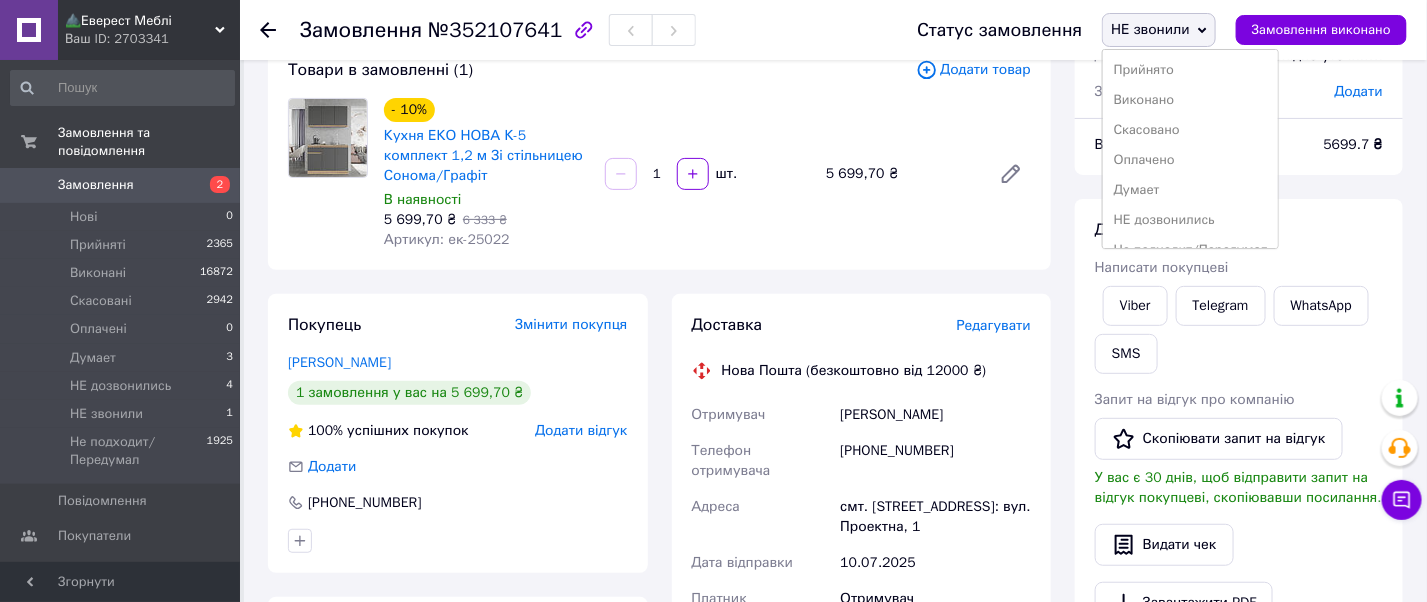 drag, startPoint x: 1149, startPoint y: 67, endPoint x: 1136, endPoint y: 74, distance: 14.764823 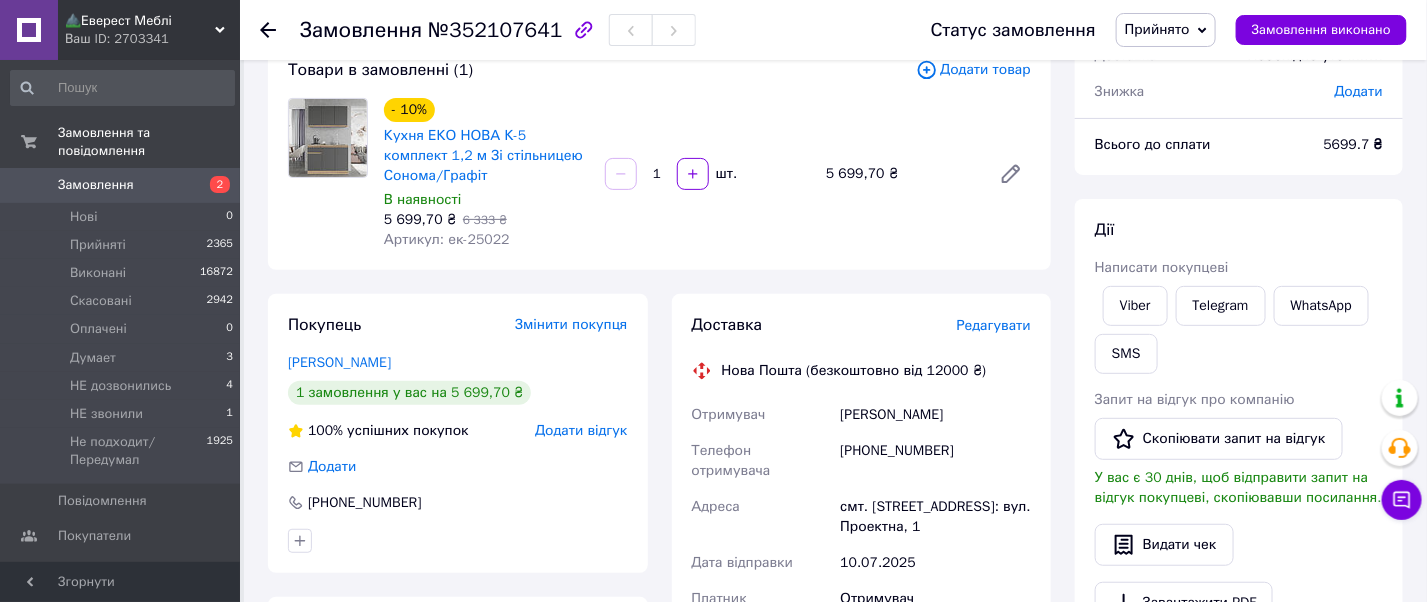 scroll, scrollTop: 0, scrollLeft: 0, axis: both 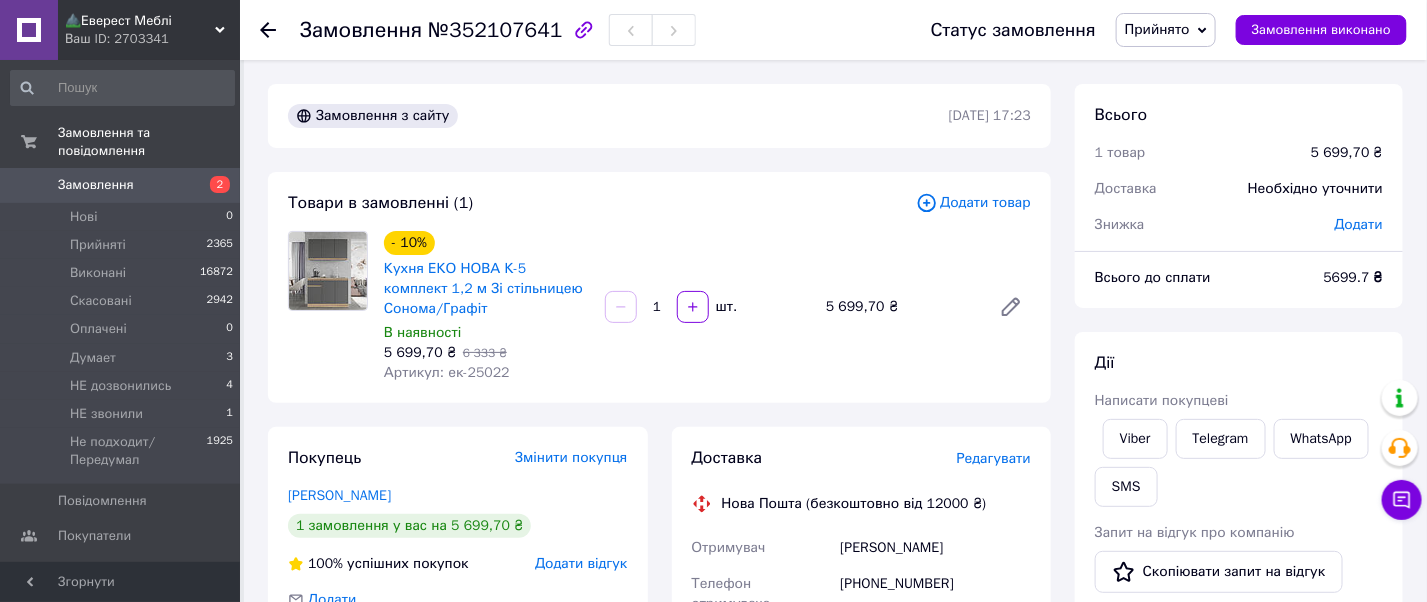 click on "Замовлення" at bounding box center [96, 185] 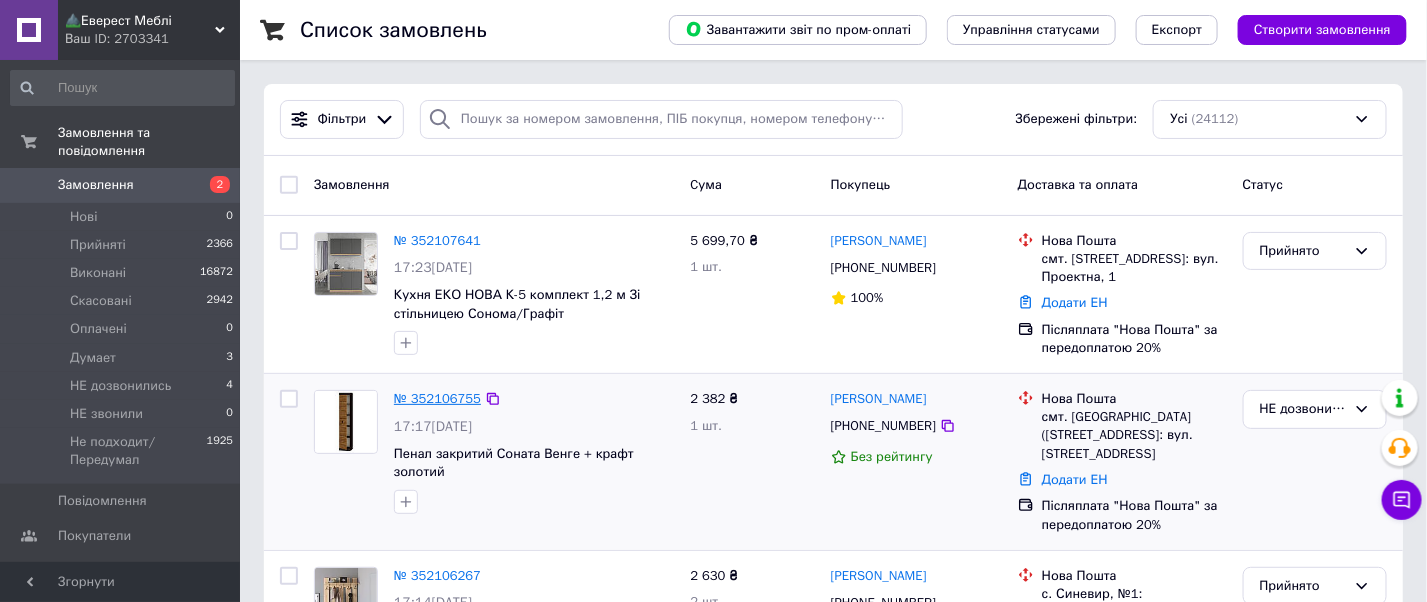 click on "№ 352106755" at bounding box center (437, 398) 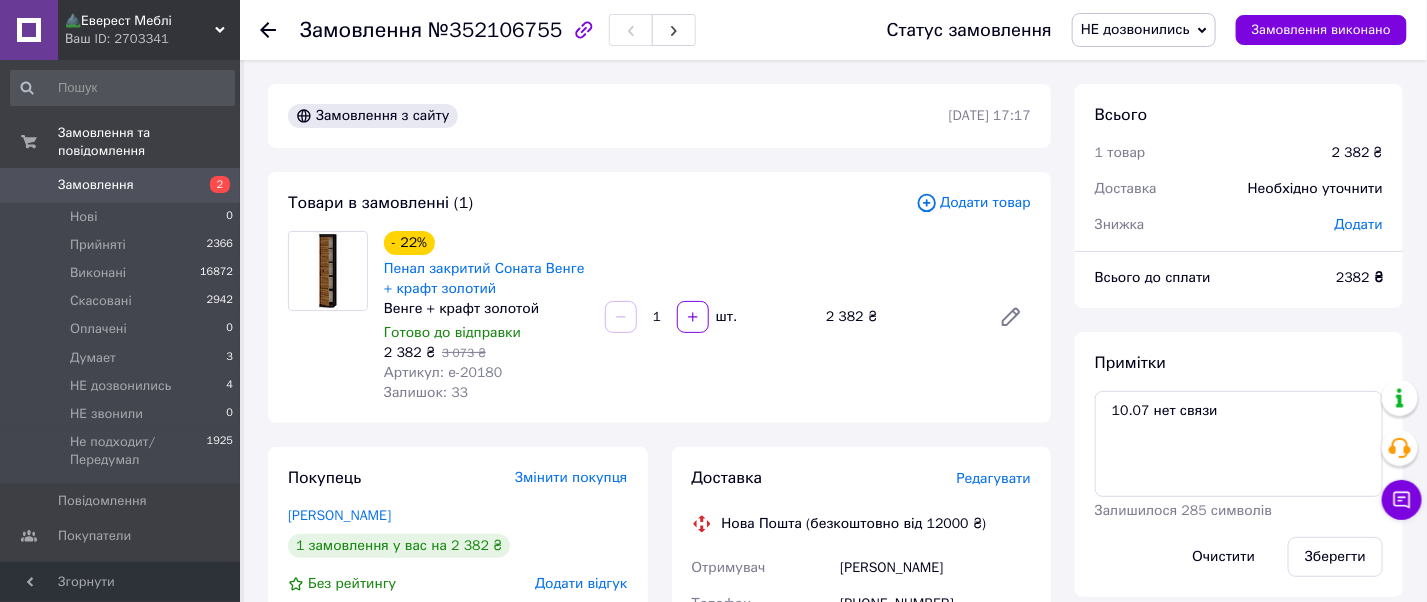 scroll, scrollTop: 133, scrollLeft: 0, axis: vertical 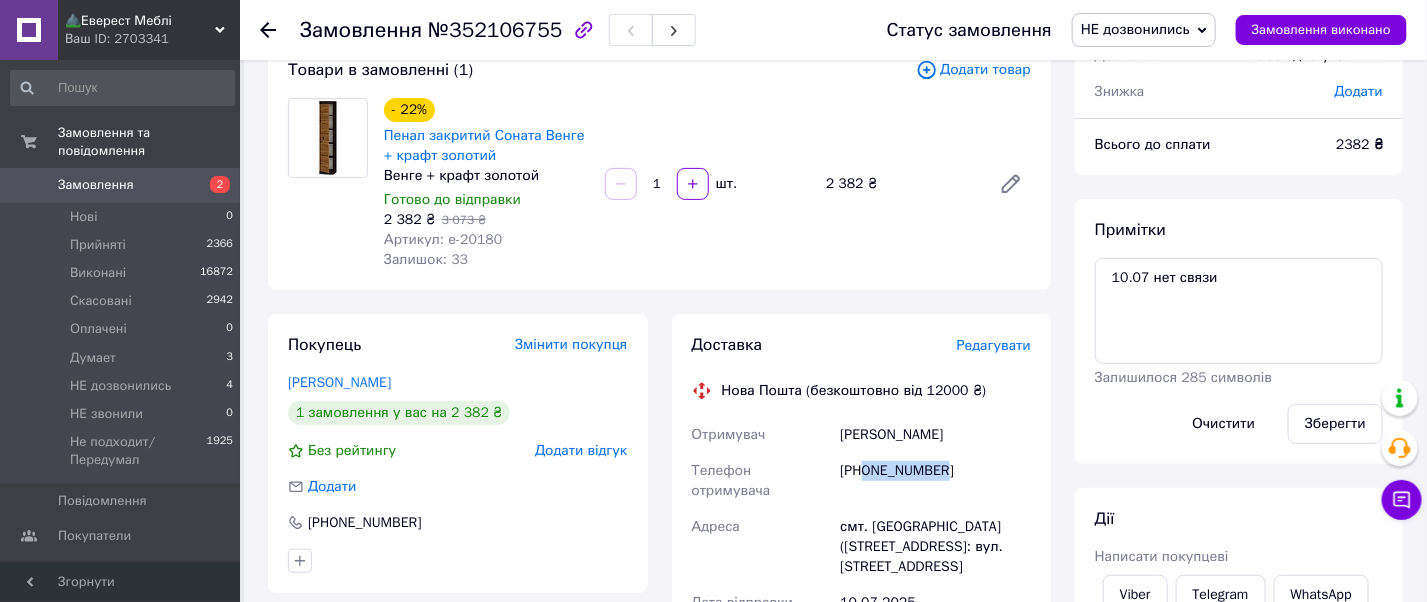 drag, startPoint x: 974, startPoint y: 465, endPoint x: 864, endPoint y: 470, distance: 110.11358 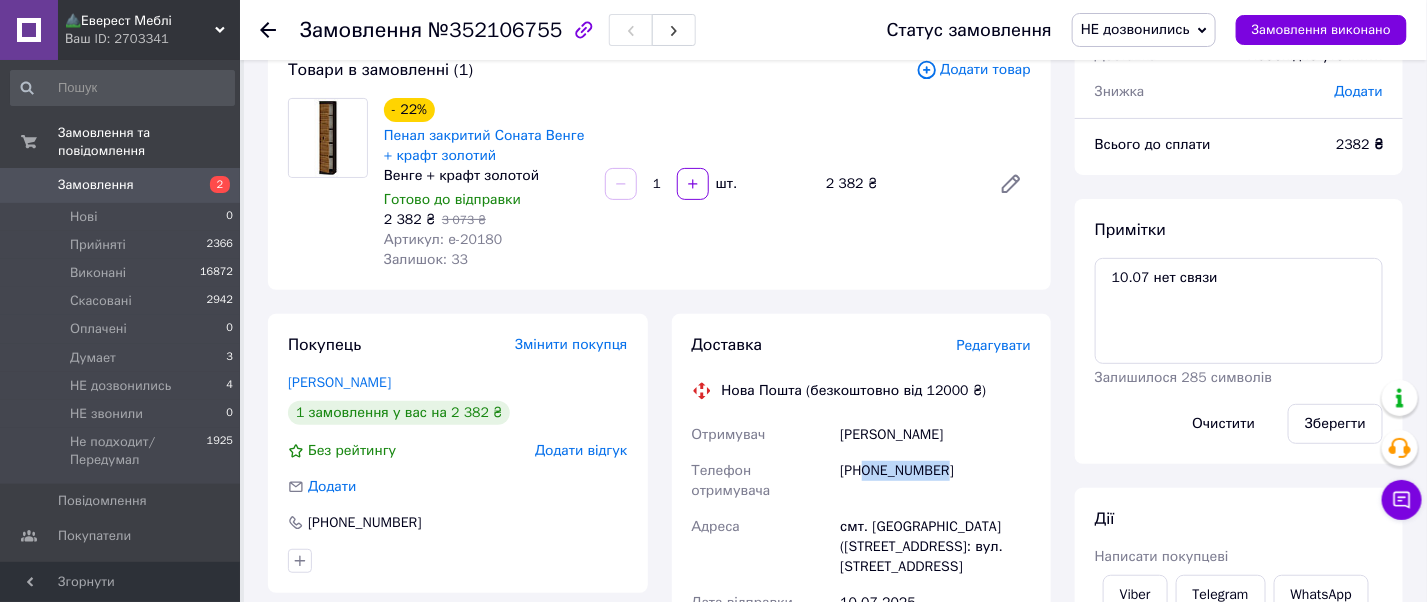 click on "НЕ дозвонились" at bounding box center (1135, 29) 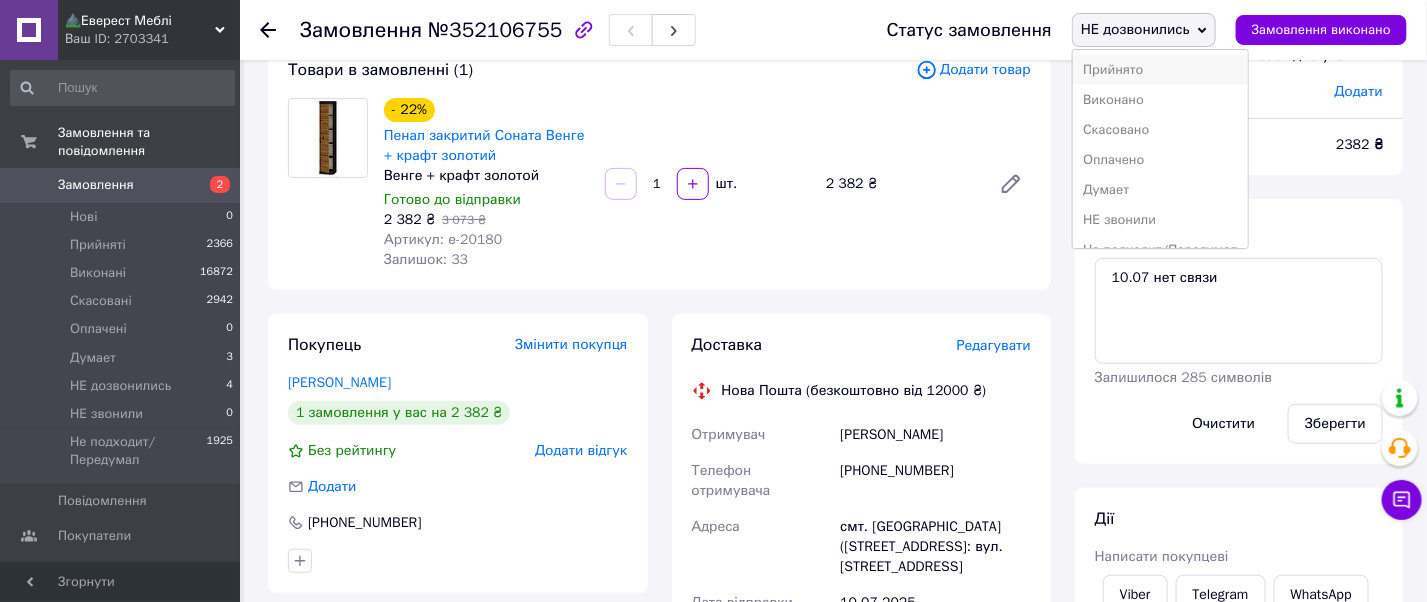 click on "Прийнято" at bounding box center [1160, 70] 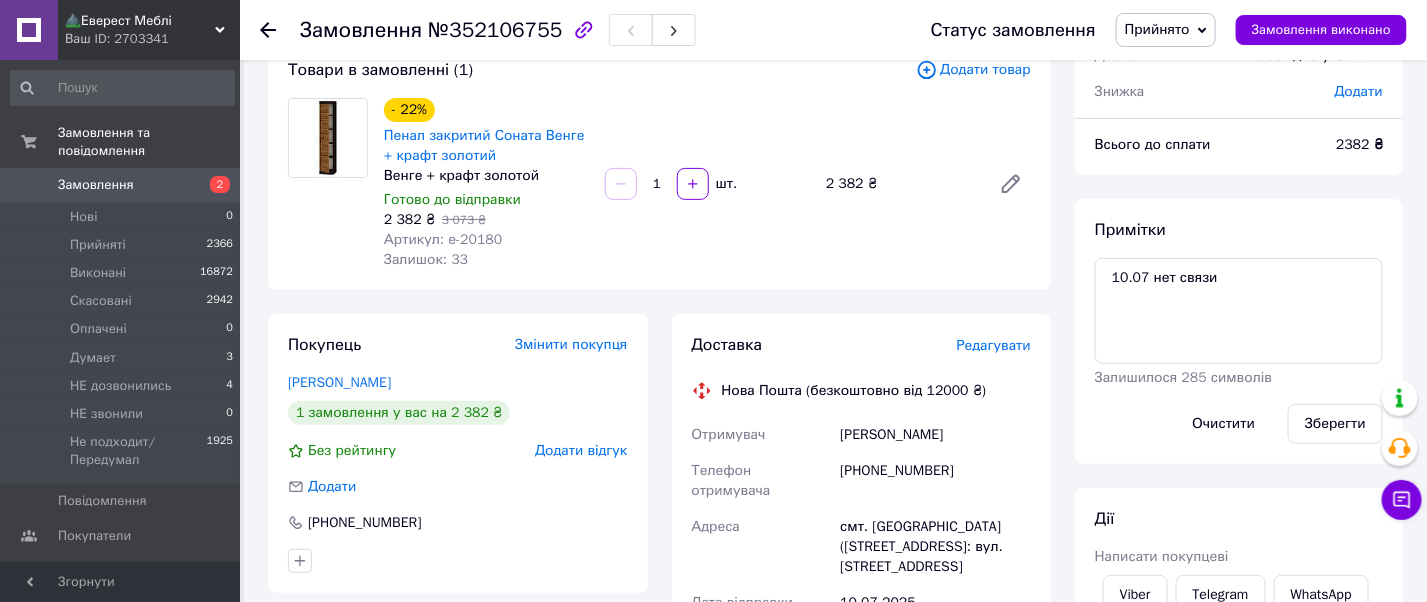 click on "Замовлення" at bounding box center [96, 185] 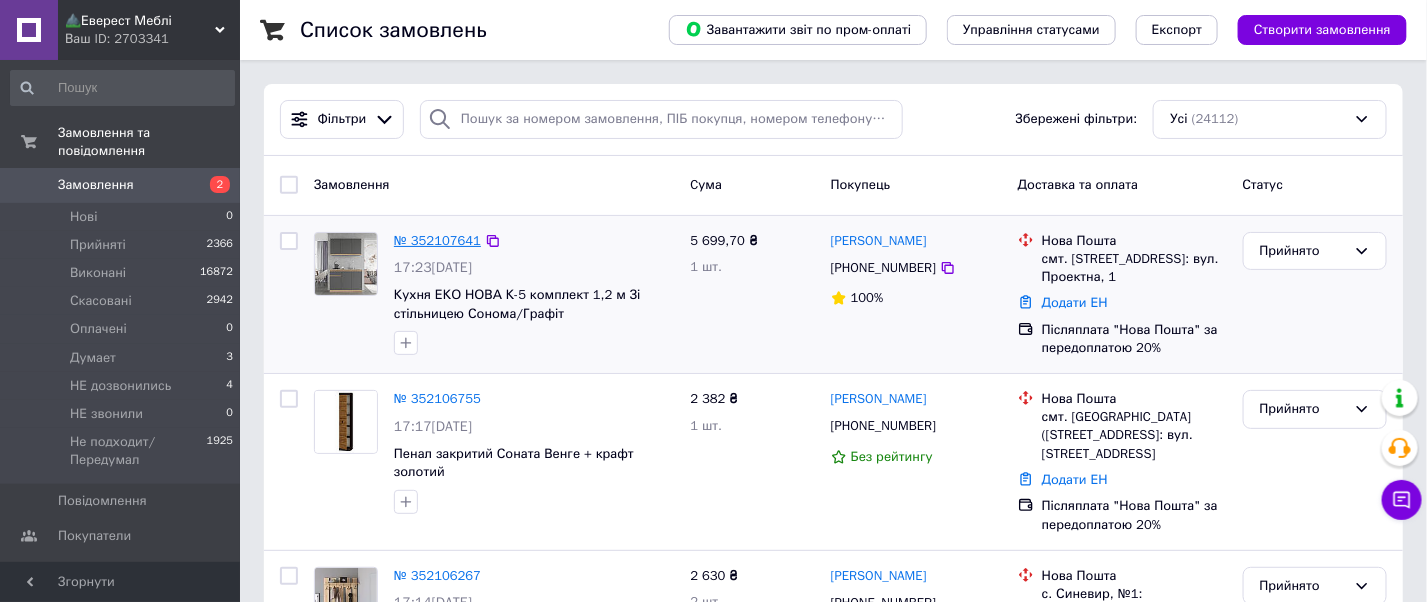 click on "№ 352107641" at bounding box center [437, 240] 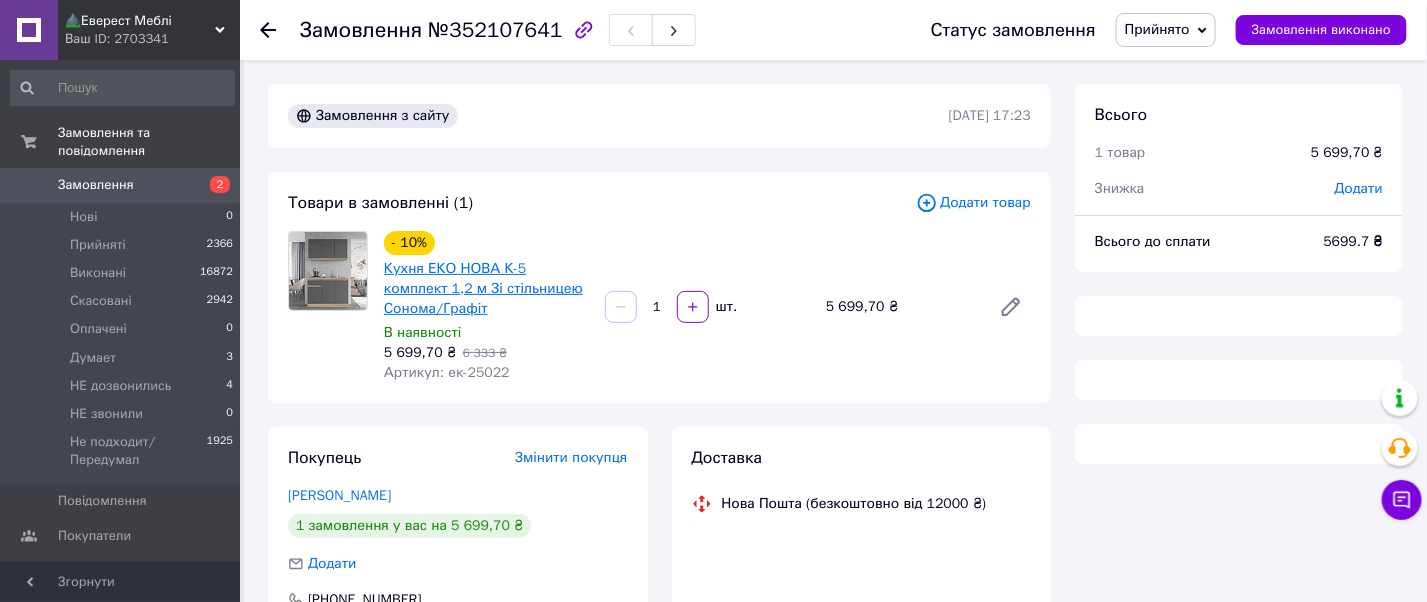 click on "Кухня ЕКО НОВА К-5 комплект 1,2 м Зі стільницею Сонома/Графіт" at bounding box center [483, 288] 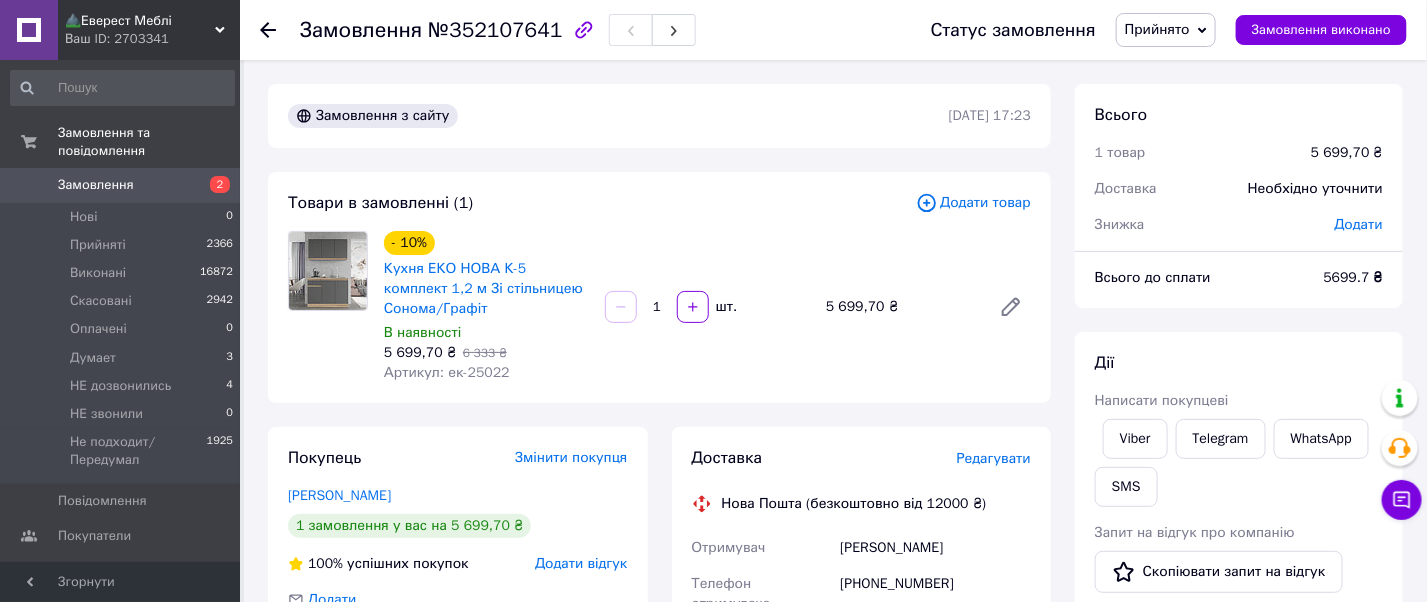 click on "Замовлення" at bounding box center (96, 185) 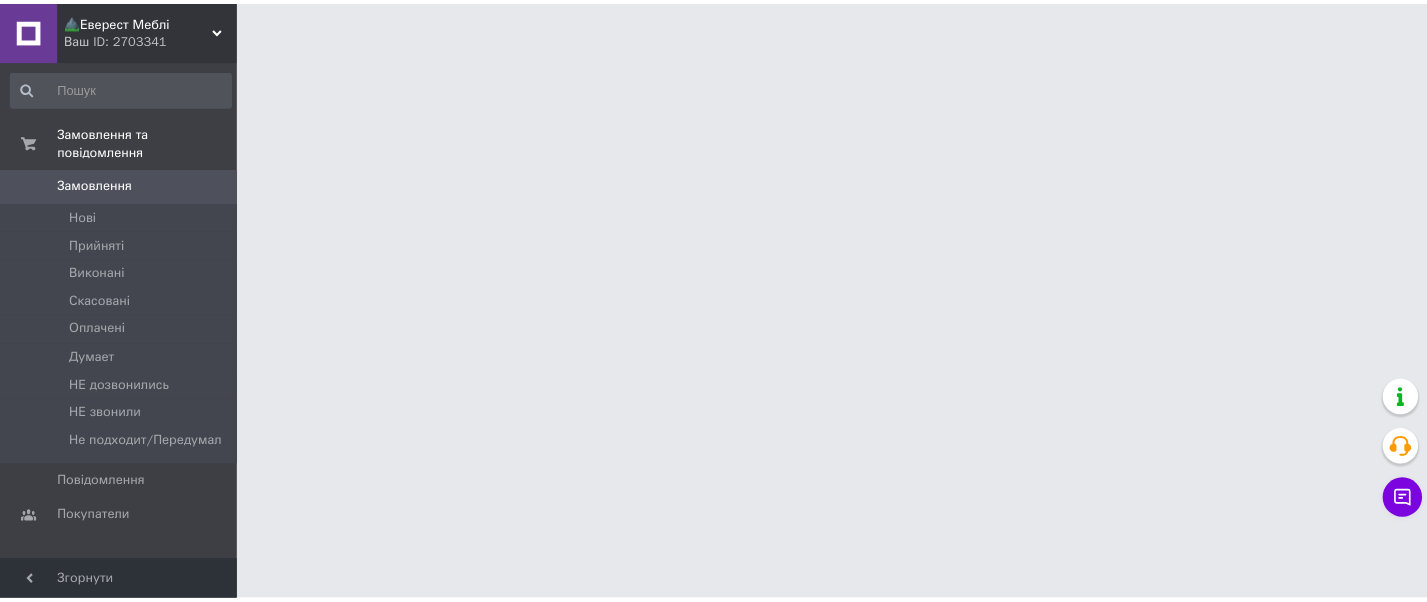 scroll, scrollTop: 0, scrollLeft: 0, axis: both 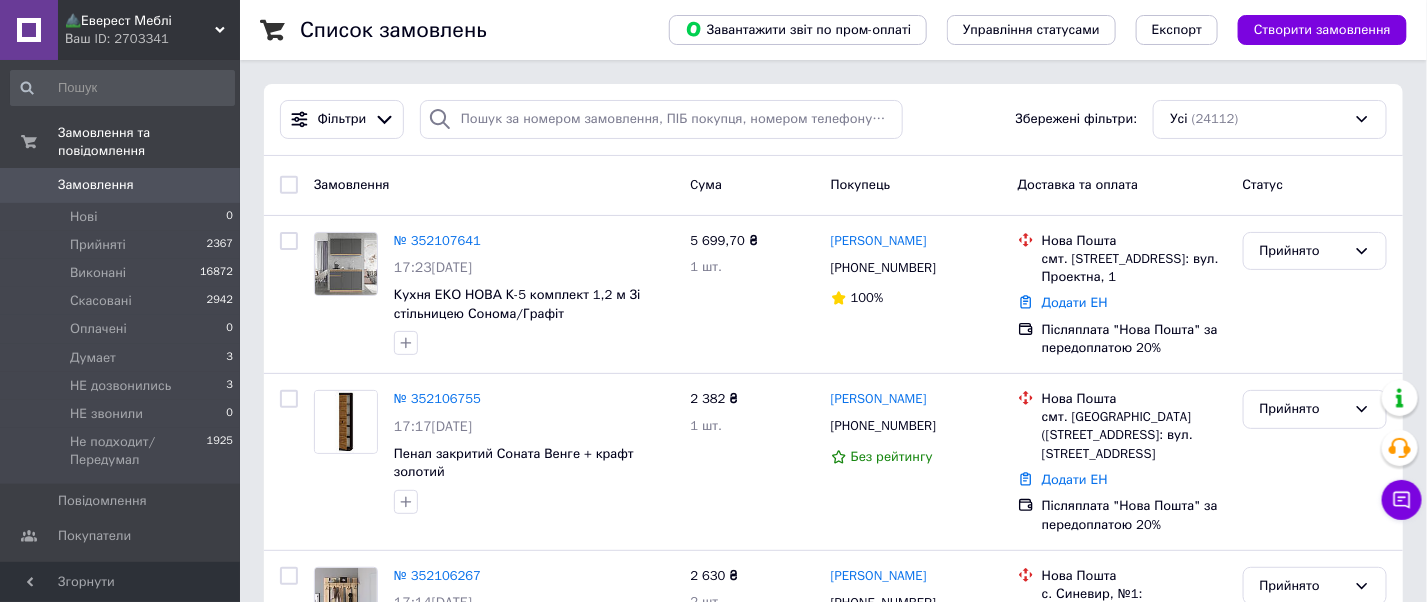 click on "Ваш ID: 2703341" at bounding box center (152, 39) 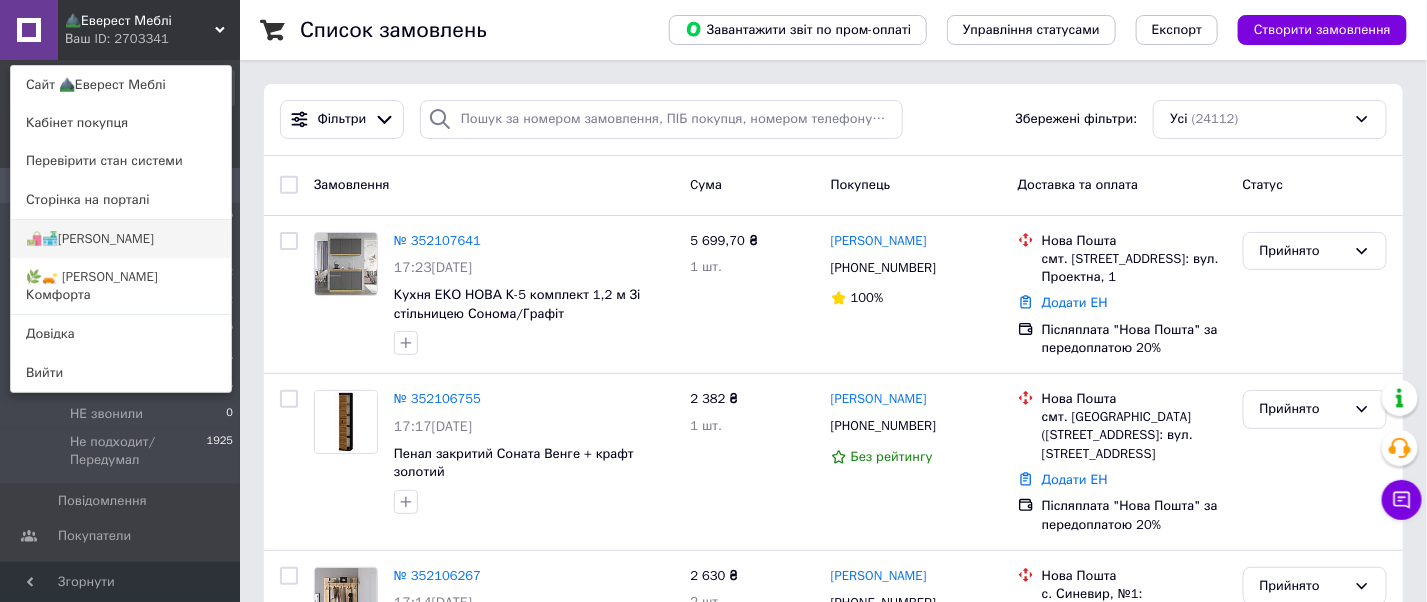 click on "🛍️🏪[PERSON_NAME]" at bounding box center [121, 239] 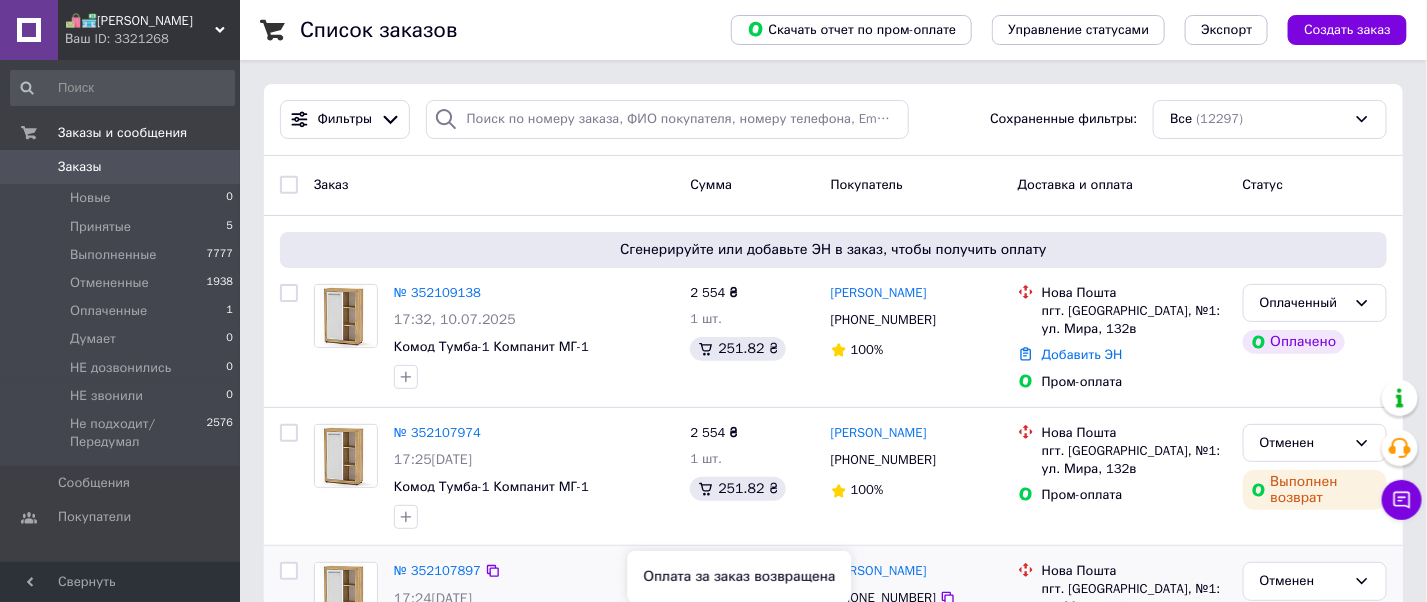 scroll, scrollTop: 133, scrollLeft: 0, axis: vertical 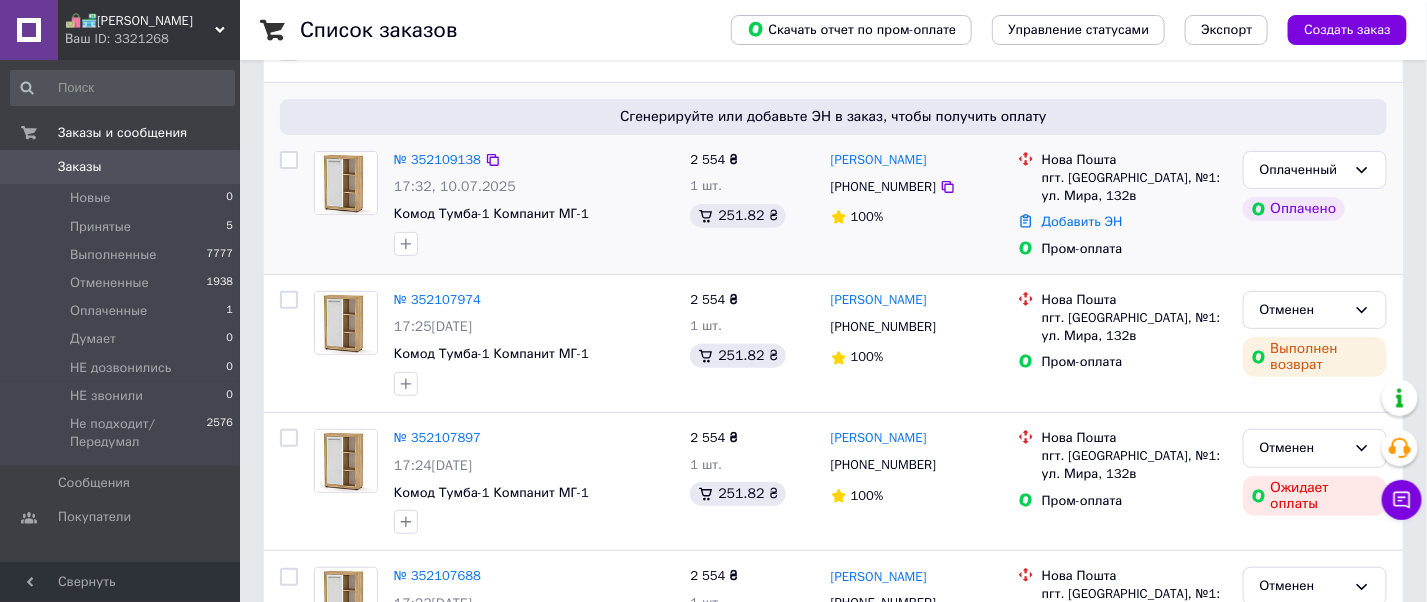 click 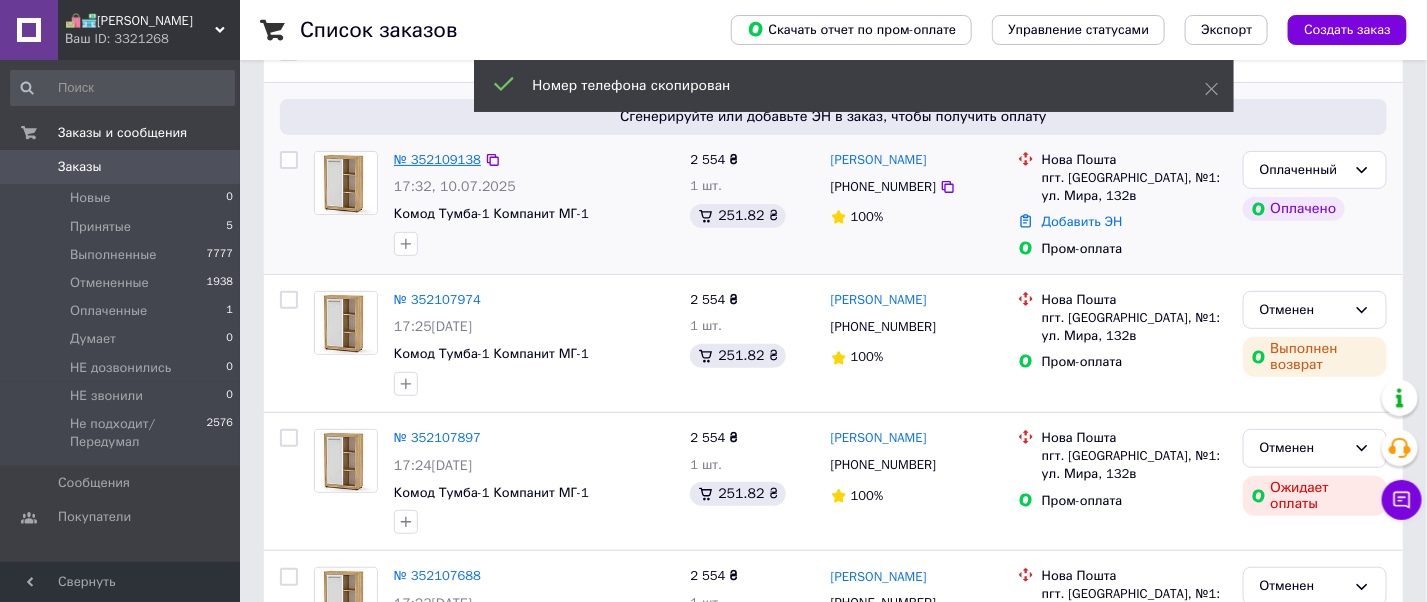 click on "№ 352109138" at bounding box center (437, 159) 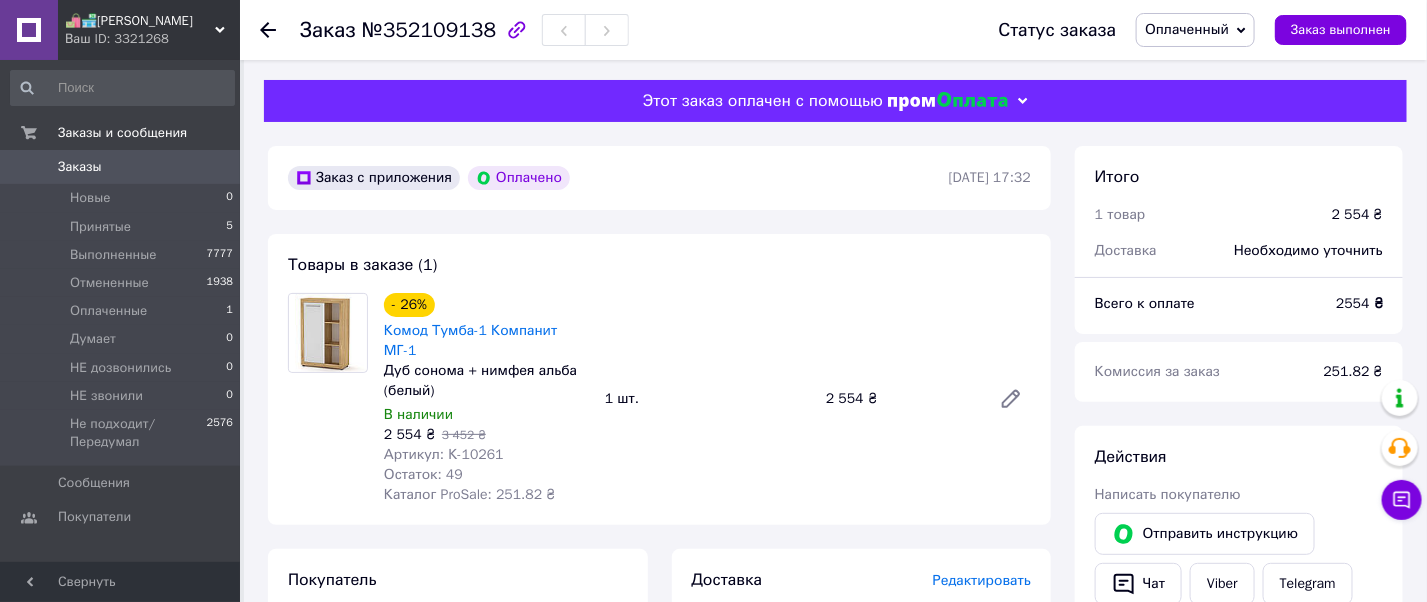 scroll, scrollTop: 266, scrollLeft: 0, axis: vertical 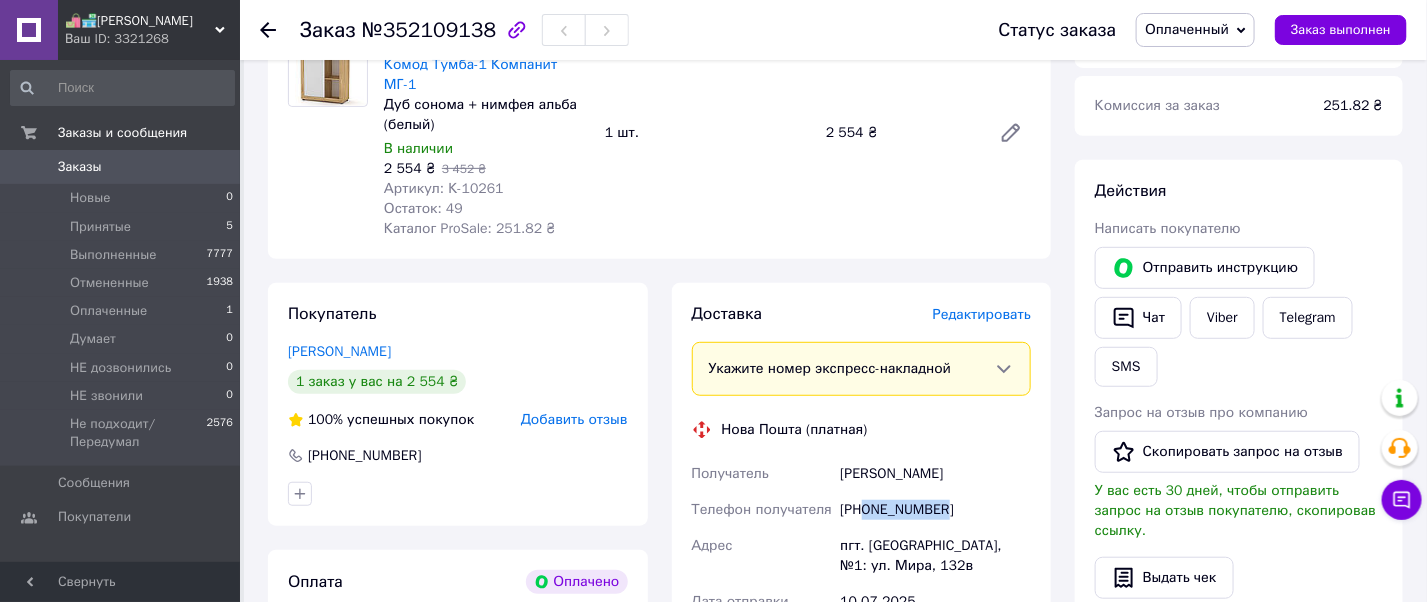 drag, startPoint x: 954, startPoint y: 493, endPoint x: 864, endPoint y: 491, distance: 90.02222 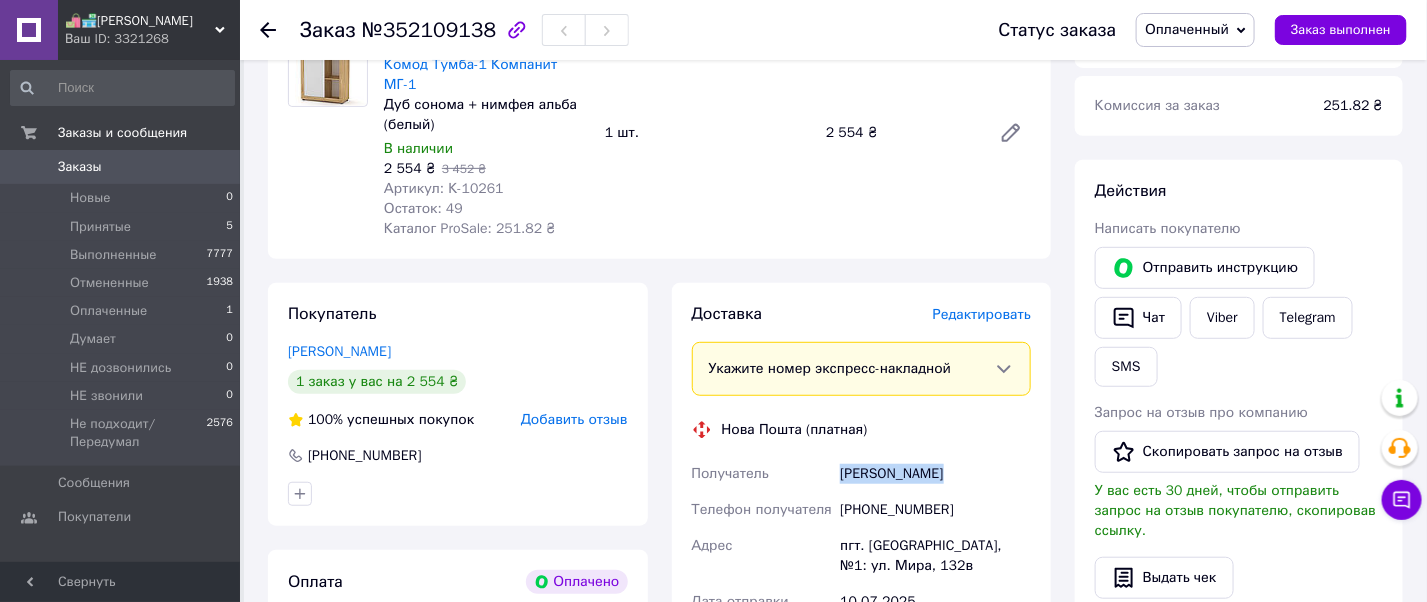 drag, startPoint x: 949, startPoint y: 454, endPoint x: 842, endPoint y: 446, distance: 107.298645 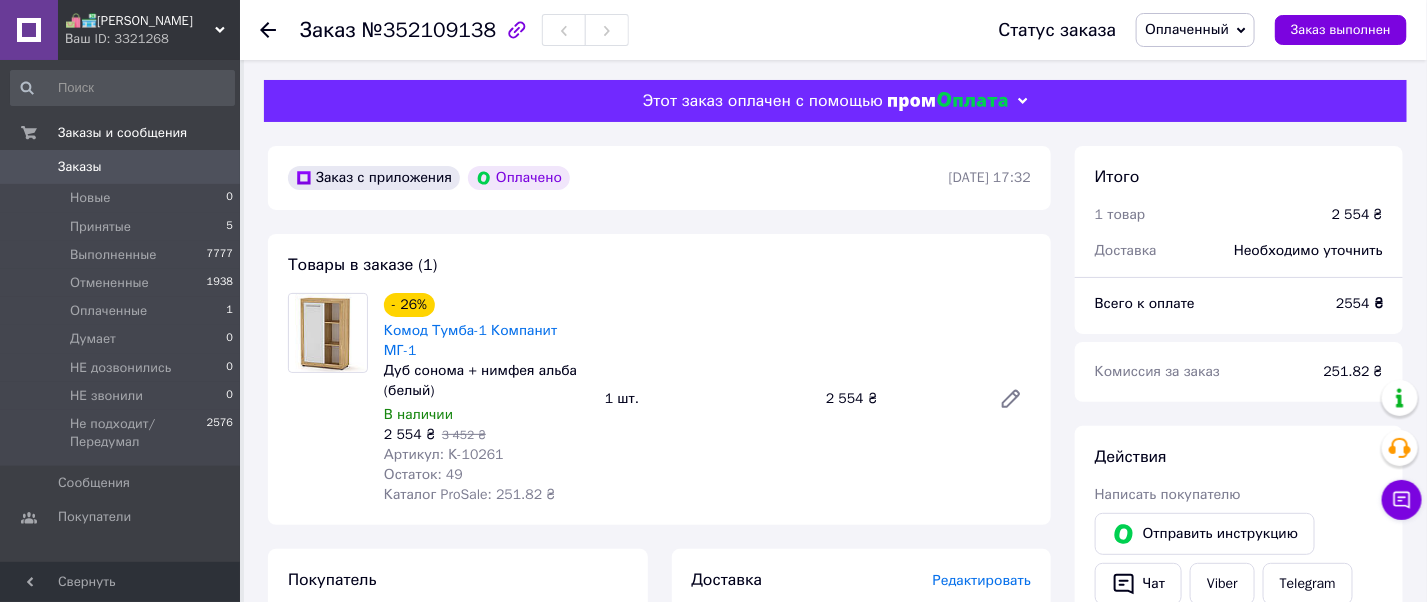 click on "Оплаченный" 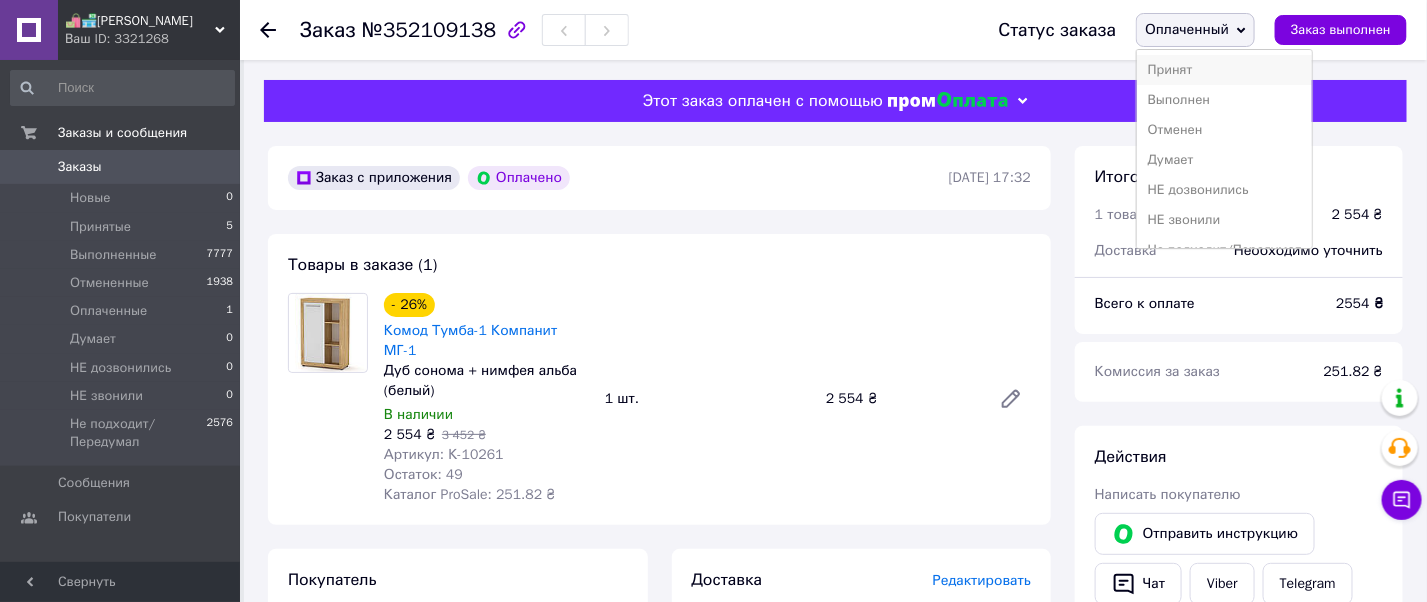 click on "Принят" 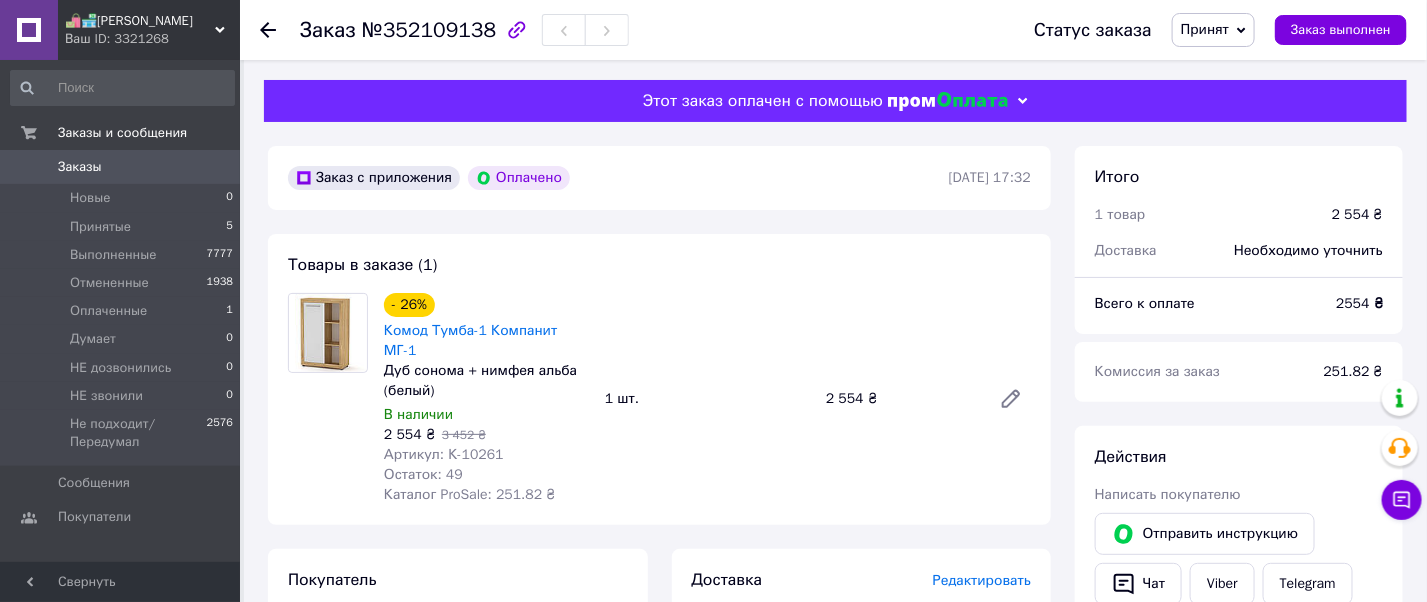 click on "Заказы" 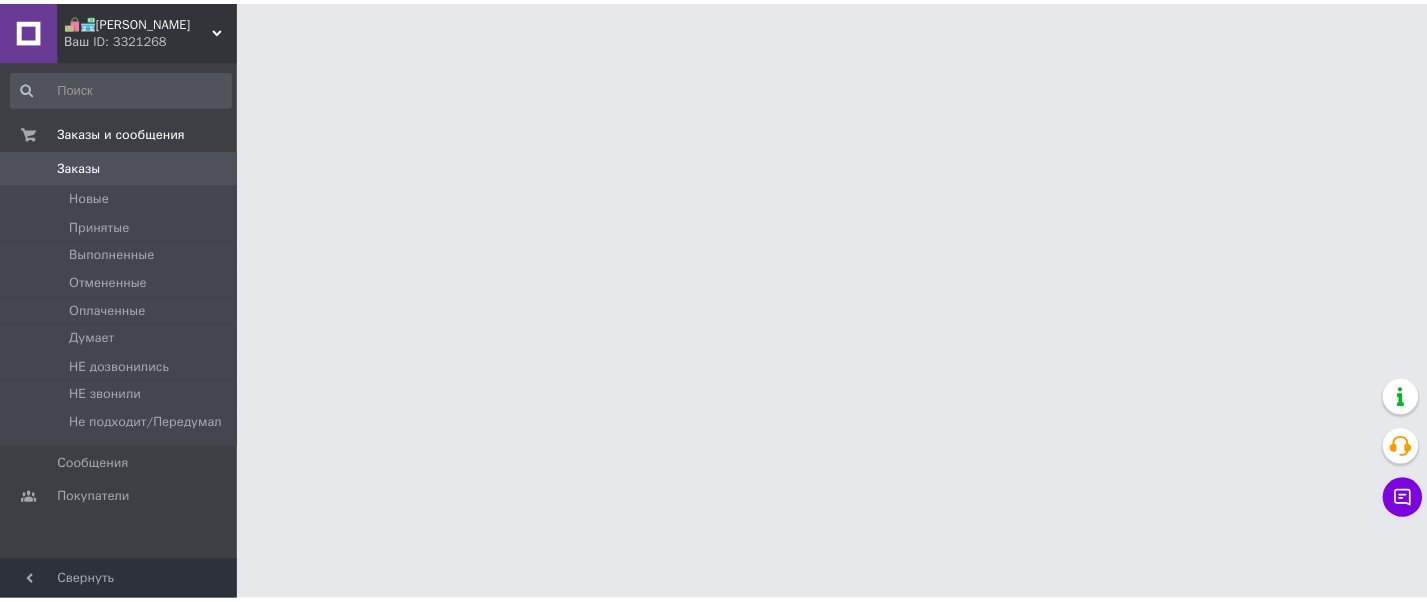 scroll, scrollTop: 0, scrollLeft: 0, axis: both 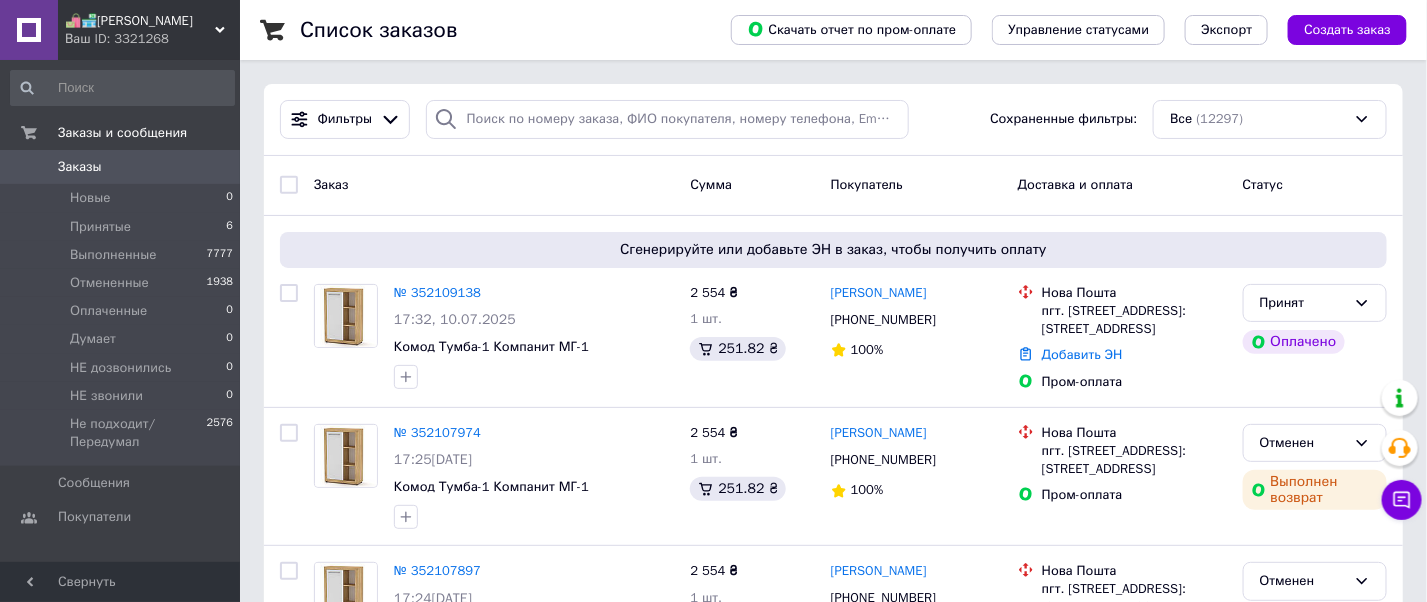 click on "Ваш ID: 3321268" at bounding box center (152, 39) 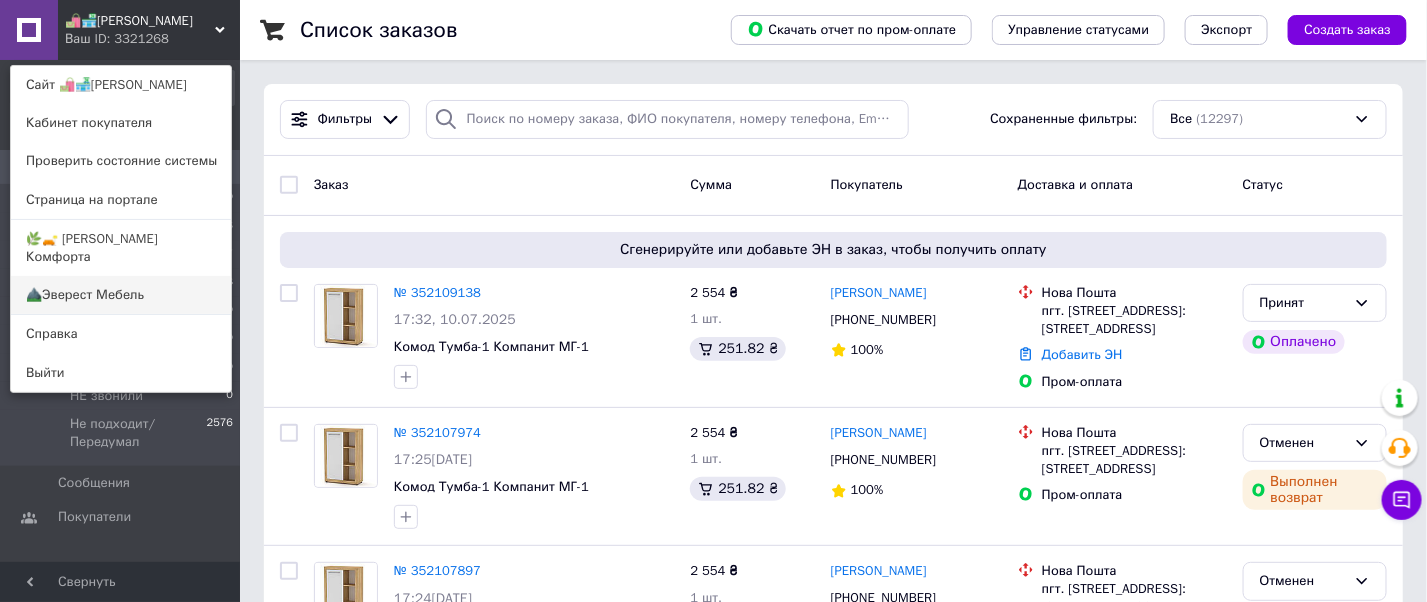 click on "⛰️Эверест Мебель" at bounding box center [121, 295] 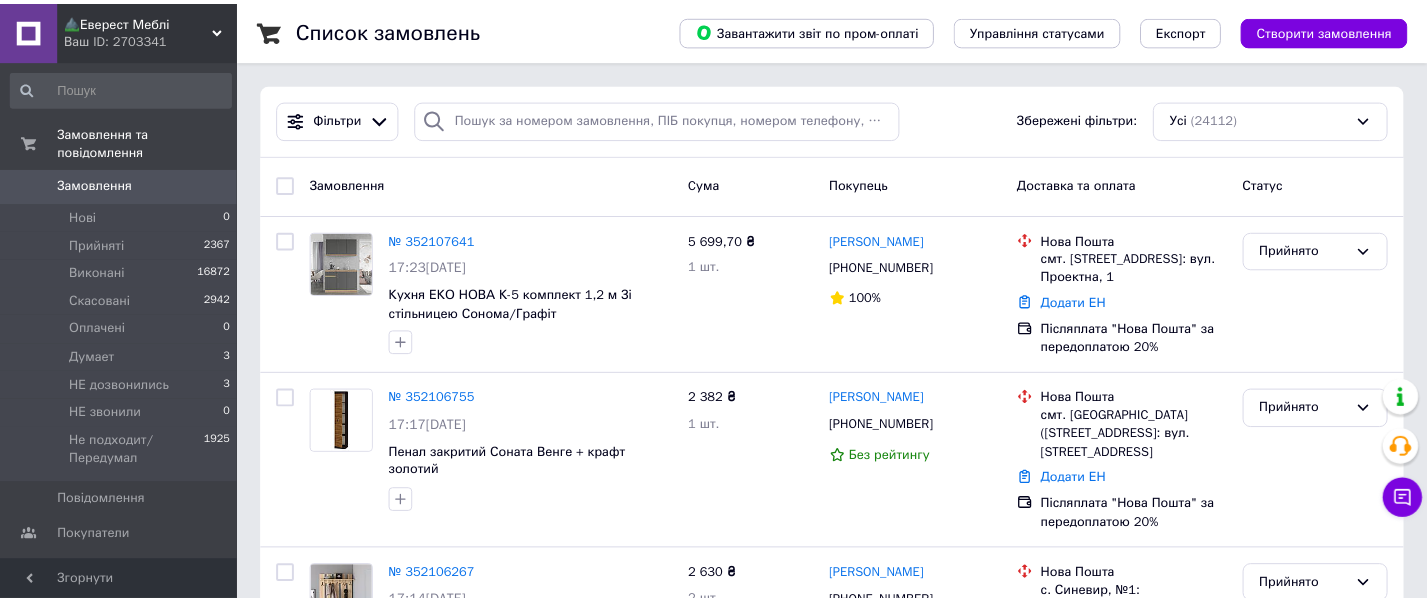 scroll, scrollTop: 0, scrollLeft: 0, axis: both 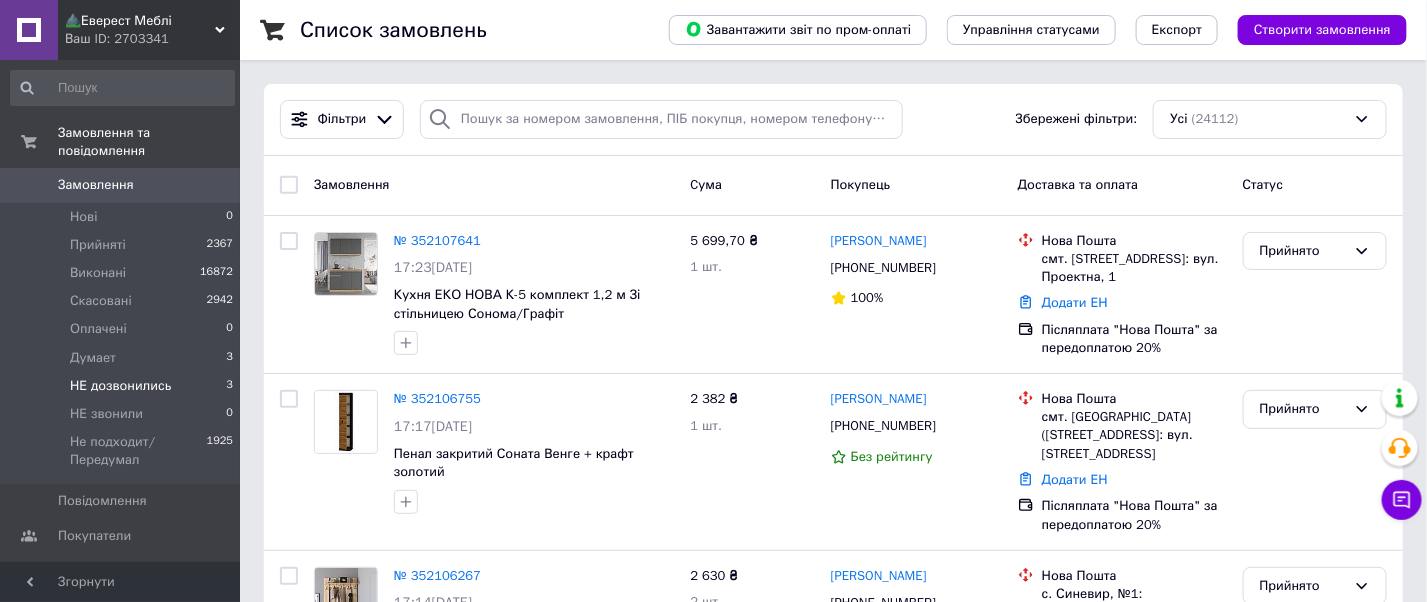 click on "НЕ дозвонились" at bounding box center [120, 386] 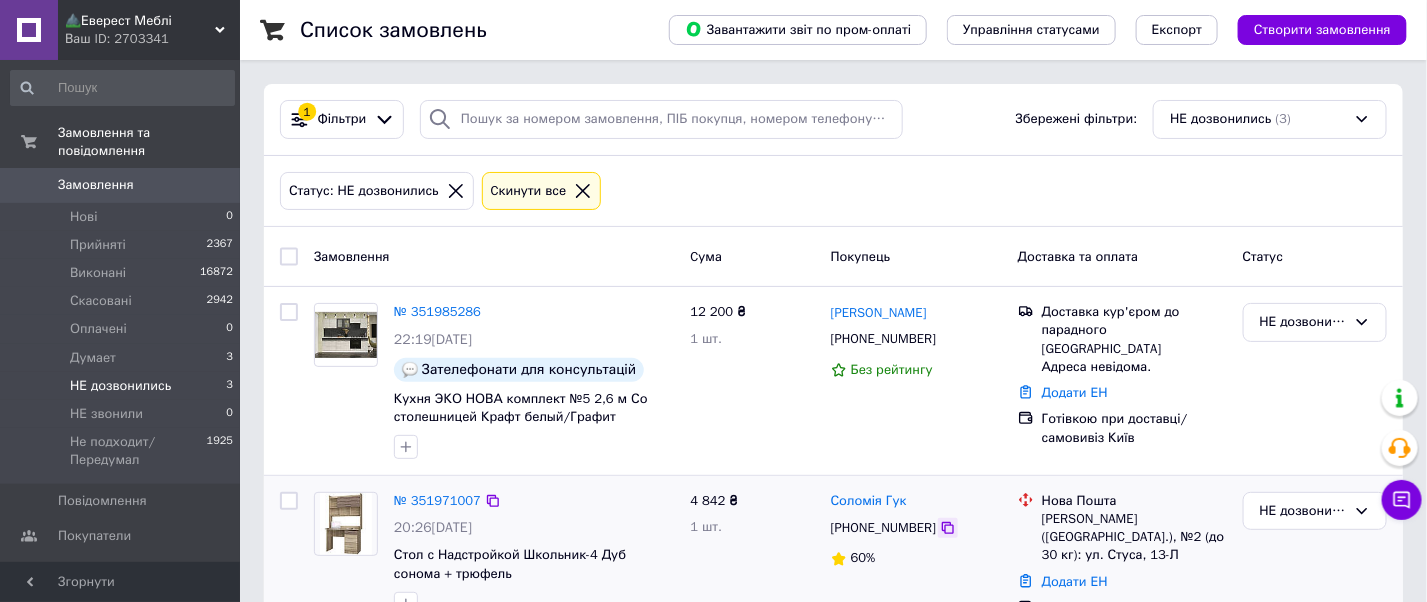 click 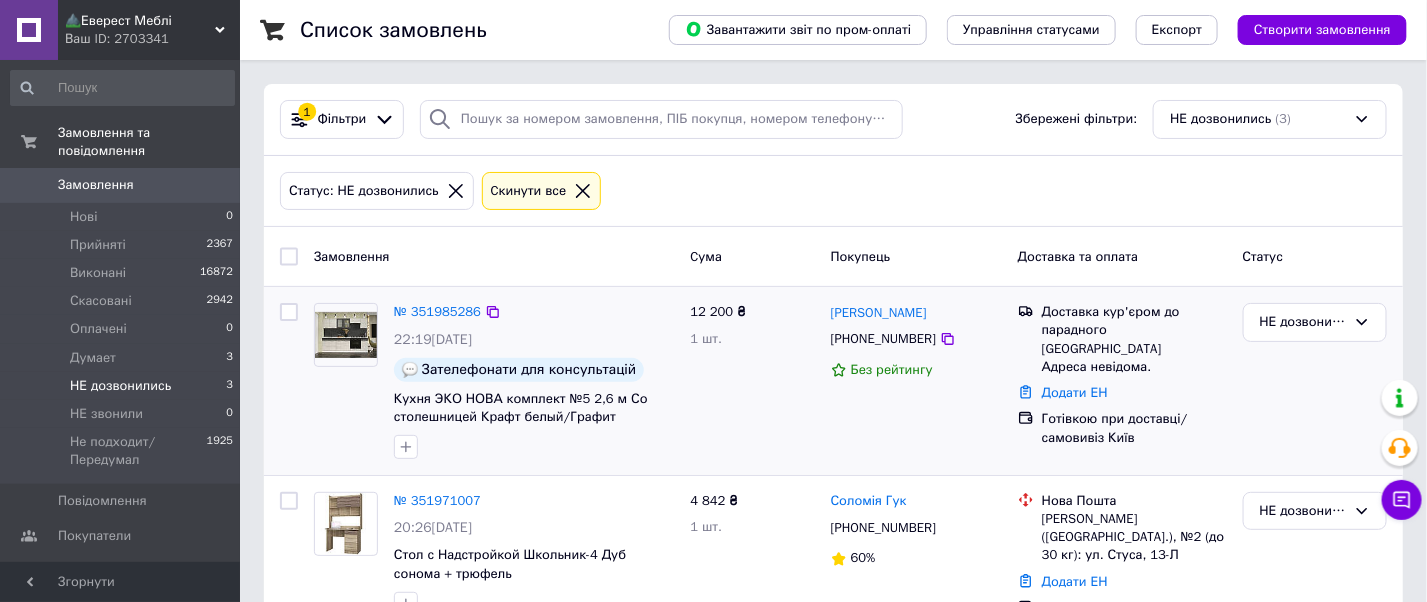scroll, scrollTop: 292, scrollLeft: 0, axis: vertical 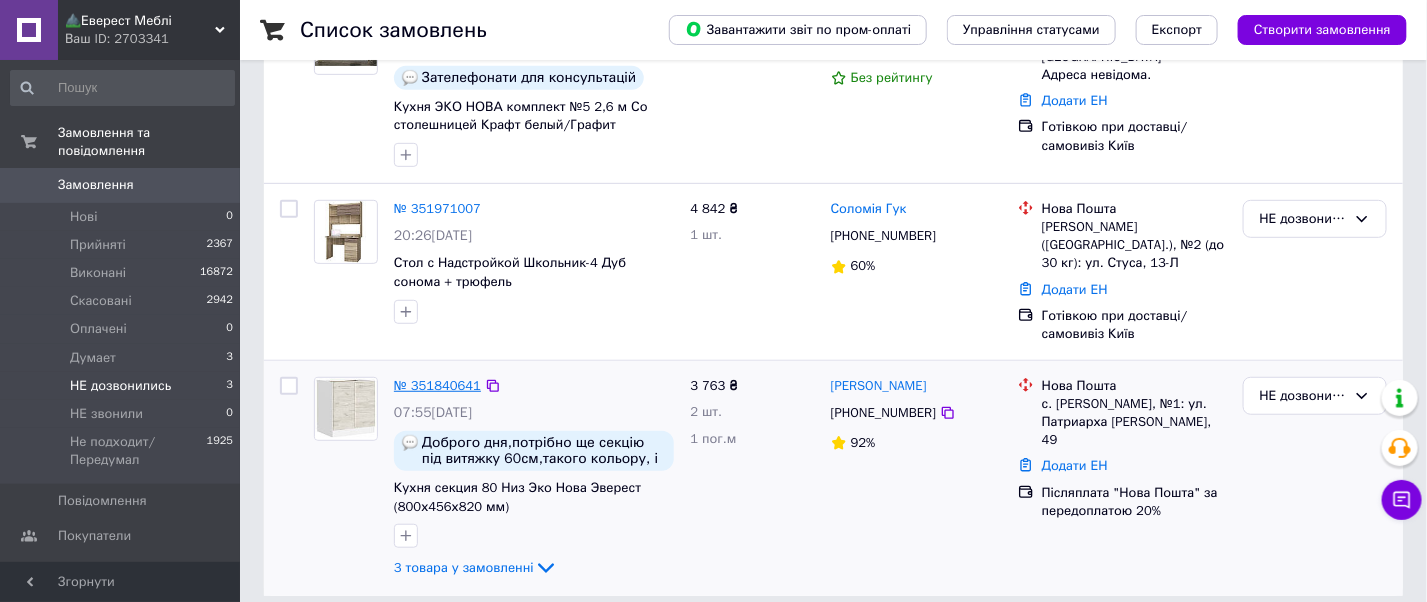 click on "№ 351840641" at bounding box center [437, 385] 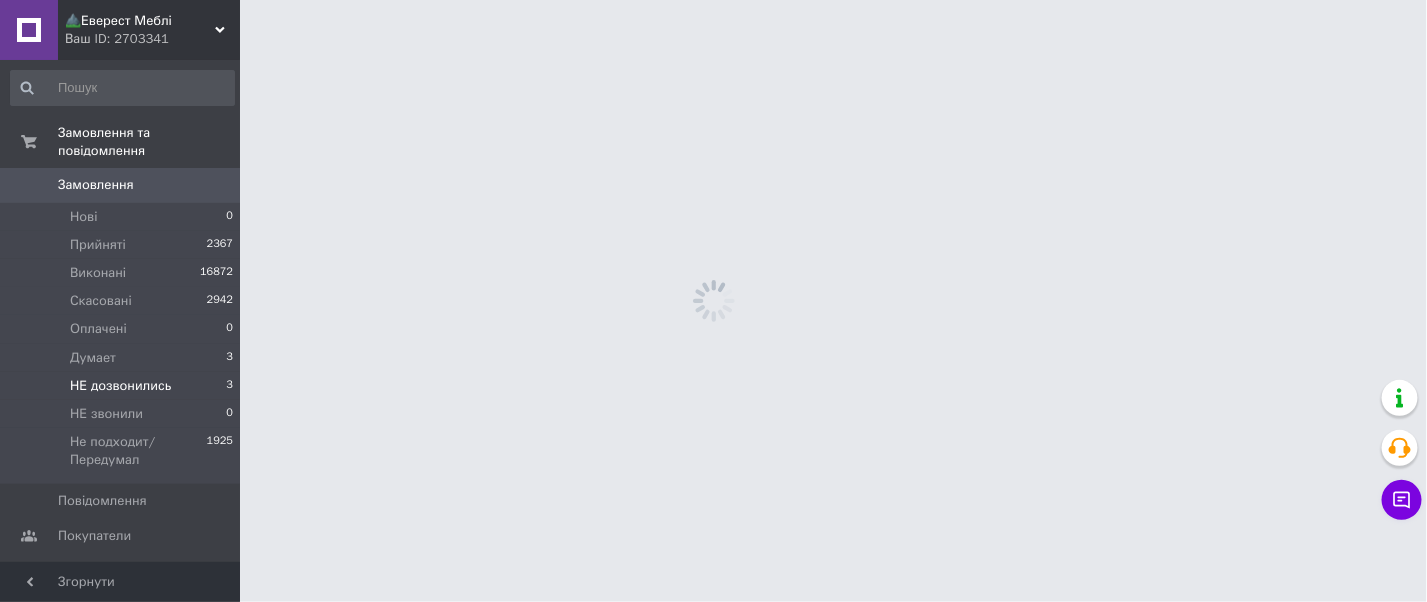 scroll, scrollTop: 0, scrollLeft: 0, axis: both 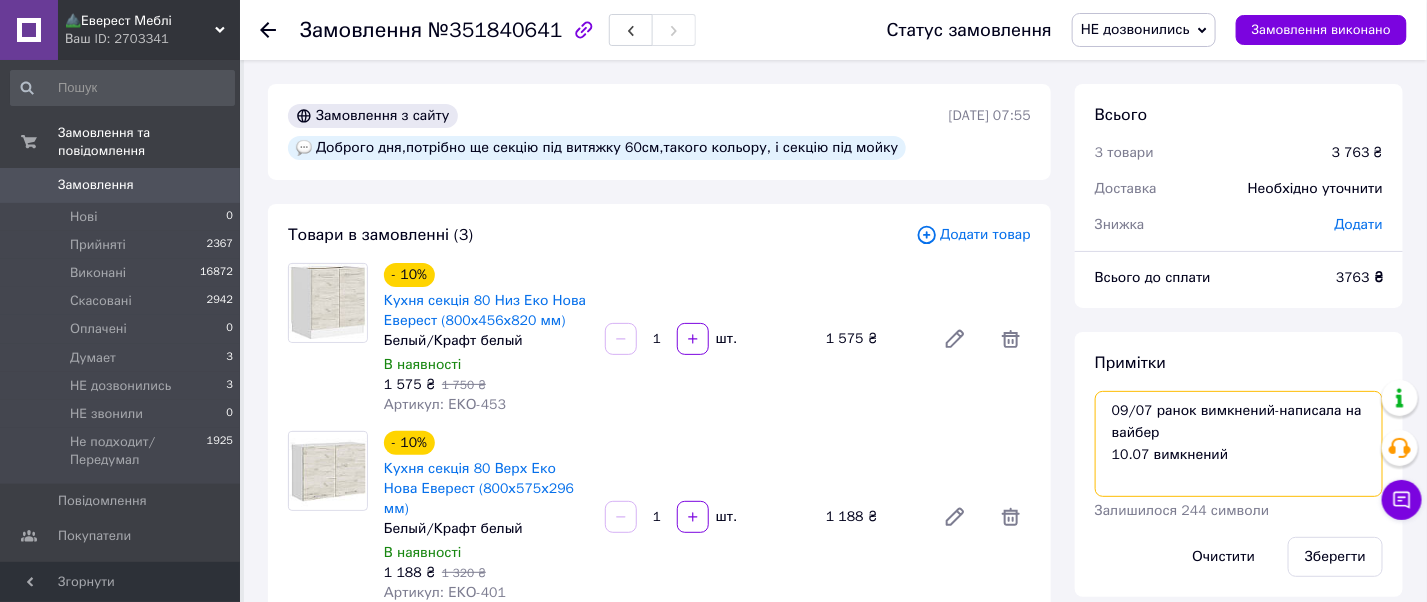 click on "09/07 ранок вимкнений-написала на вайбер
10.07 вимкнений" at bounding box center (1239, 444) 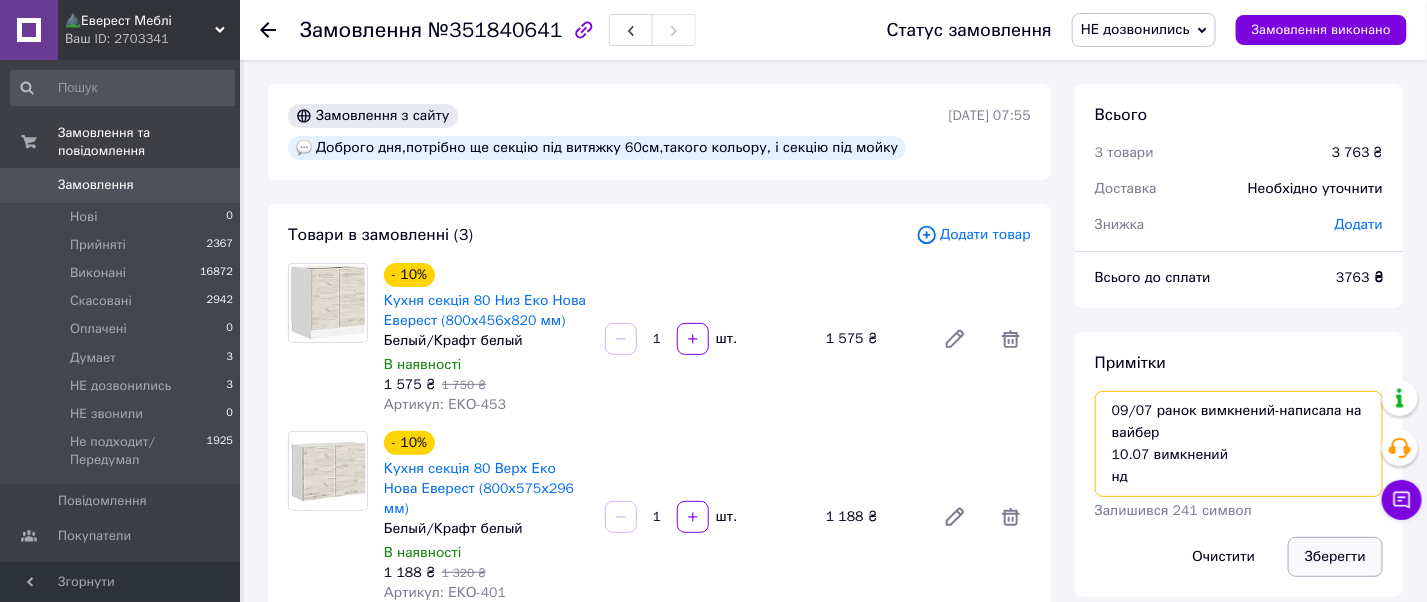 type on "09/07 ранок вимкнений-написала на вайбер
10.07 вимкнений
нд" 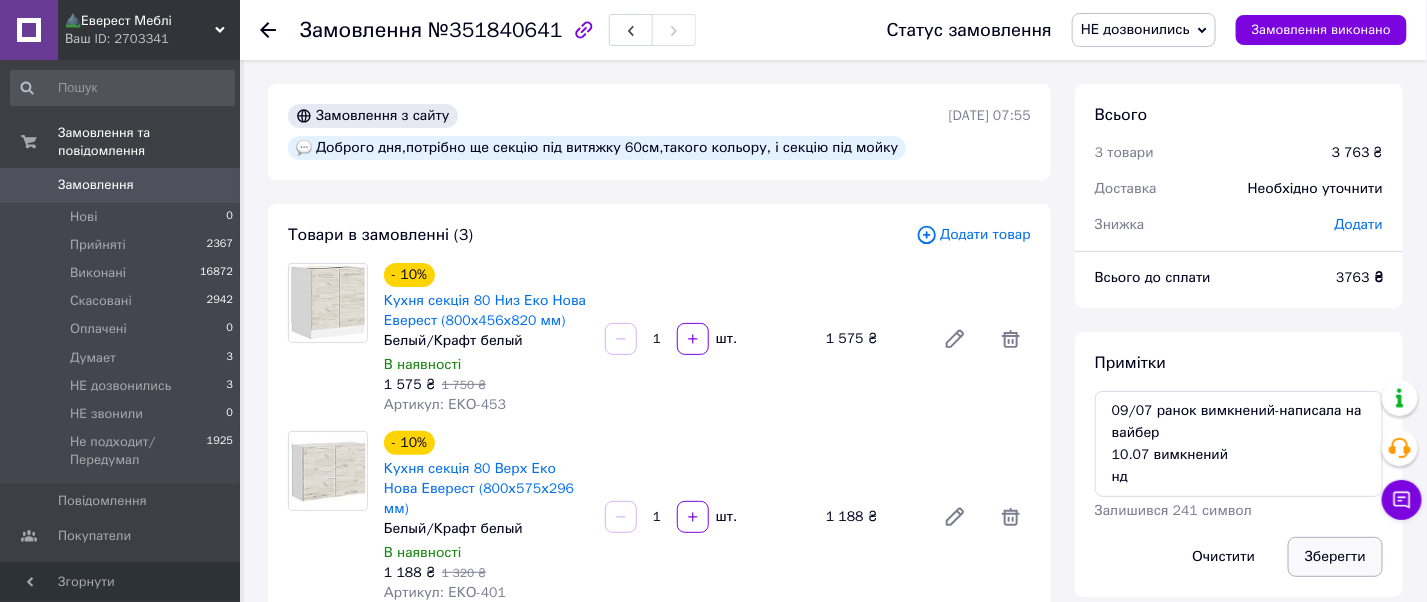 click on "Зберегти" at bounding box center [1335, 557] 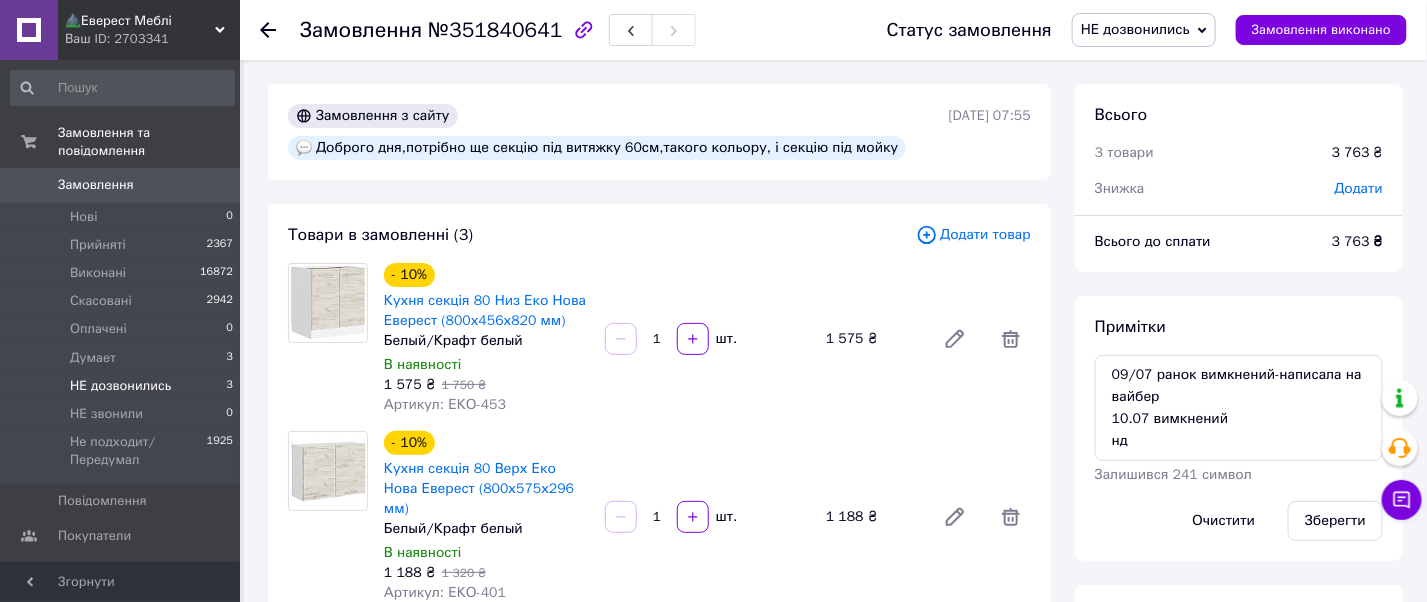 click on "НЕ дозвонились" at bounding box center [120, 386] 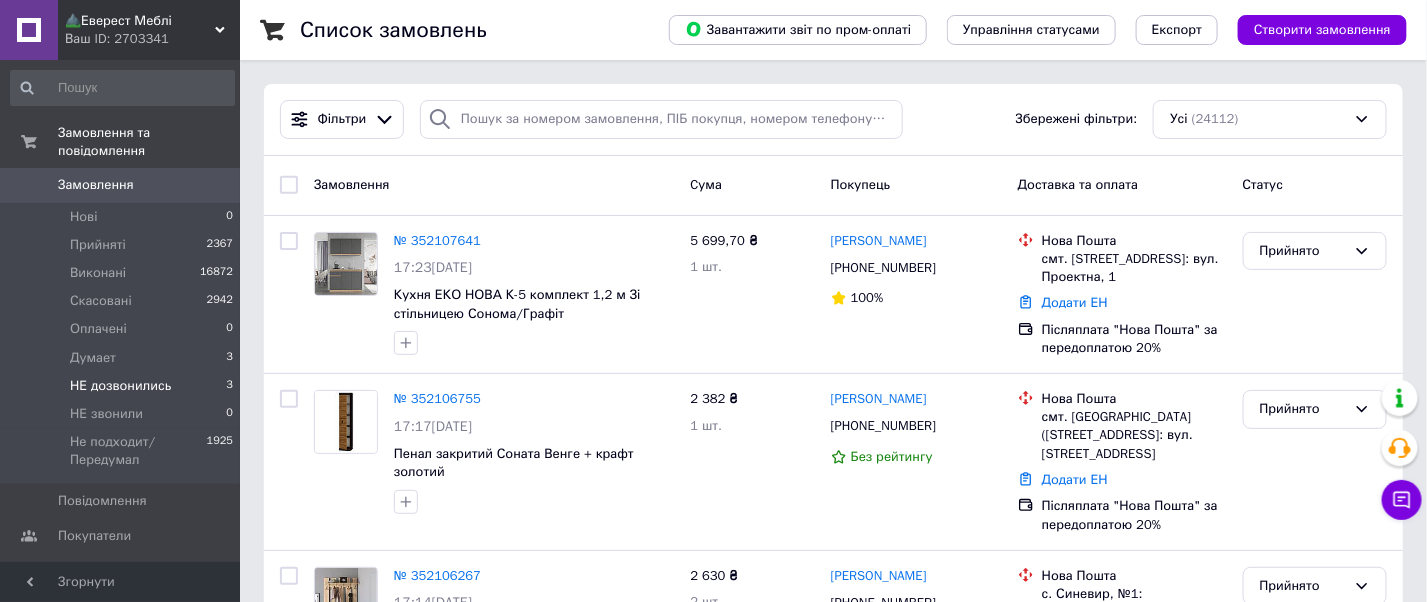 click on "НЕ дозвонились" at bounding box center [120, 386] 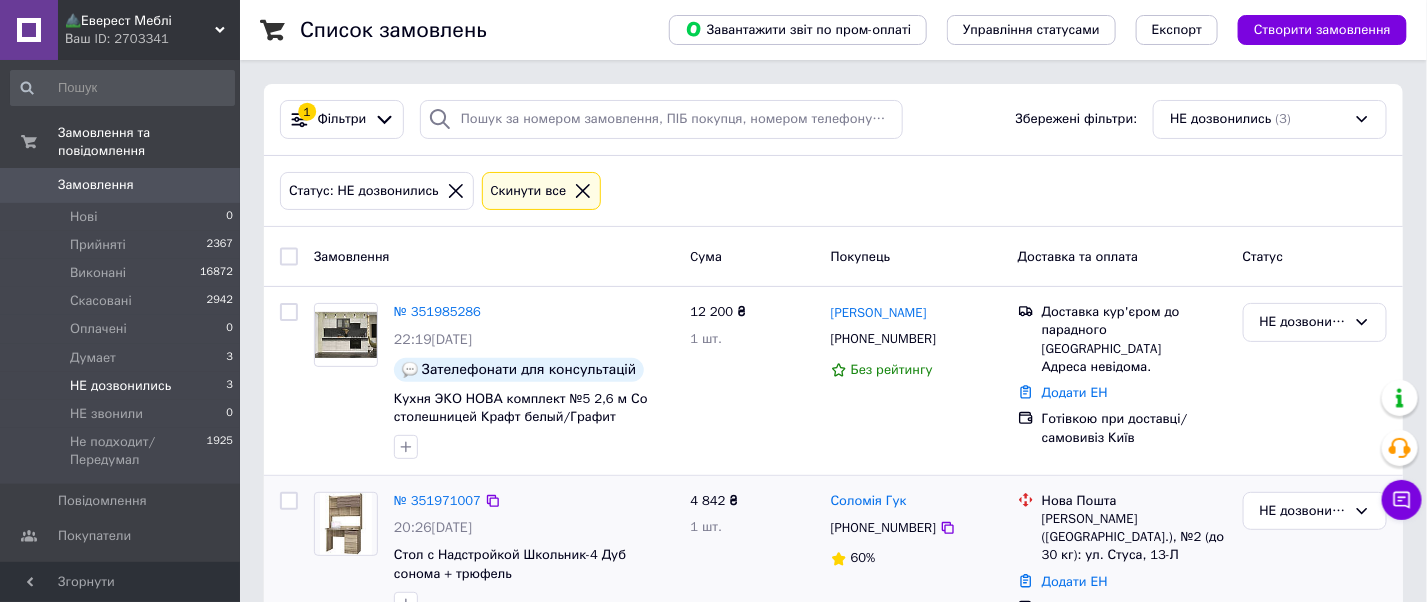 click on "№ 351971007" at bounding box center [437, 501] 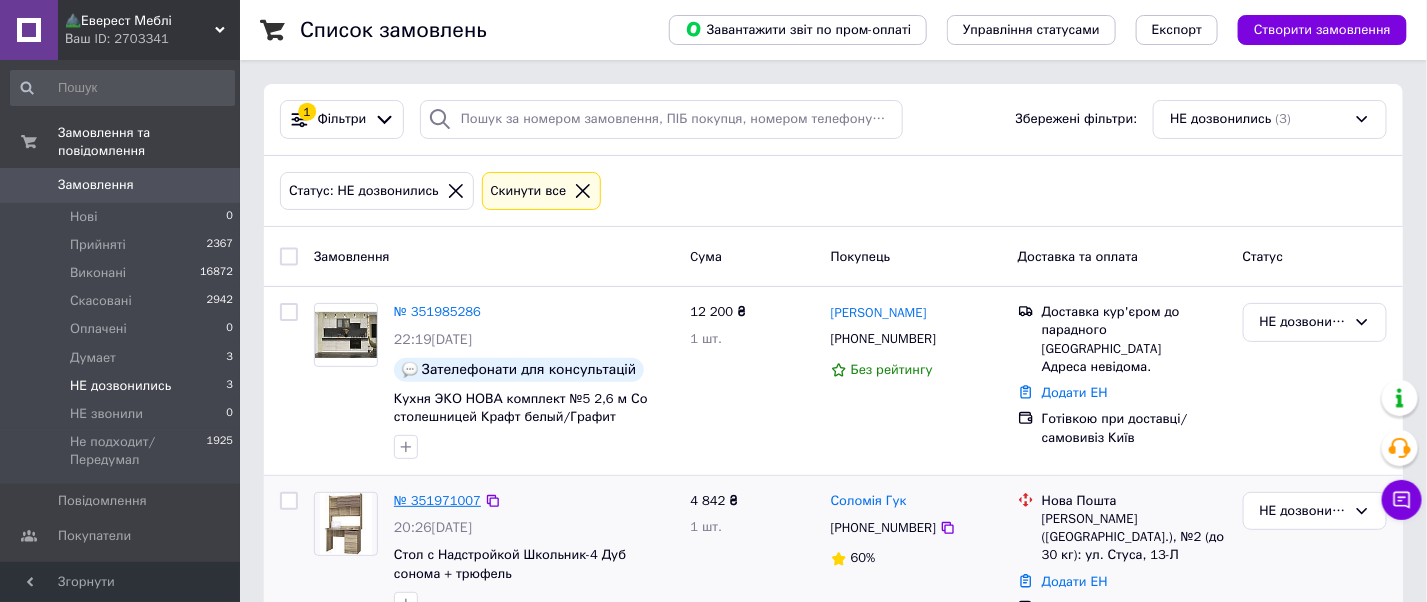 click on "№ 351971007" at bounding box center (437, 500) 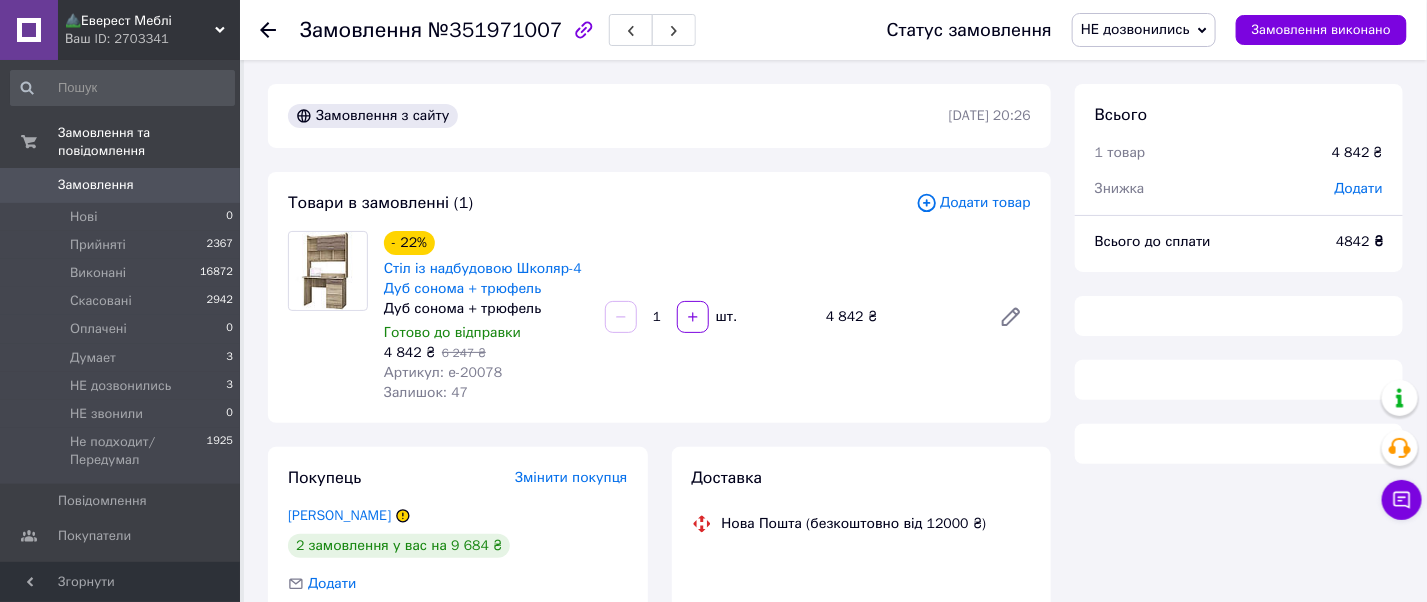 click on "НЕ дозвонились" at bounding box center [1135, 29] 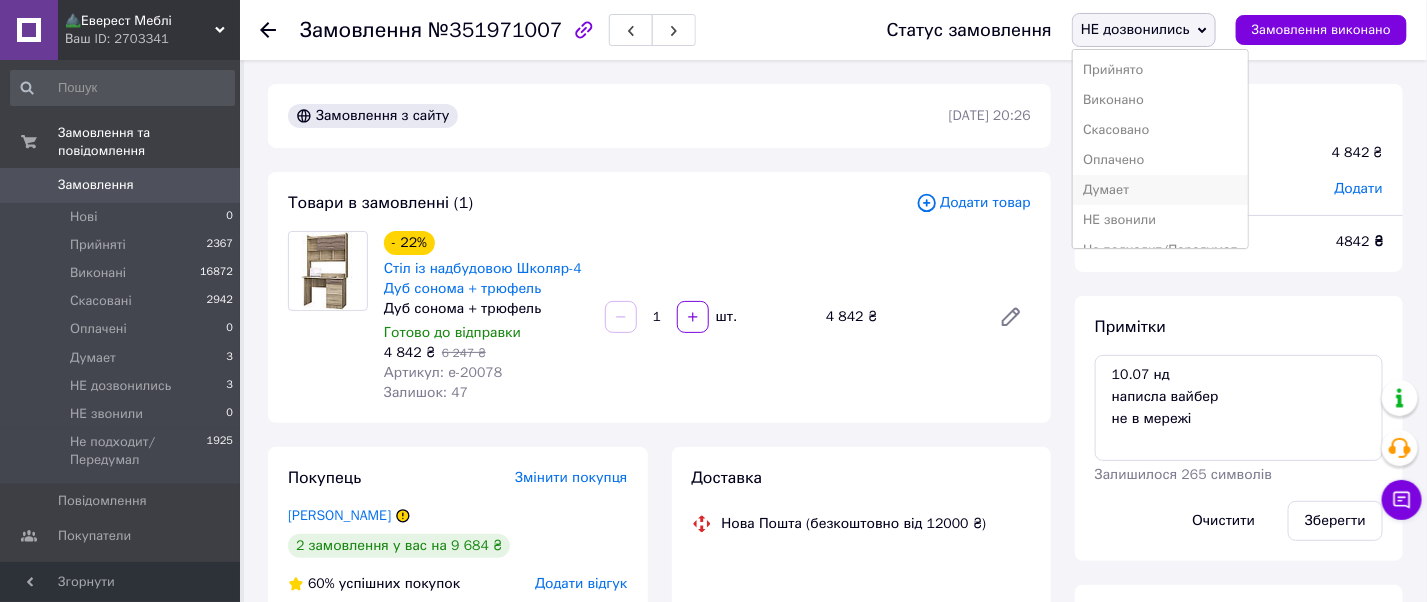 click on "Думает" at bounding box center (1160, 190) 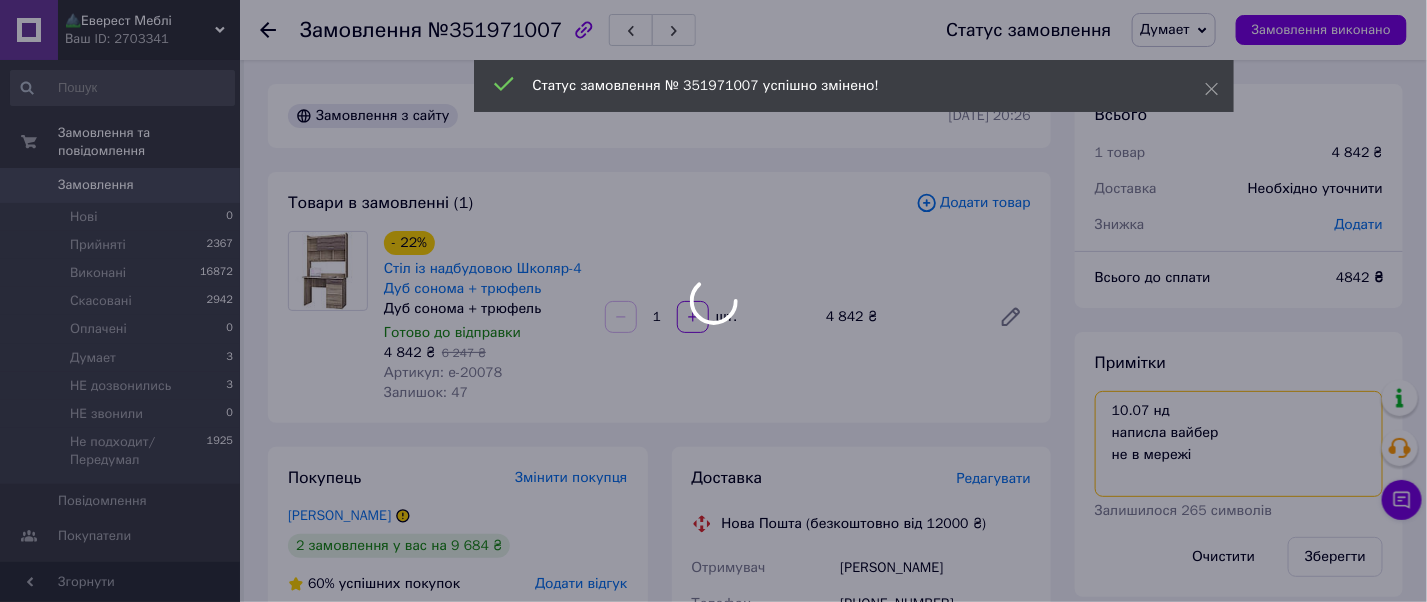 click on "10.07 нд
написла вайбер
не в мережі" at bounding box center [1239, 444] 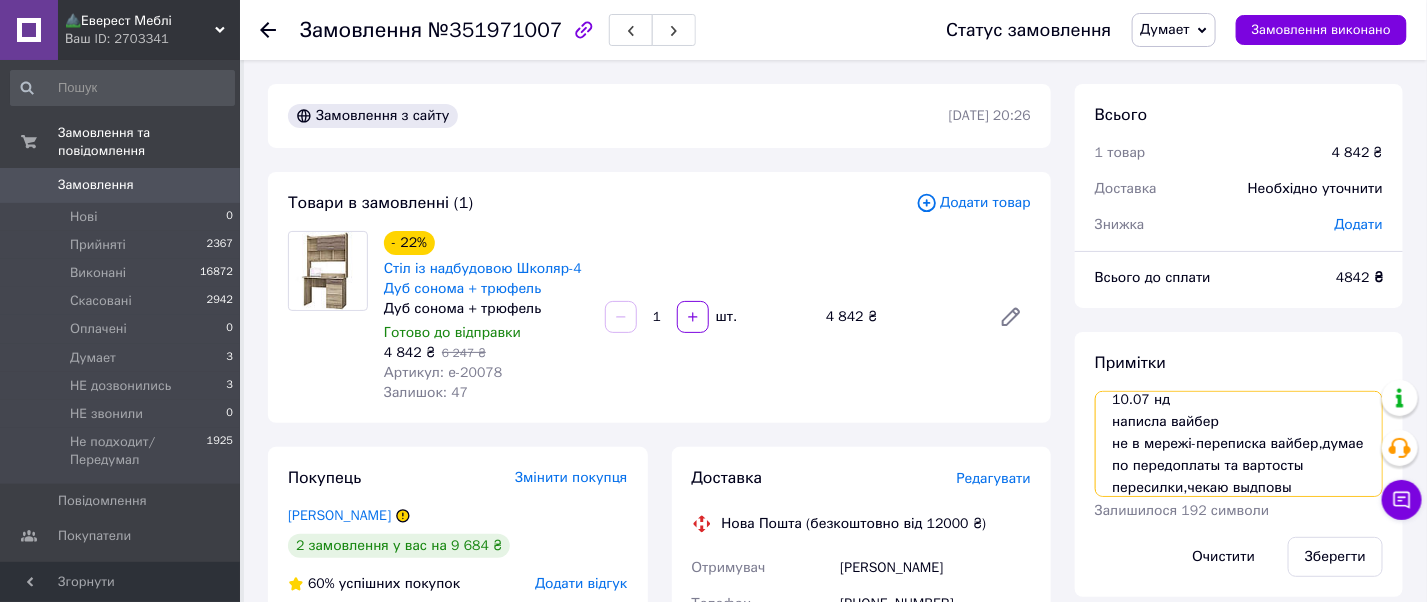 scroll, scrollTop: 33, scrollLeft: 0, axis: vertical 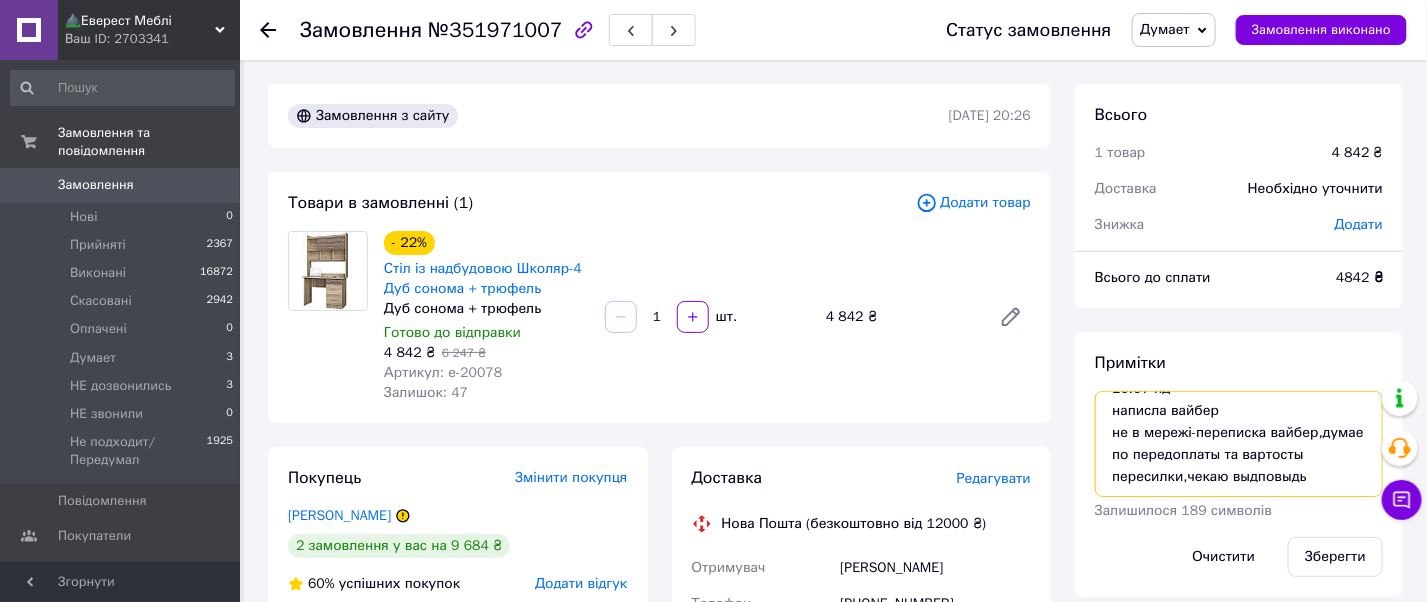 click on "10.07 нд
написла вайбер
не в мережі-переписка вайбер,думае по передоплаты та вартосты пересилки,чекаю выдповыдь" at bounding box center [1239, 444] 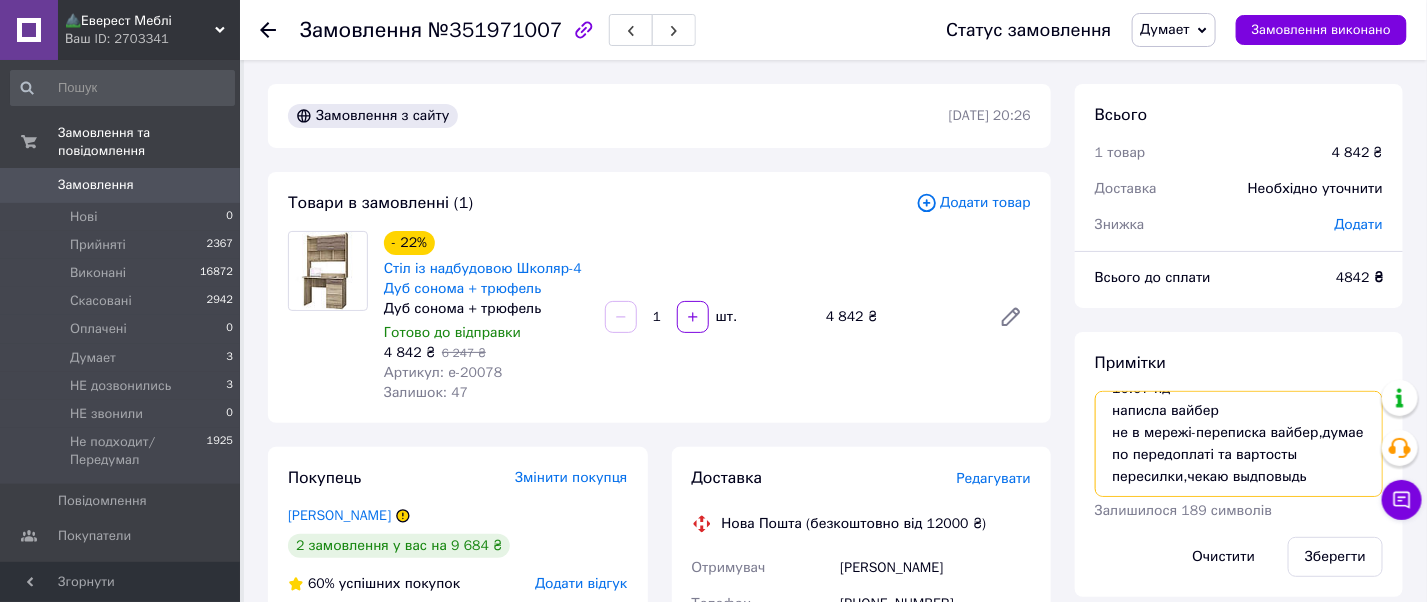 click on "10.07 нд
написла вайбер
не в мережі-переписка вайбер,думае по передоплаті та вартосты пересилки,чекаю выдповыдь" at bounding box center [1239, 444] 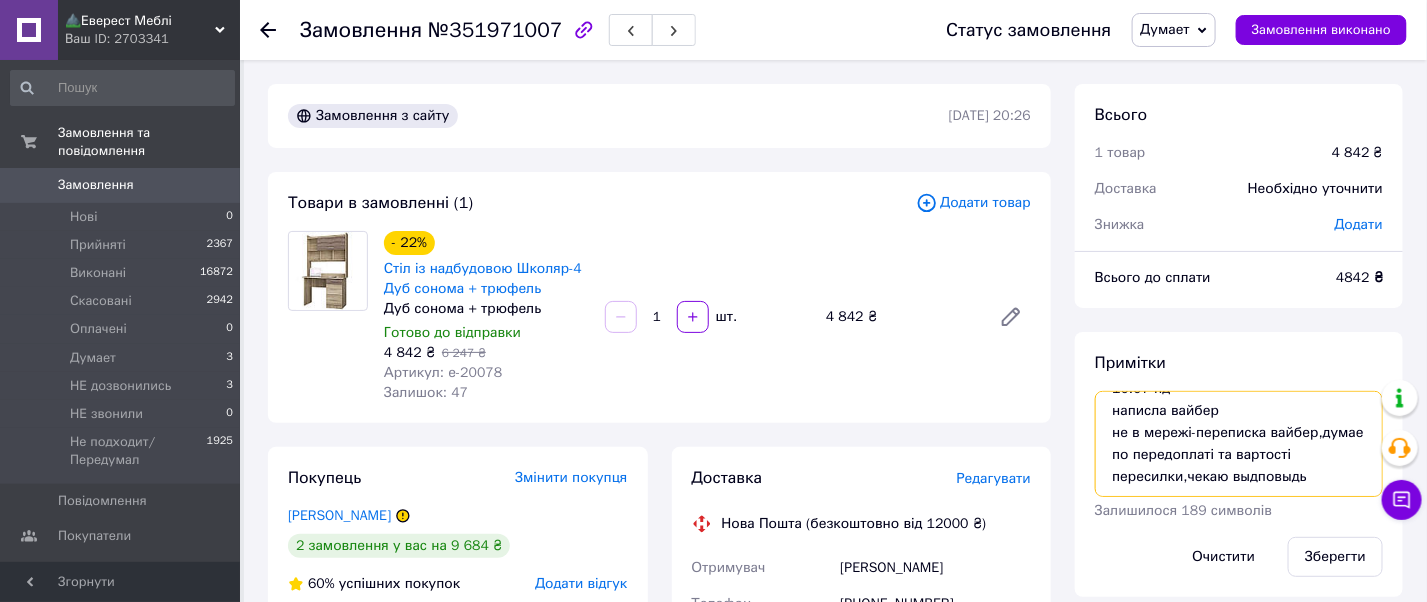 click on "10.07 нд
написла вайбер
не в мережі-переписка вайбер,думае по передоплаті та вартості пересилки,чекаю выдповыдь" at bounding box center (1239, 444) 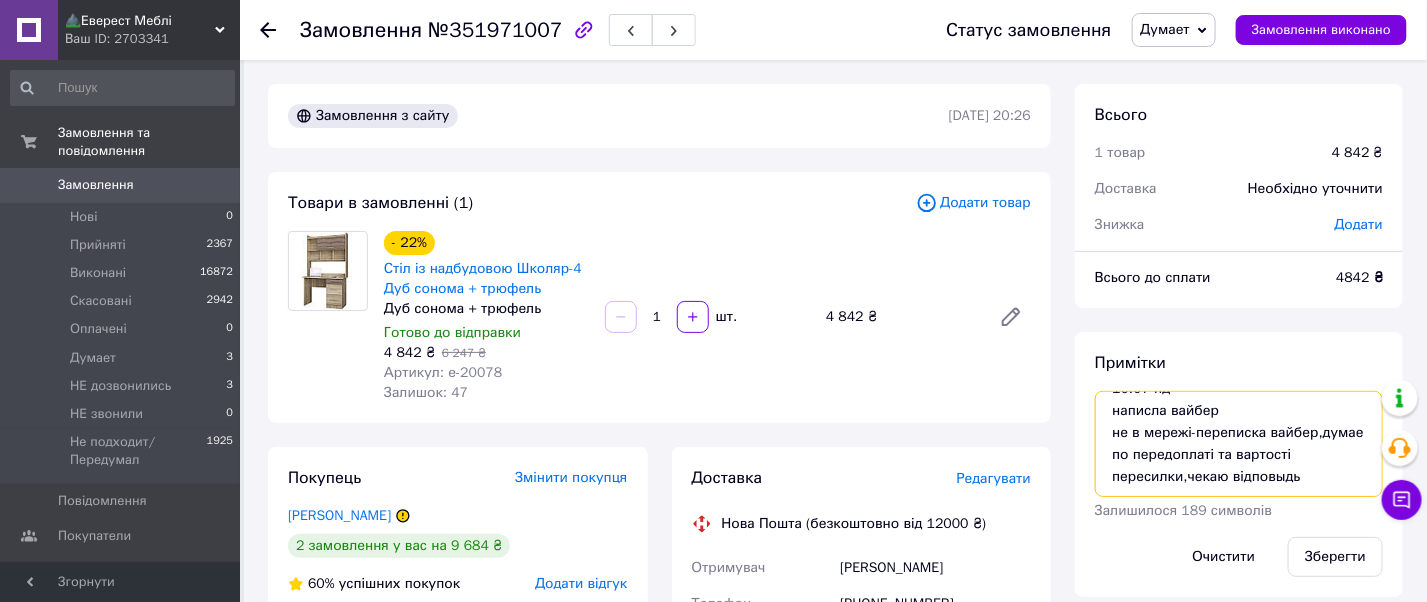 click on "10.07 нд
написла вайбер
не в мережі-переписка вайбер,думае по передоплаті та вартості пересилки,чекаю відповыдь" at bounding box center [1239, 444] 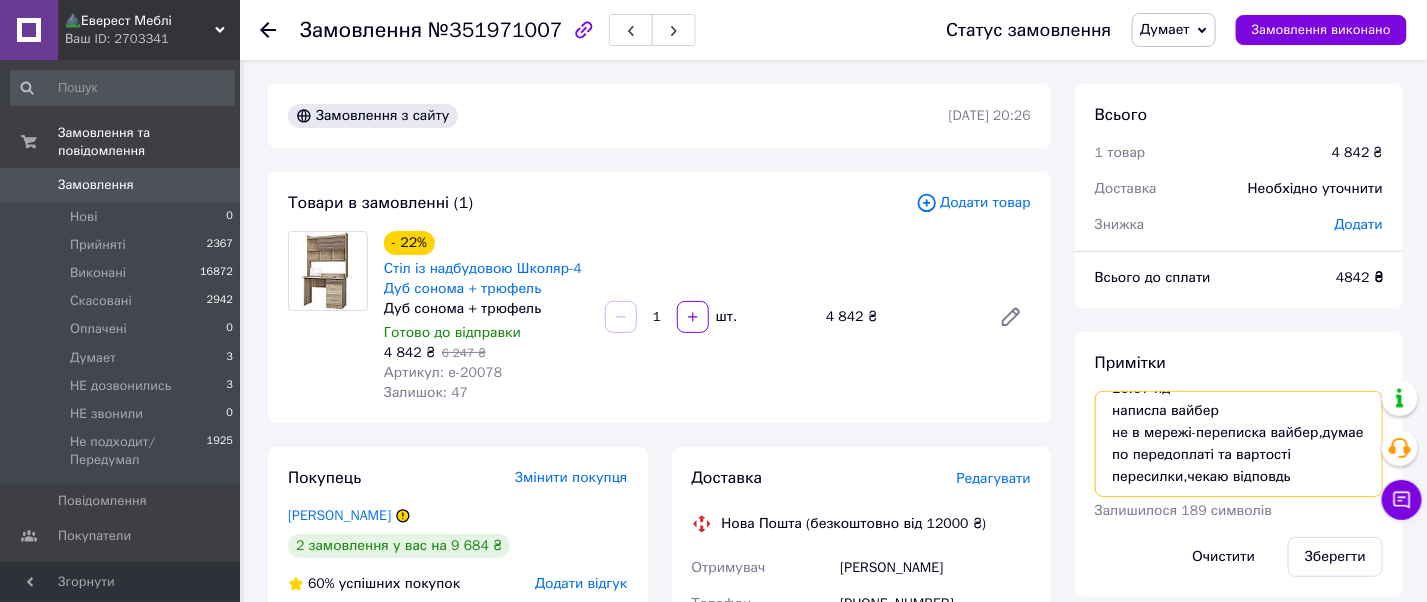 scroll, scrollTop: 22, scrollLeft: 0, axis: vertical 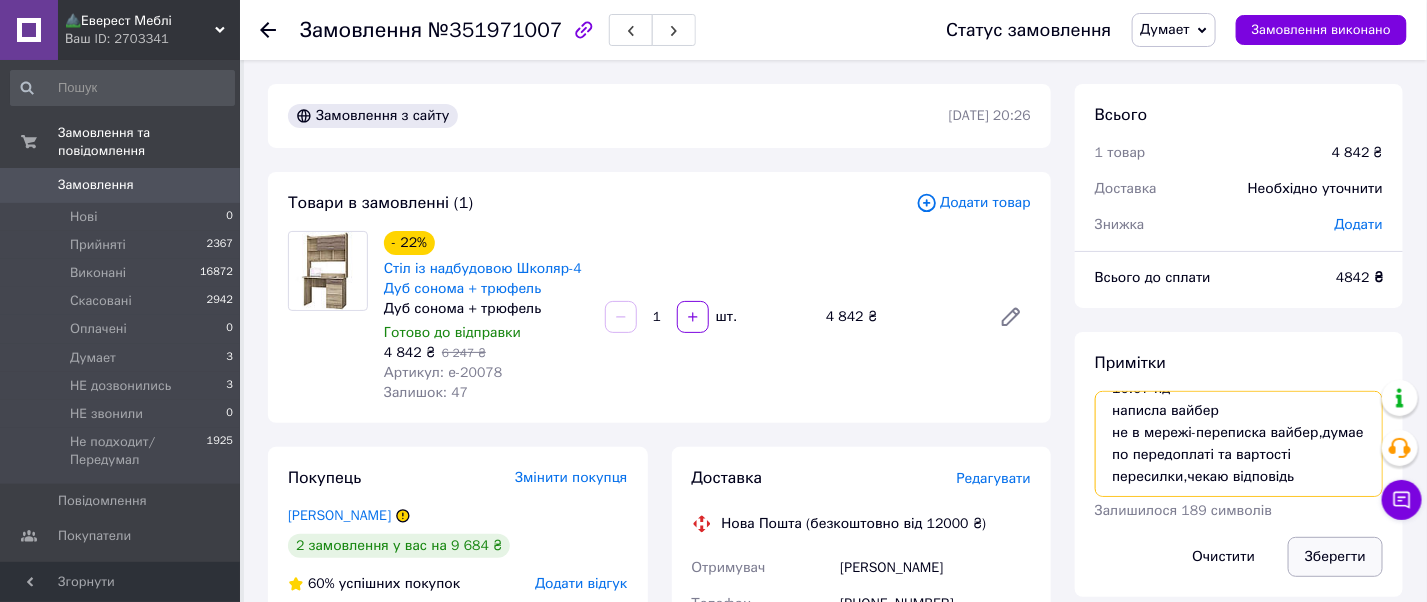 type on "10.07 нд
написла вайбер
не в мережі-переписка вайбер,думае по передоплаті та вартості пересилки,чекаю відповідь" 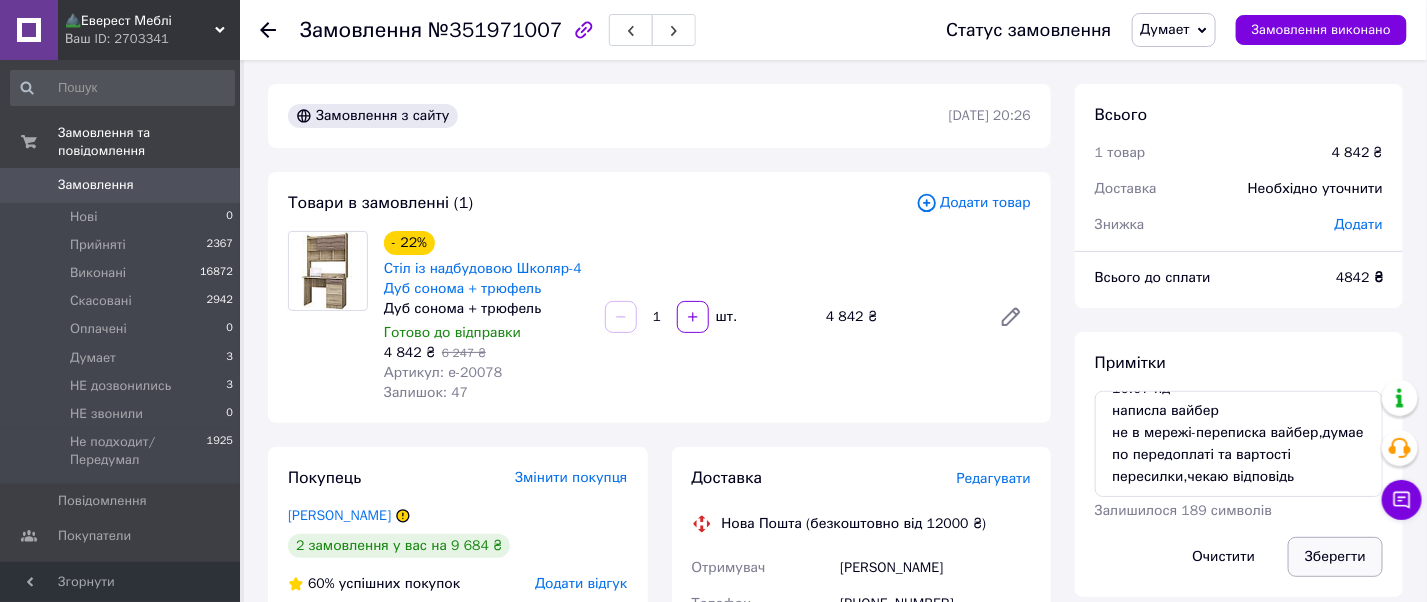 click on "Зберегти" at bounding box center (1335, 557) 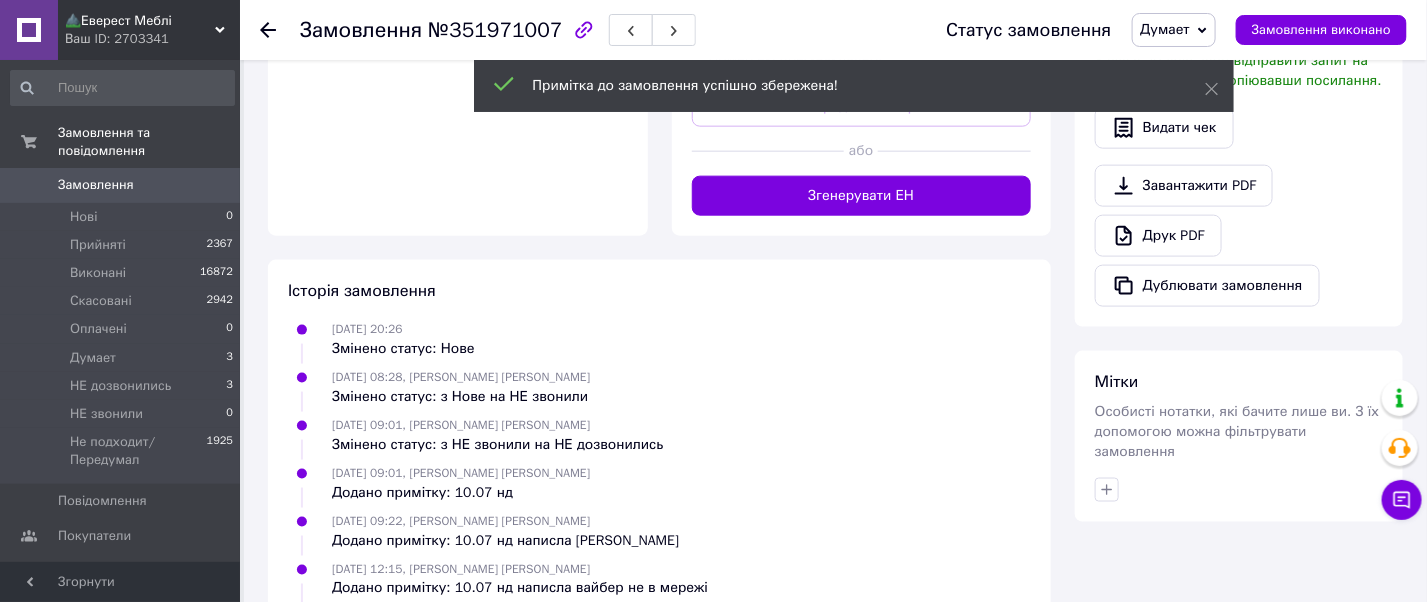 scroll, scrollTop: 919, scrollLeft: 0, axis: vertical 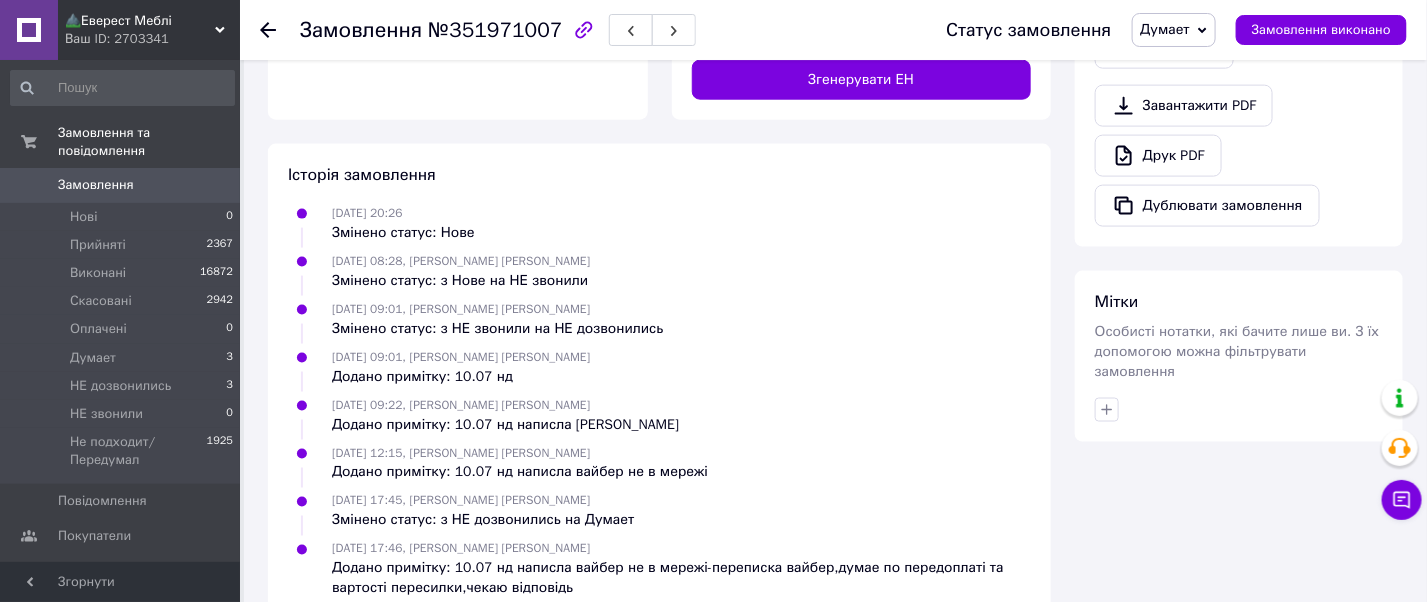 click on "Замовлення 0" at bounding box center (122, 185) 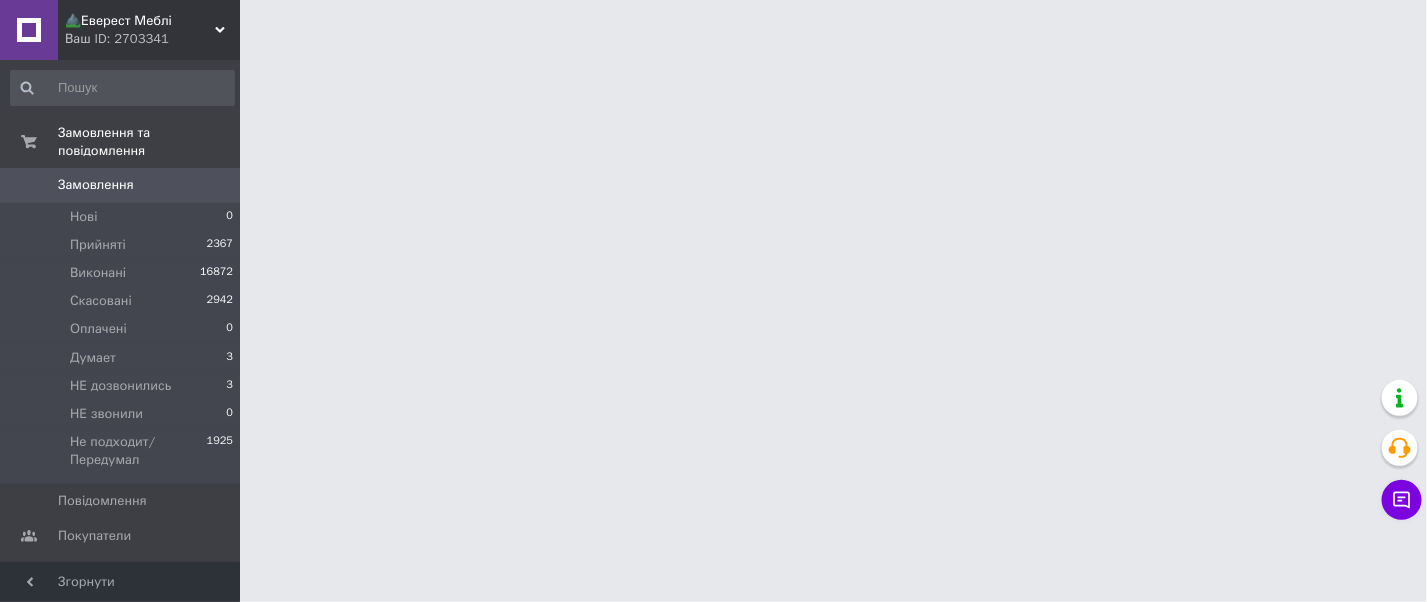 scroll, scrollTop: 0, scrollLeft: 0, axis: both 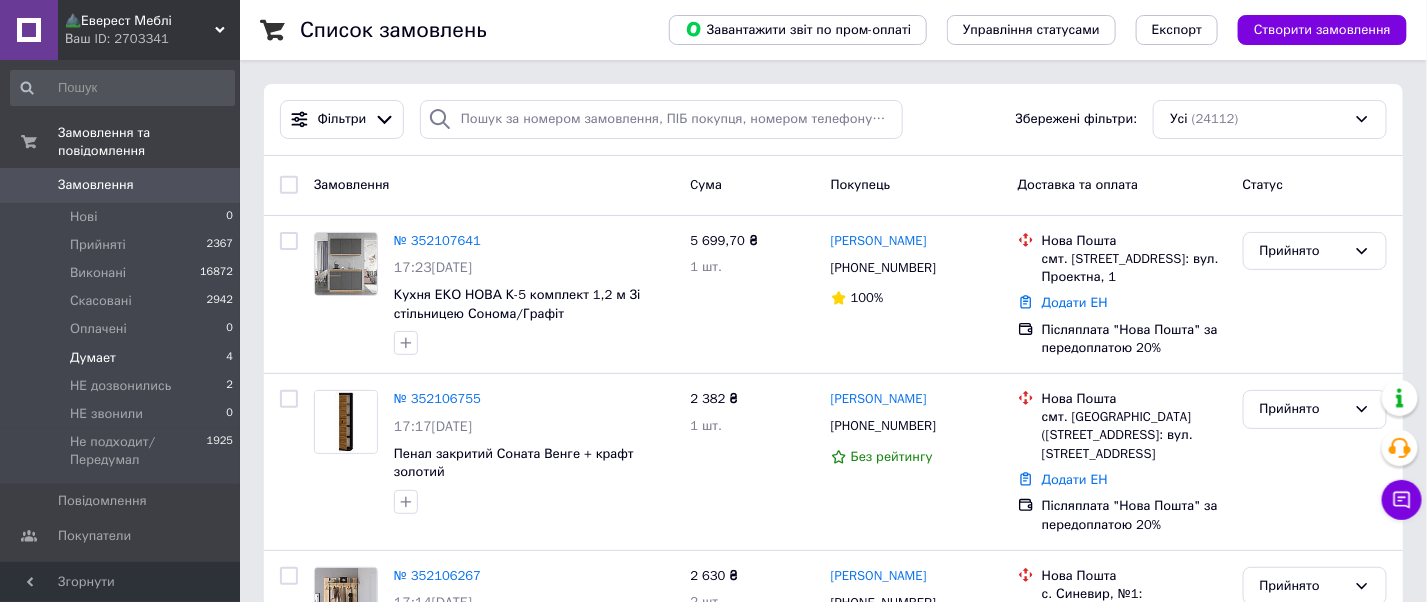 click on "Думает" at bounding box center (93, 358) 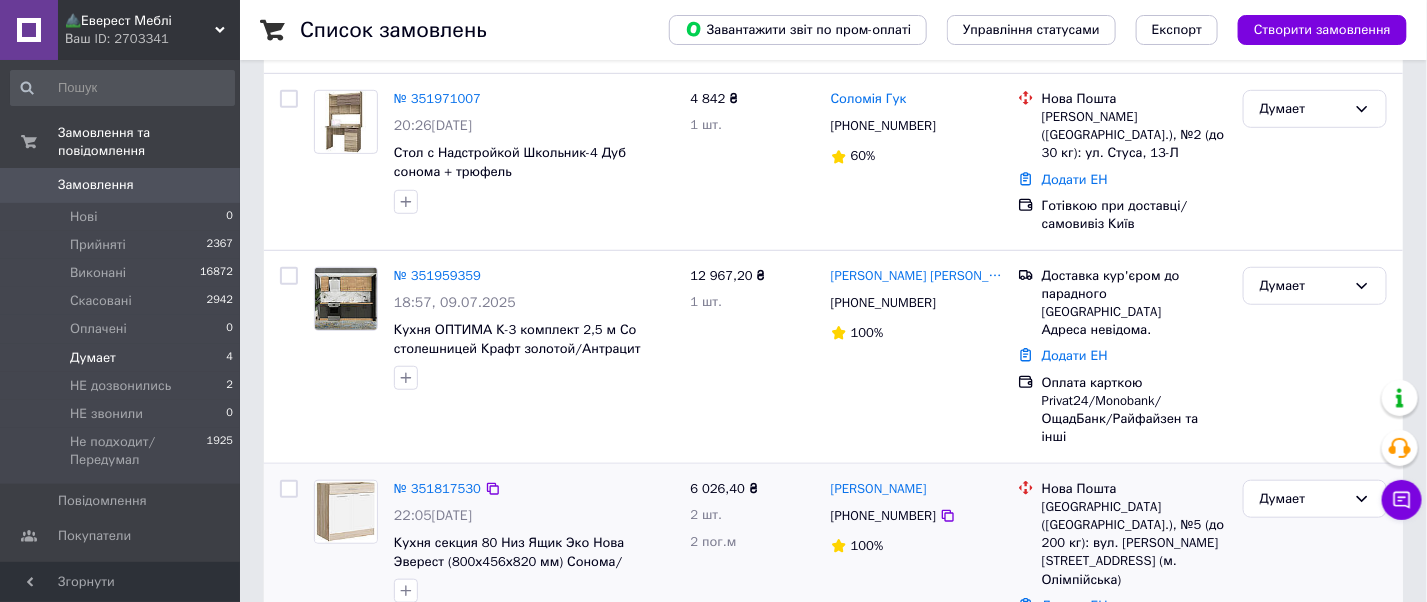 scroll, scrollTop: 257, scrollLeft: 0, axis: vertical 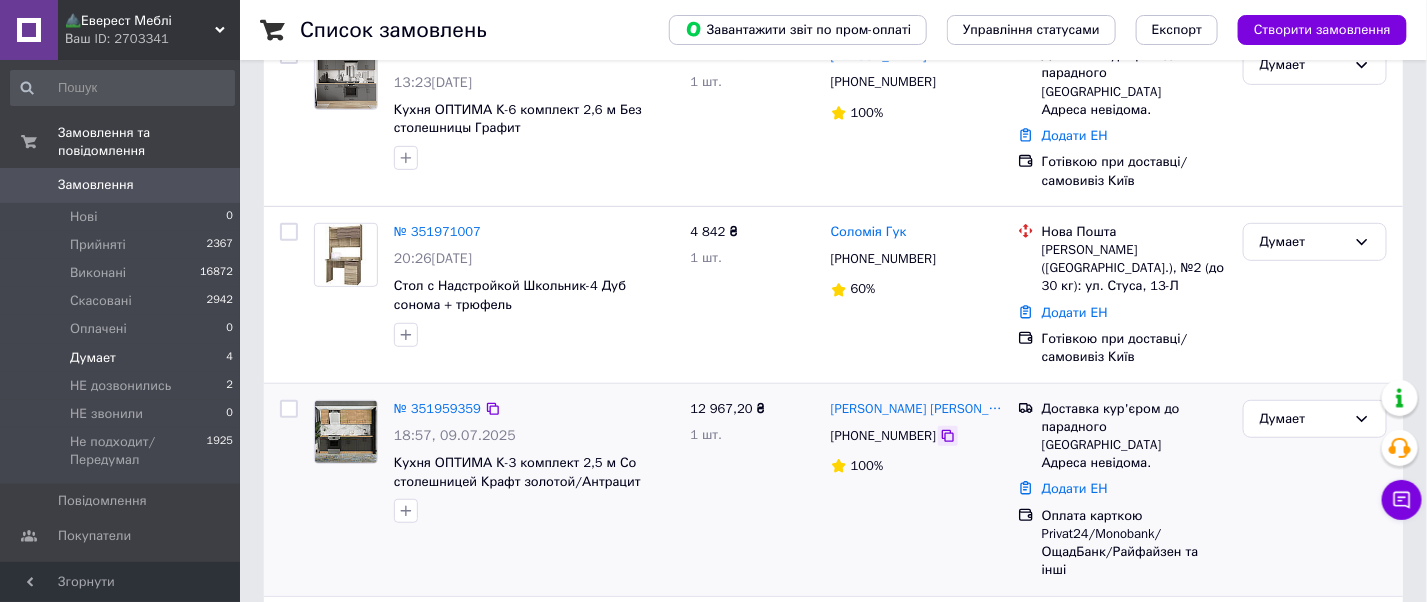 click 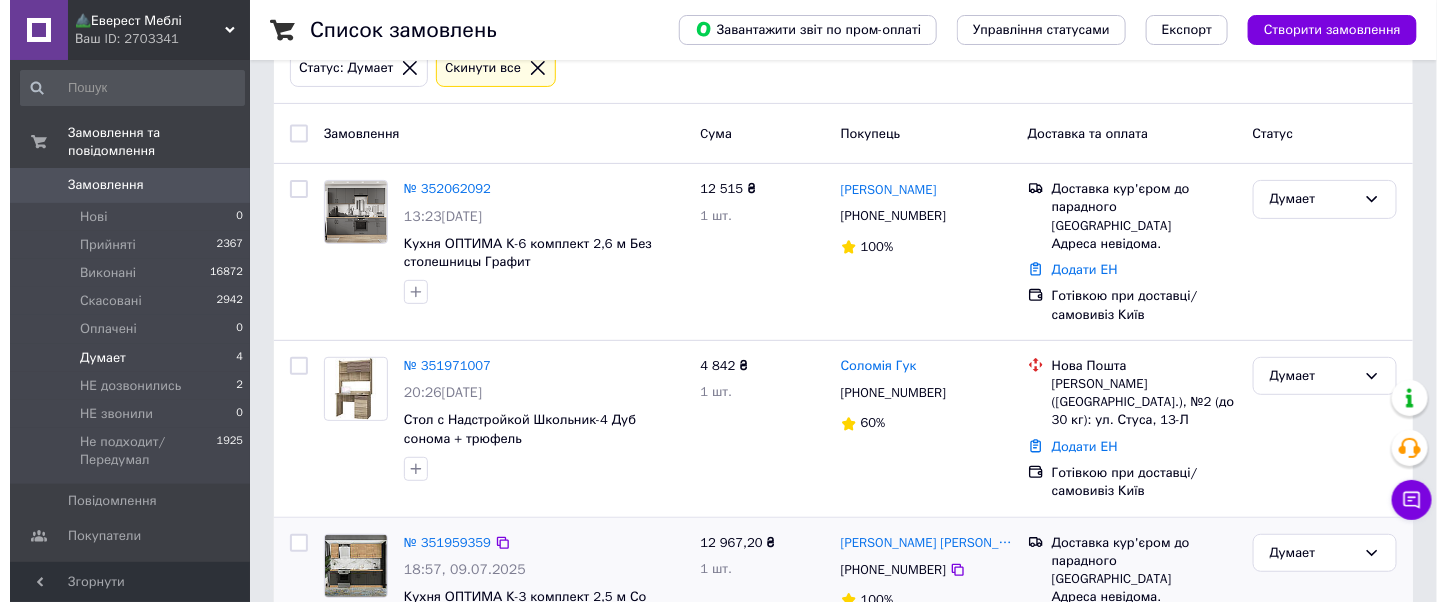 scroll, scrollTop: 0, scrollLeft: 0, axis: both 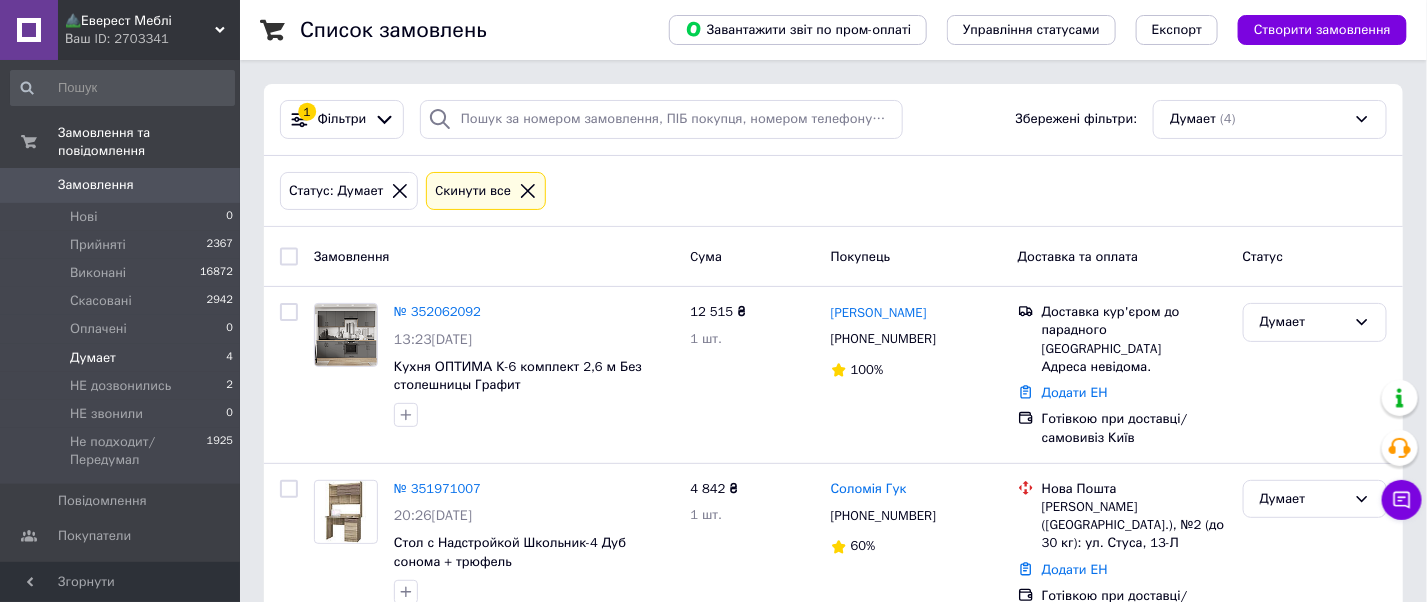 click on "Замовлення" at bounding box center (96, 185) 